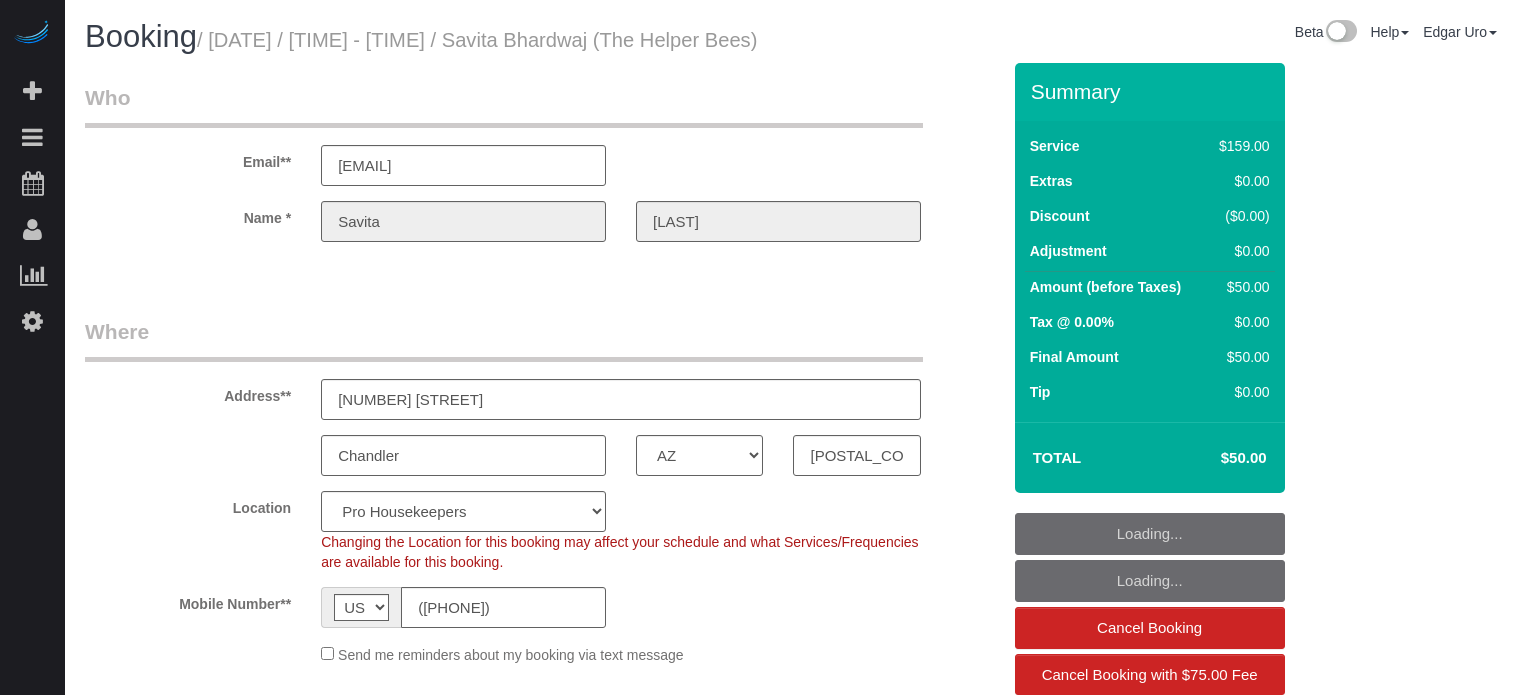 select on "AZ" 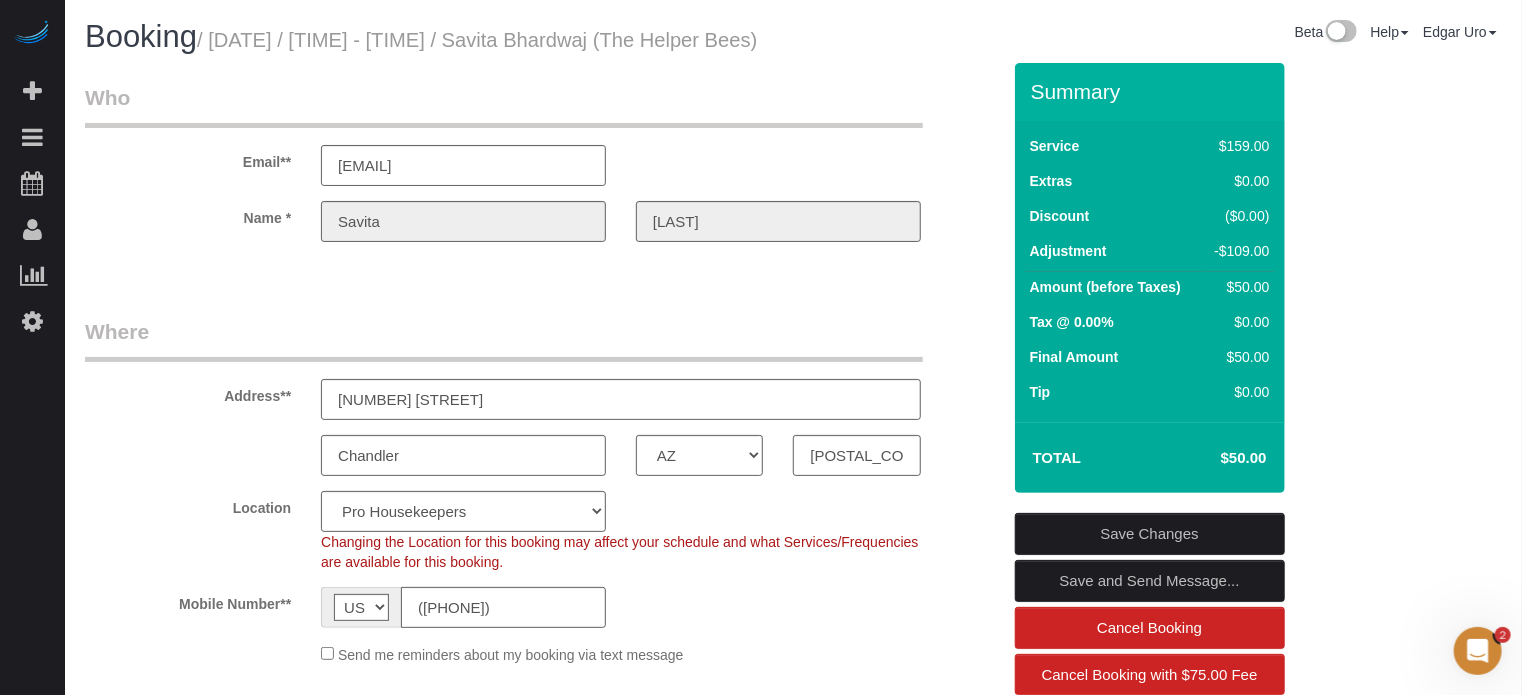 scroll, scrollTop: 0, scrollLeft: 0, axis: both 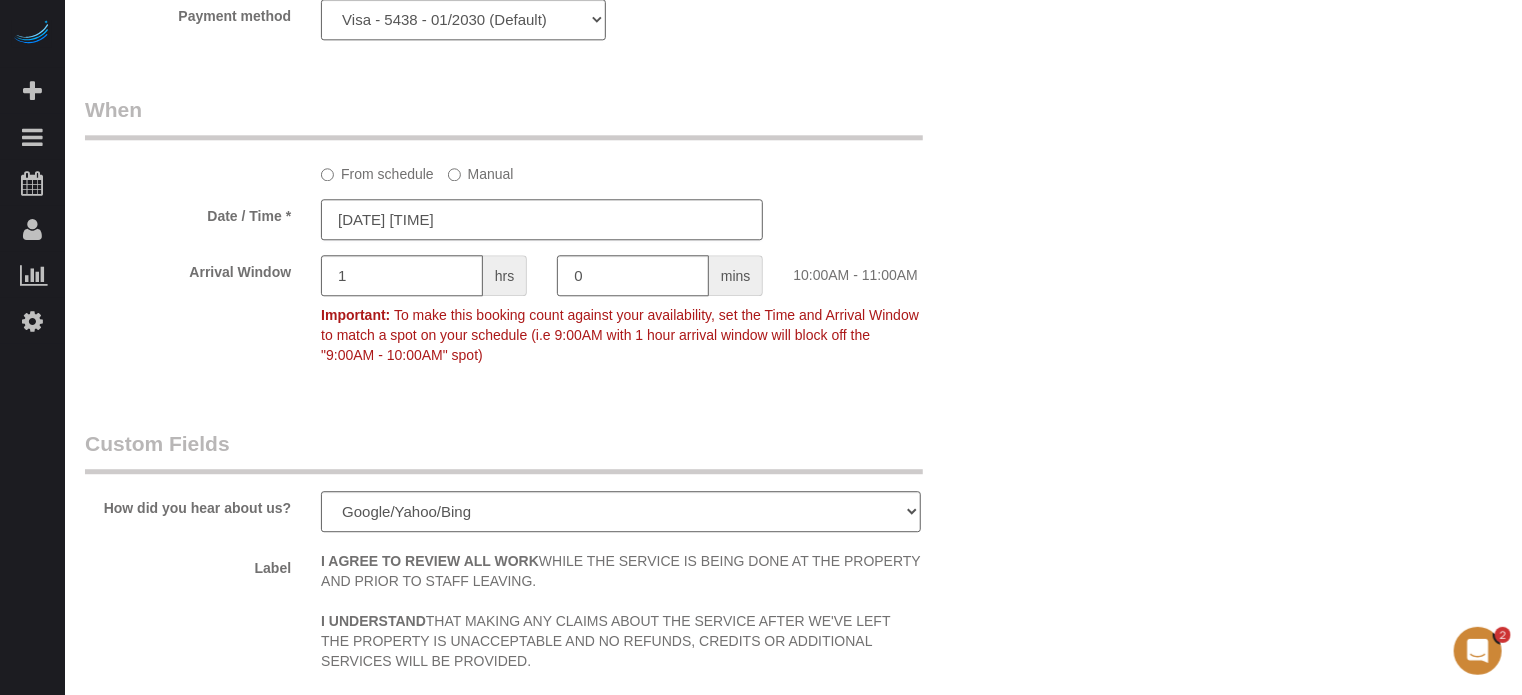 click on "07/13/2025 10:00AM" at bounding box center (542, 219) 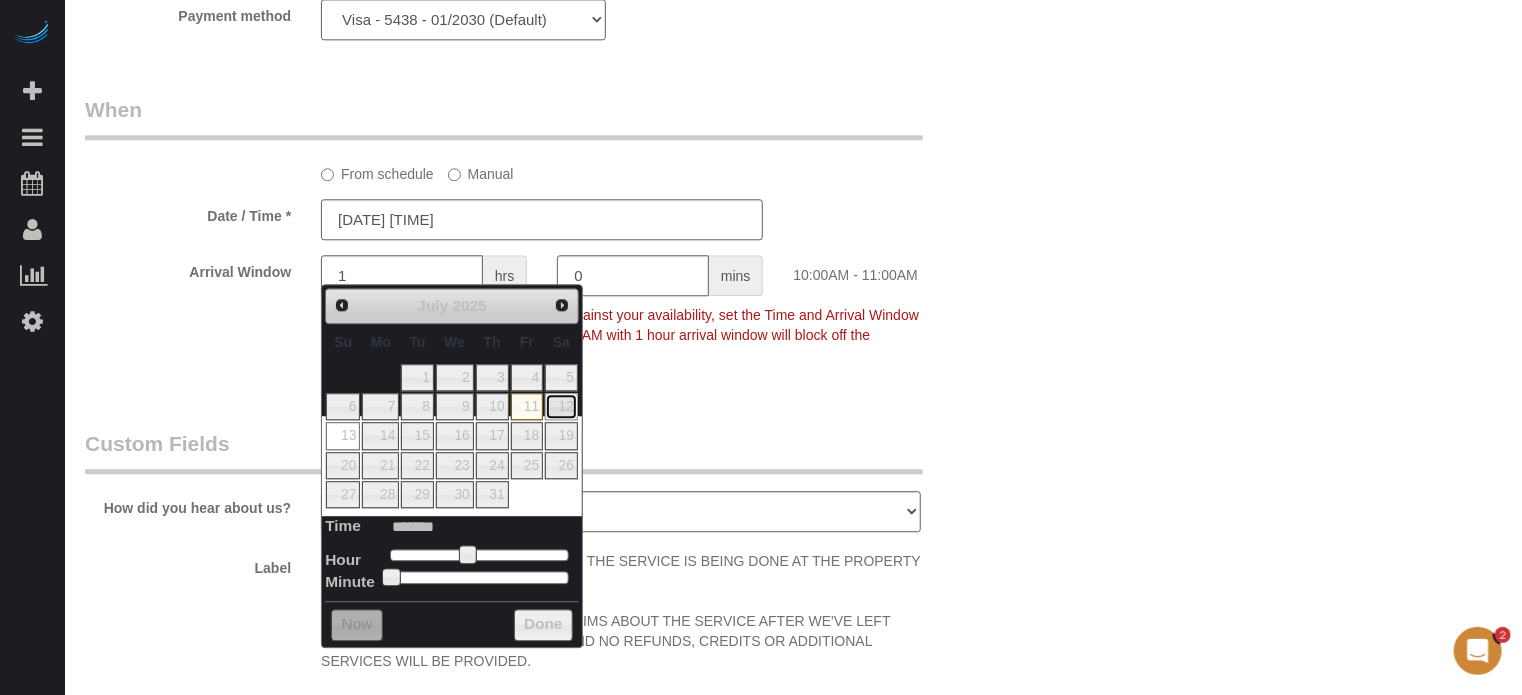click on "12" at bounding box center (561, 406) 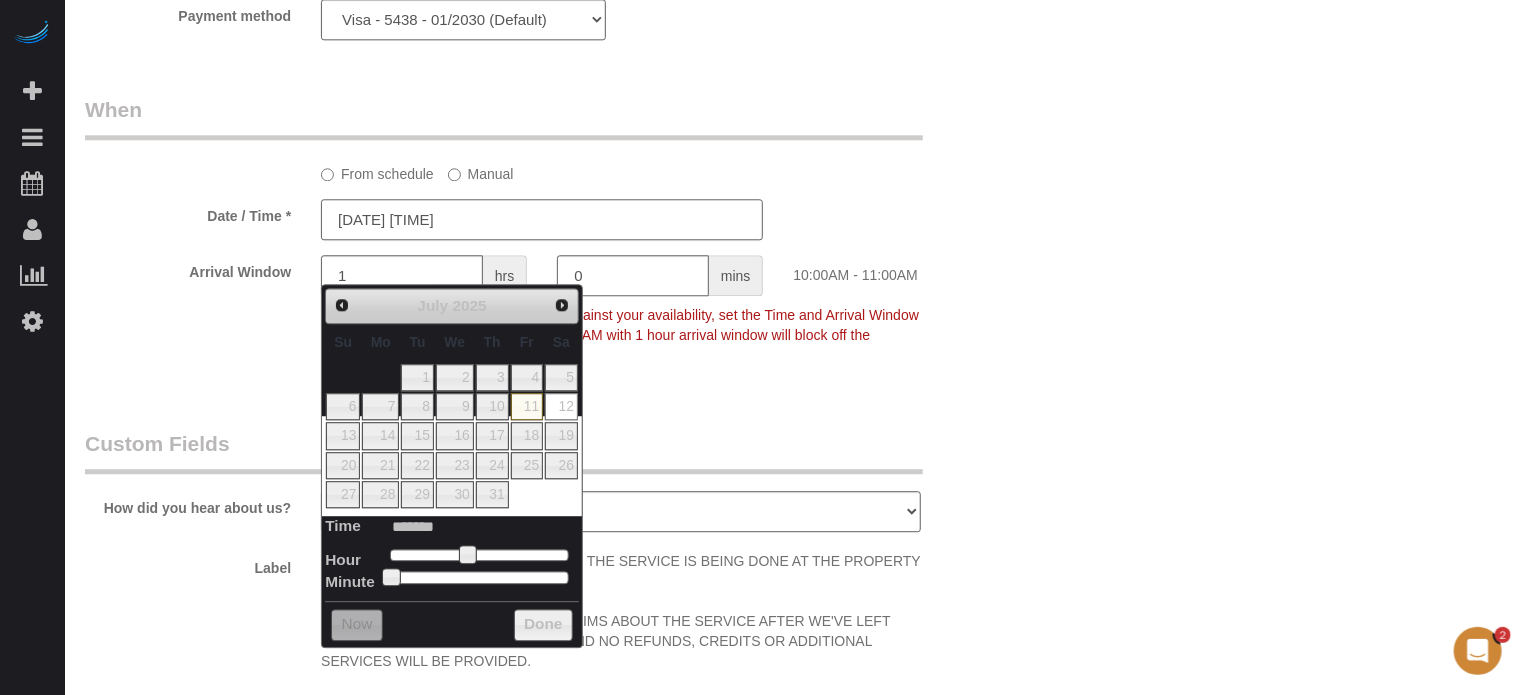 click on "07/12/2025 10:00AM" at bounding box center [542, 219] 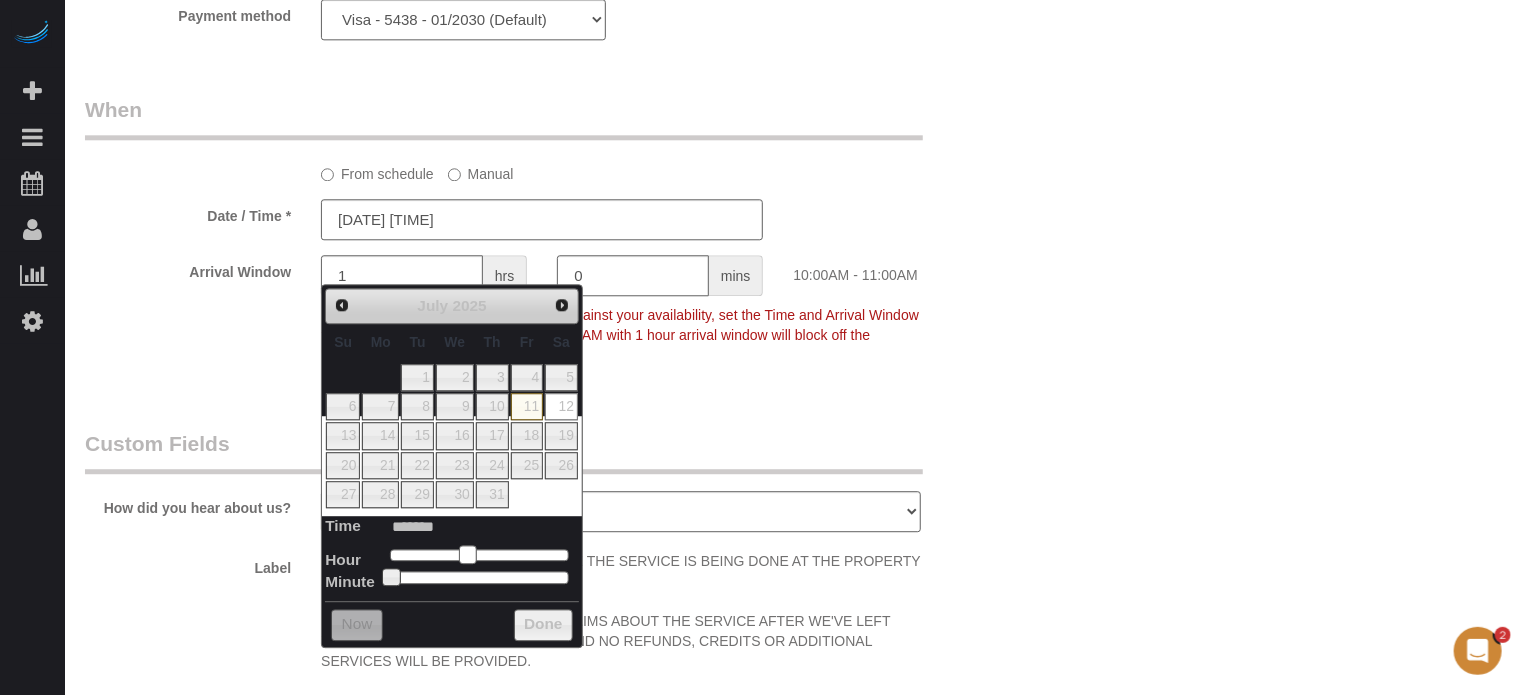 type on "07/12/2025 9:00AM" 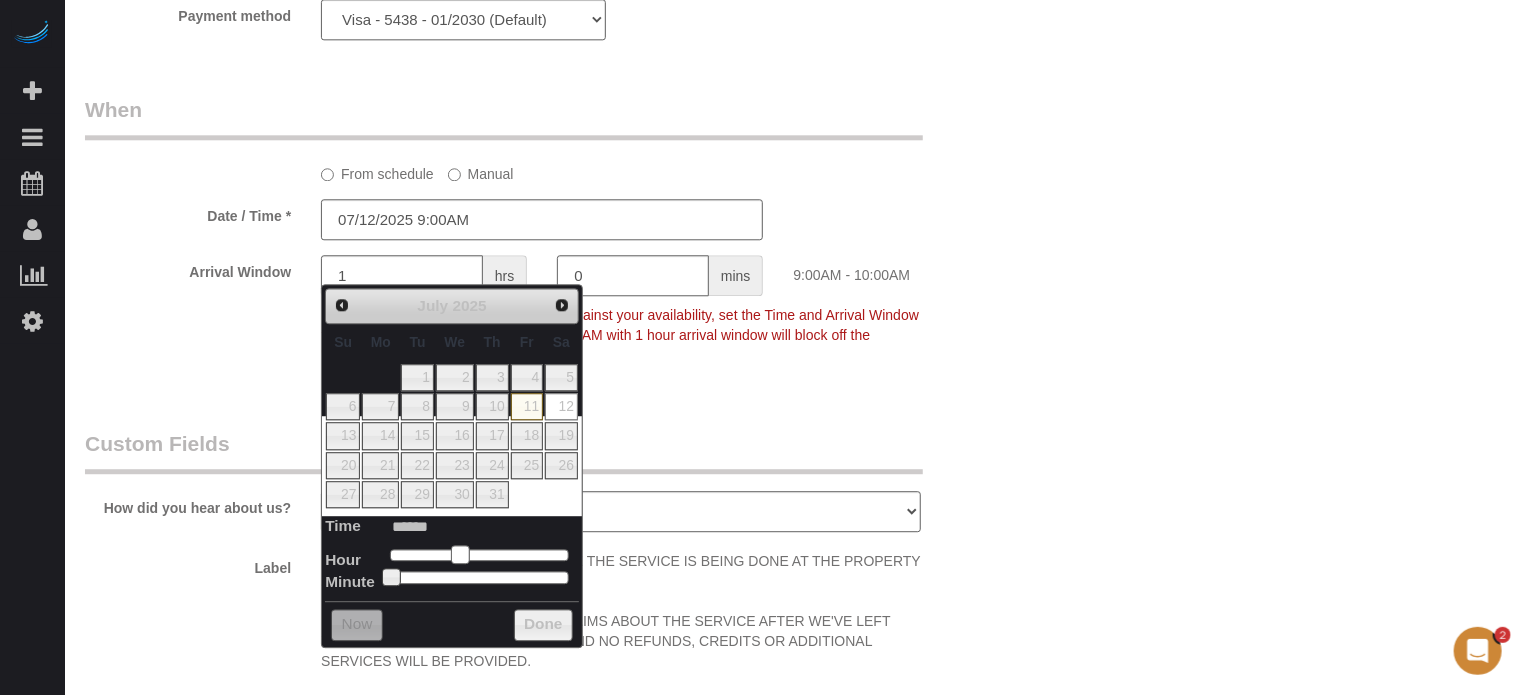 type on "07/12/2025 8:00AM" 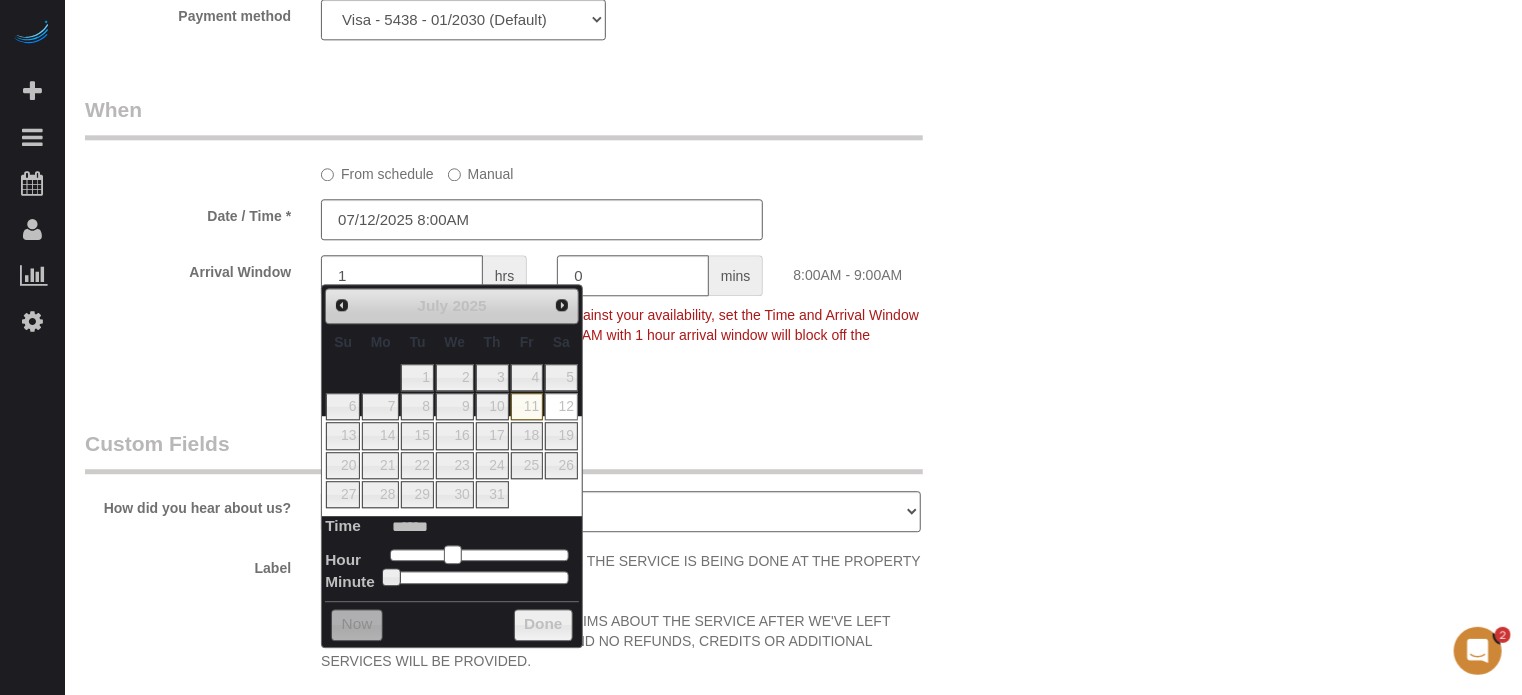 drag, startPoint x: 467, startPoint y: 544, endPoint x: 451, endPoint y: 549, distance: 16.763054 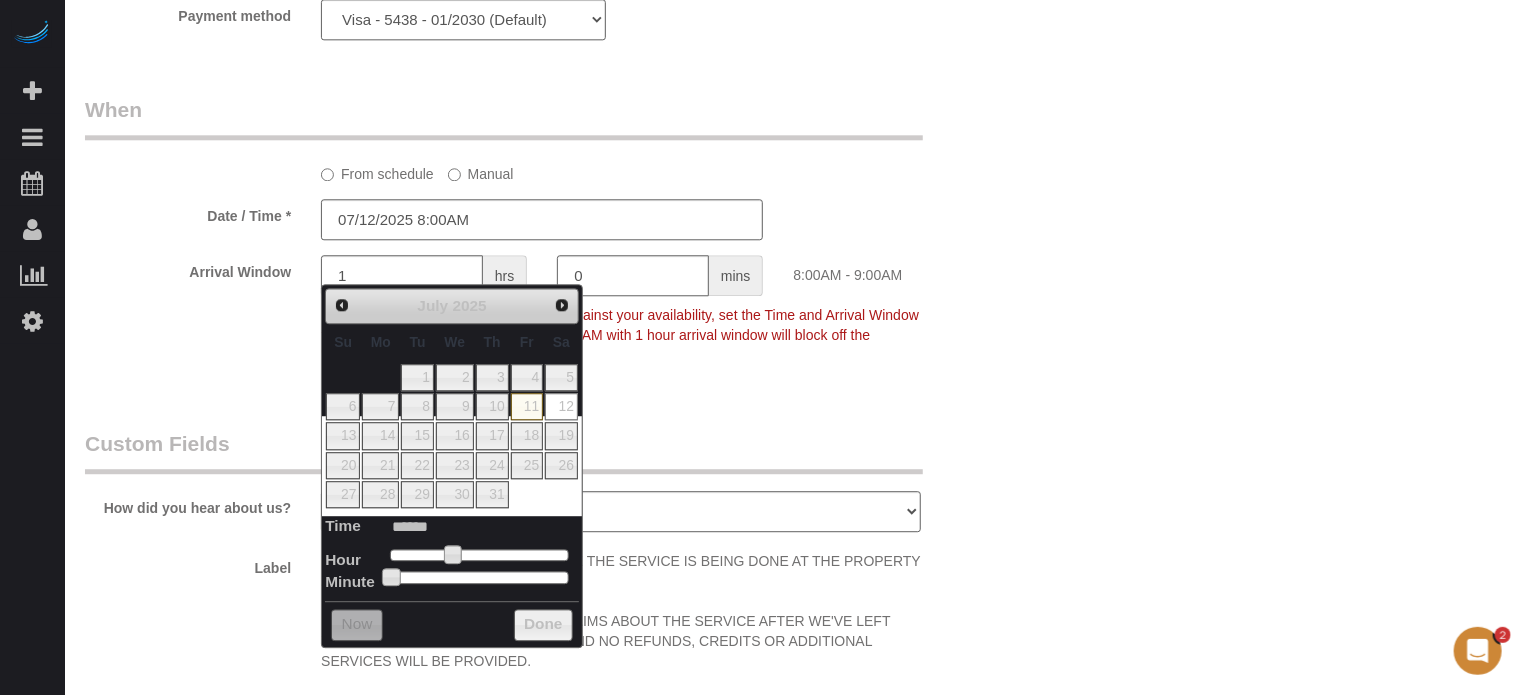 type on "07/12/2025 8:05AM" 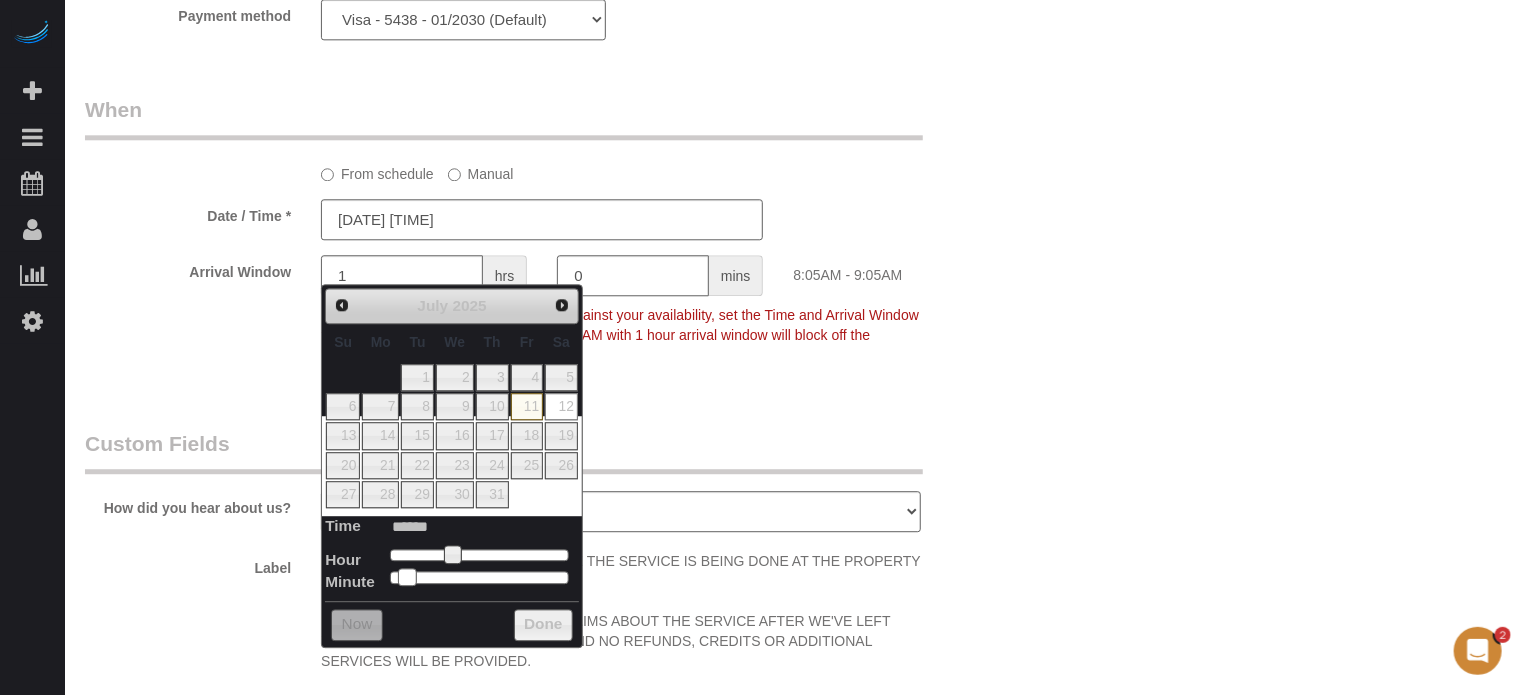 type on "07/12/2025 8:10AM" 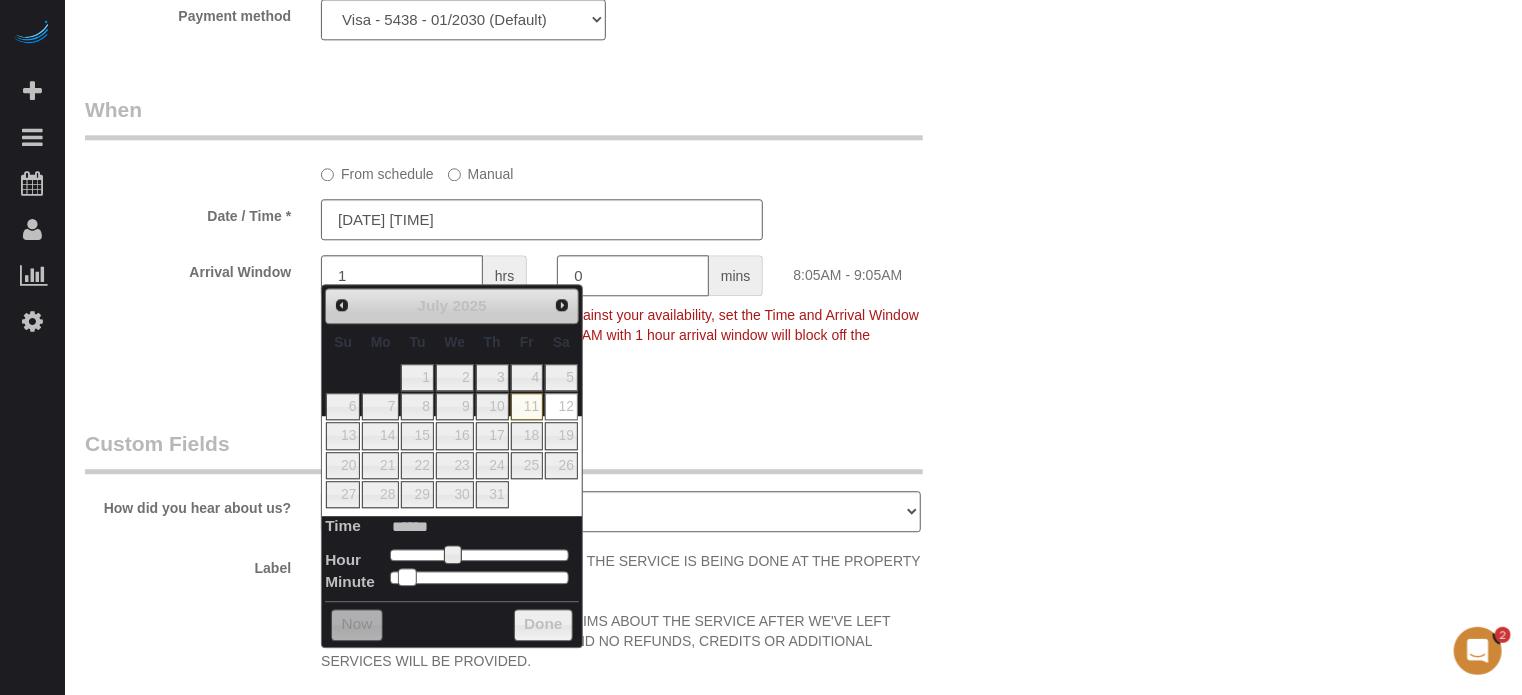 type on "******" 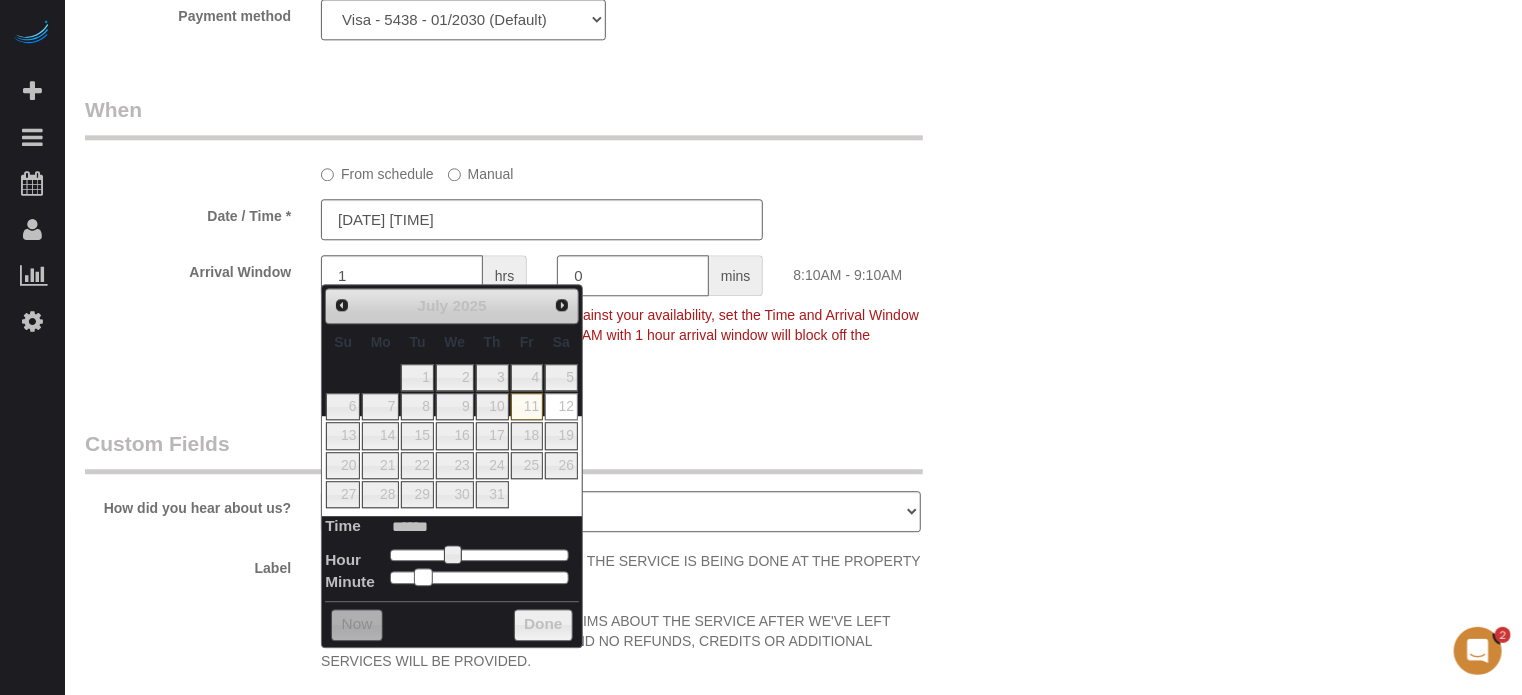 type on "07/12/2025 8:15AM" 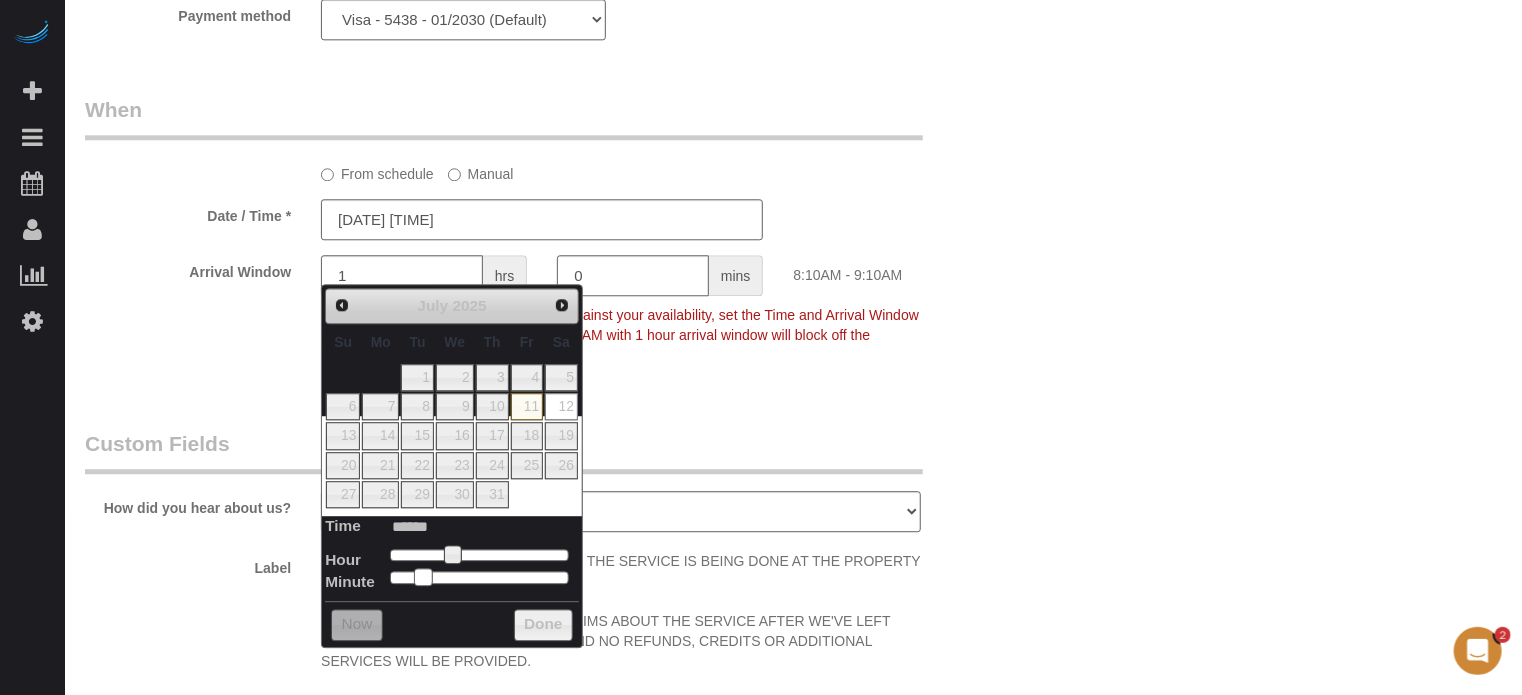 type on "******" 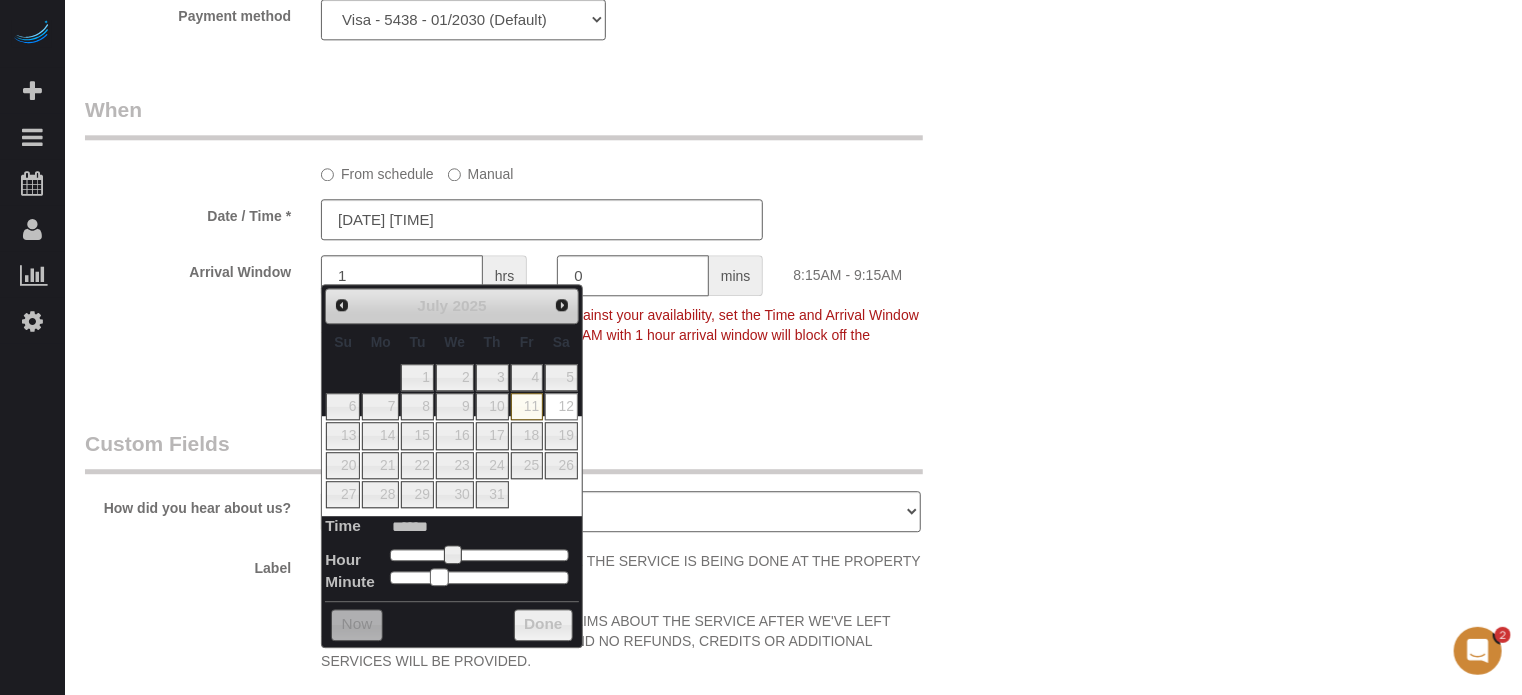 type on "07/12/2025 8:20AM" 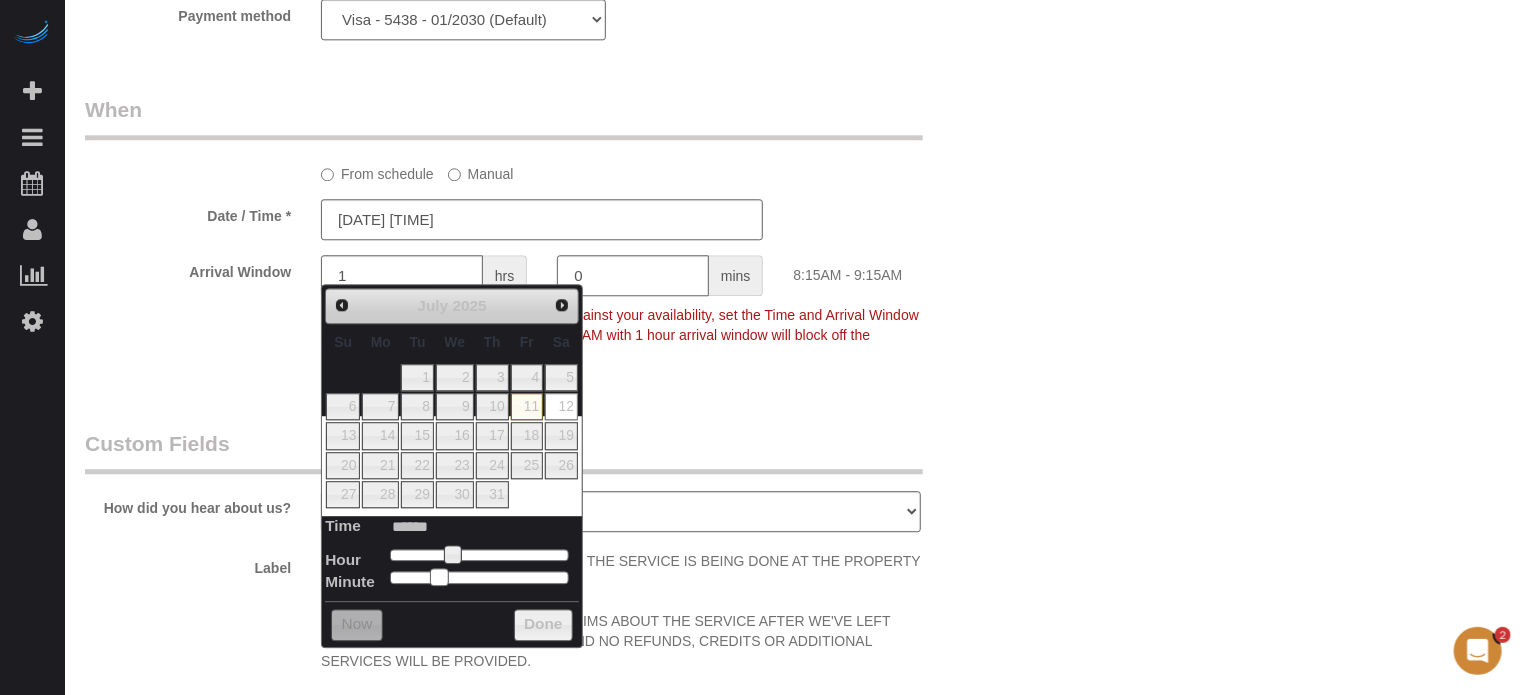type on "******" 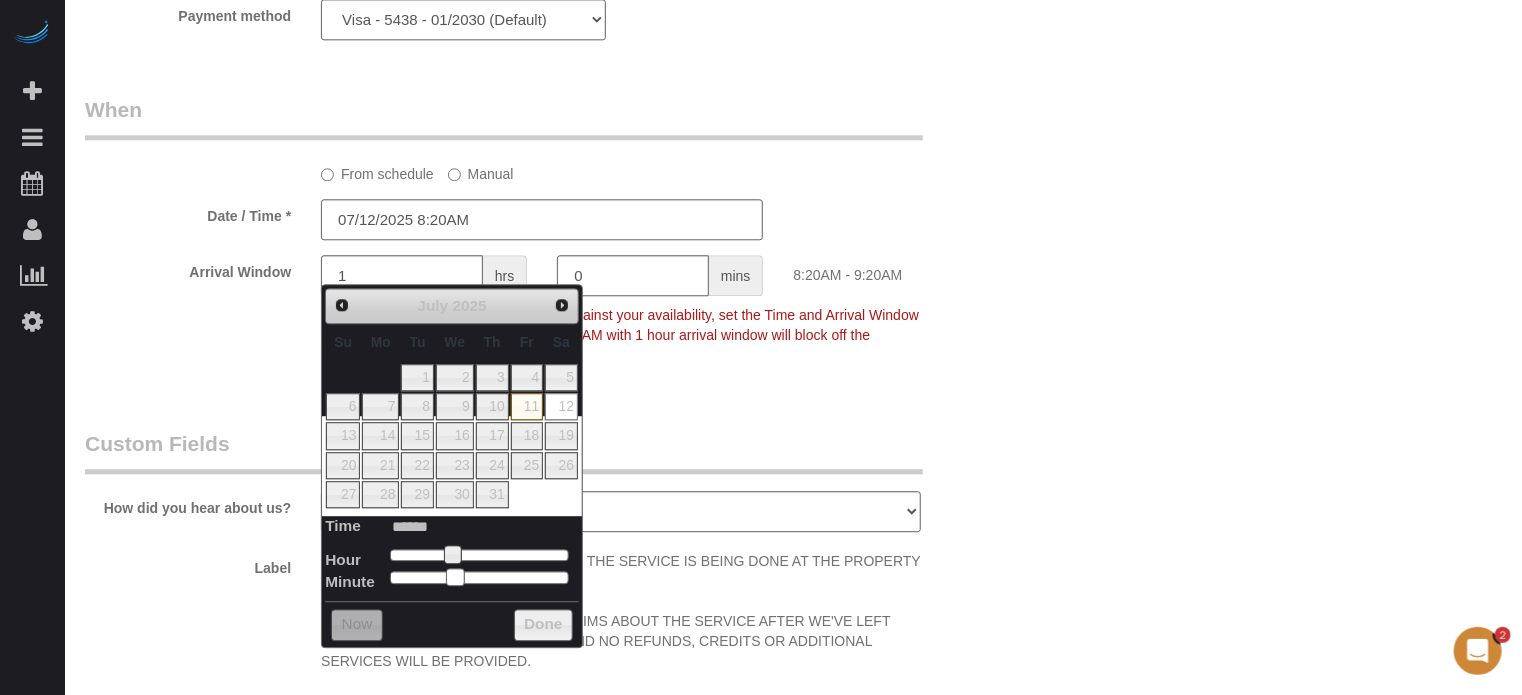type on "07/12/2025 8:25AM" 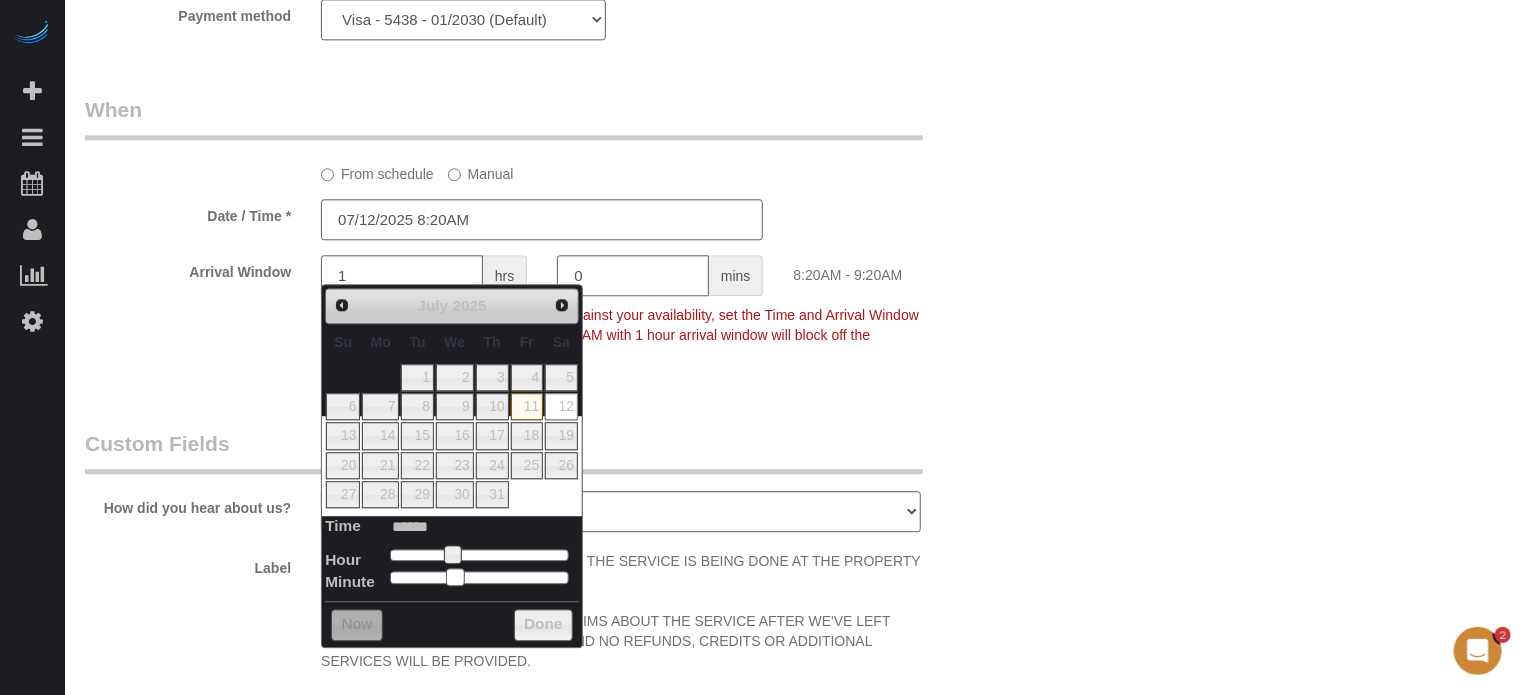 type on "******" 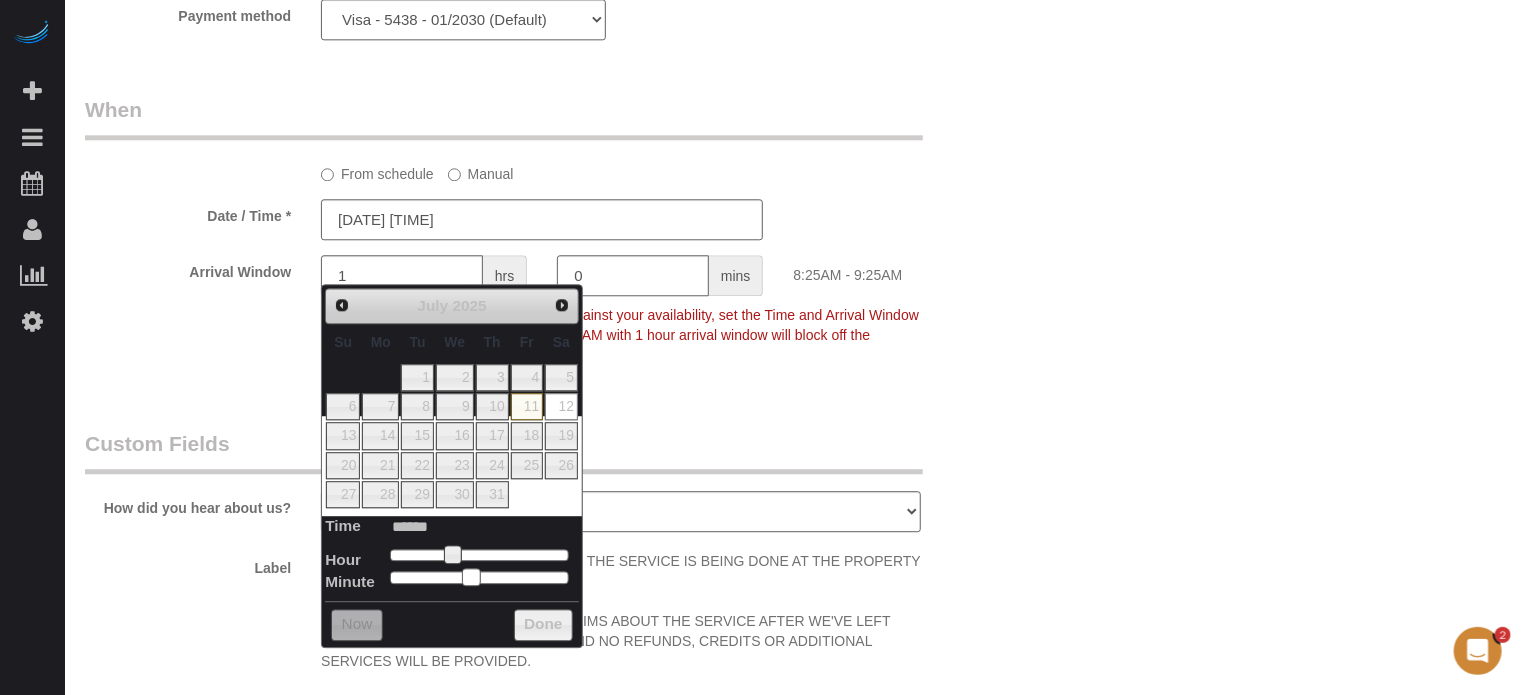 type on "07/12/2025 8:30AM" 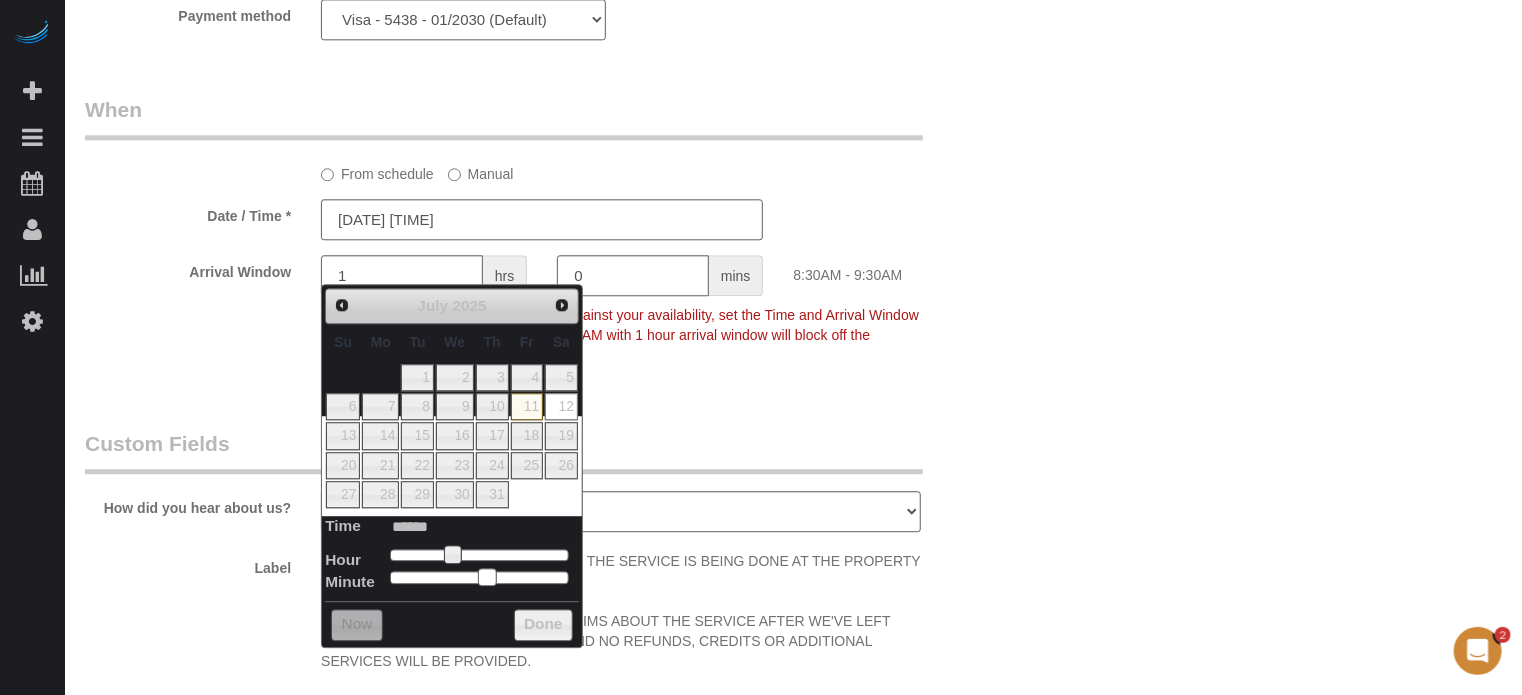 drag, startPoint x: 393, startPoint y: 573, endPoint x: 484, endPoint y: 582, distance: 91.44397 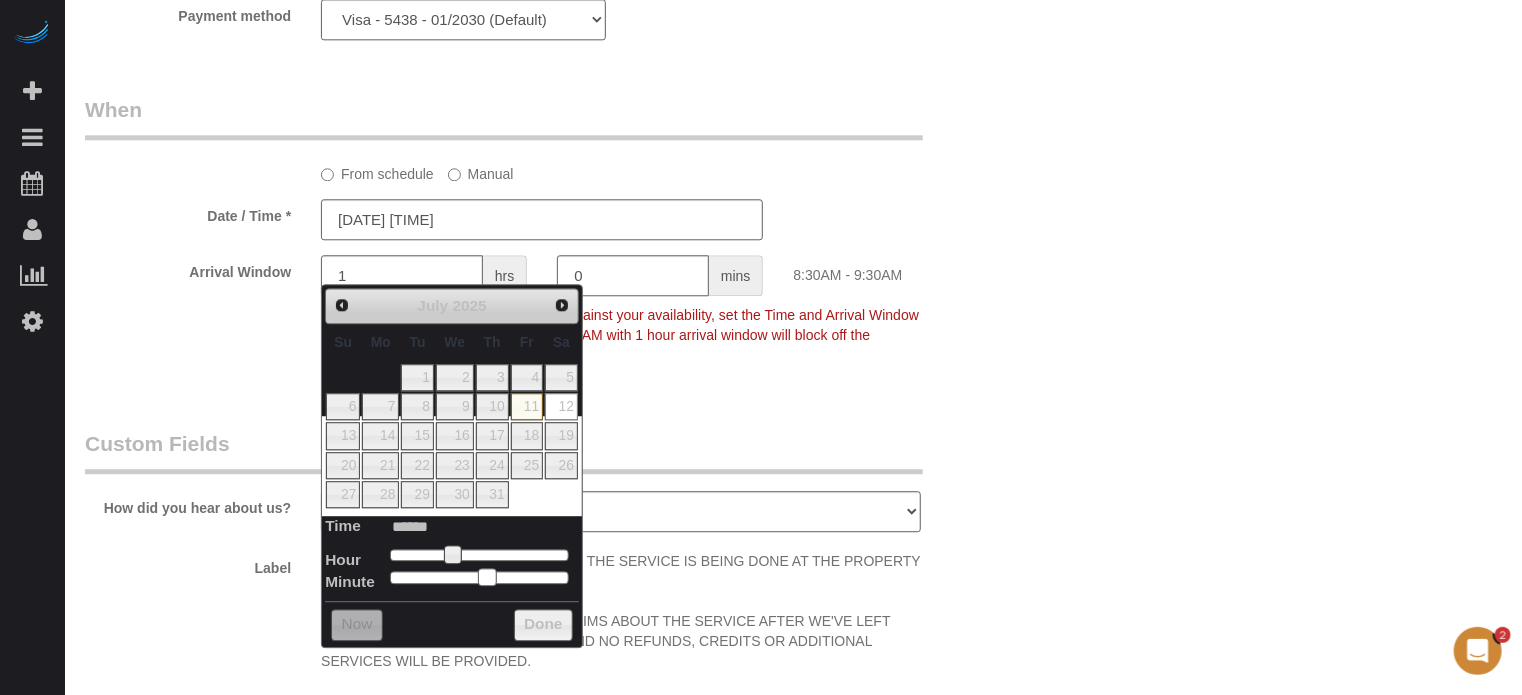 click at bounding box center (487, 577) 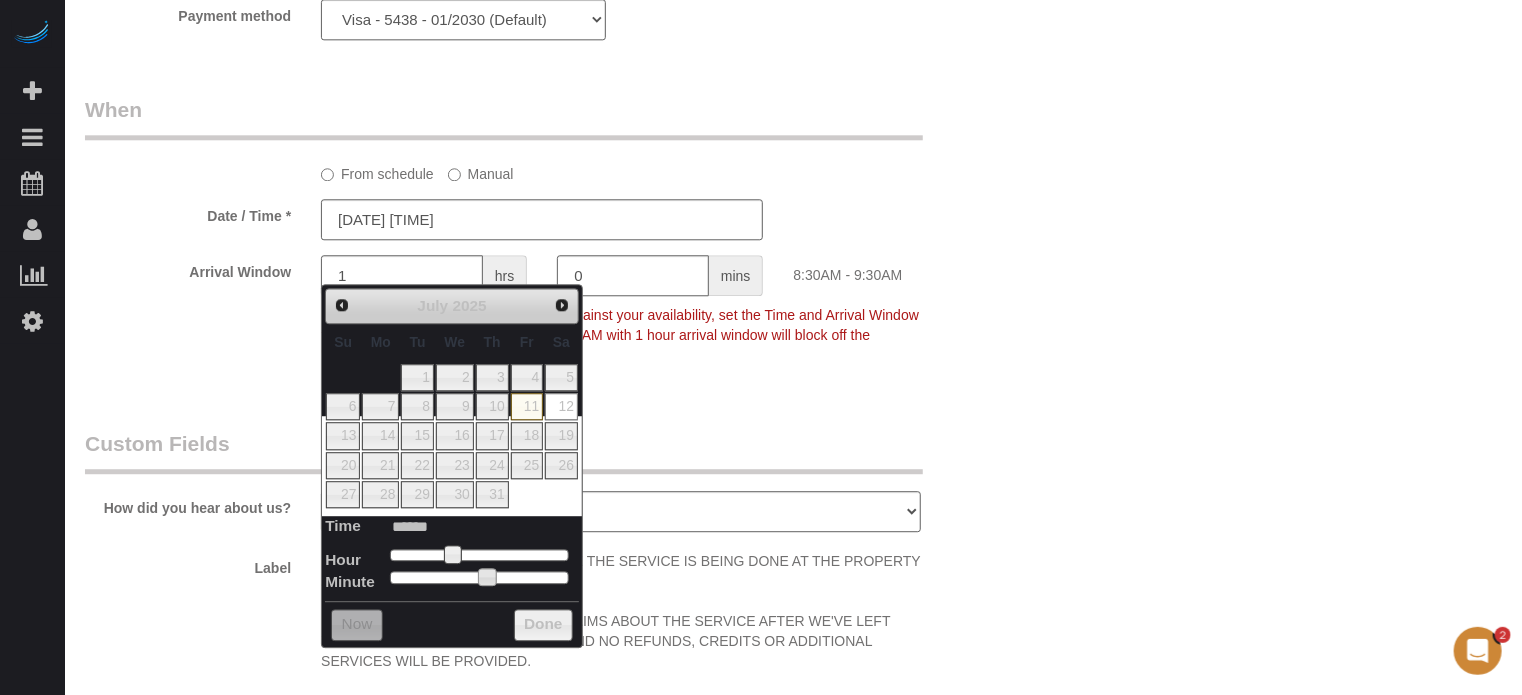 click on "Who
Email**
savita_b@yahoo.com
Name *
Savita
Bhardwaj
Where
Address**
2604 S FOUR PEAKS WAY
Chandler
AK
AL
AR
AZ
CA
CO
CT
DC
DE
FL
GA
HI
IA
ID
IL
IN
KS
KY
LA
MA
MD
ME
MI
MN
MO
MS
MT
NC
ND
NE
NH" at bounding box center [542, -354] 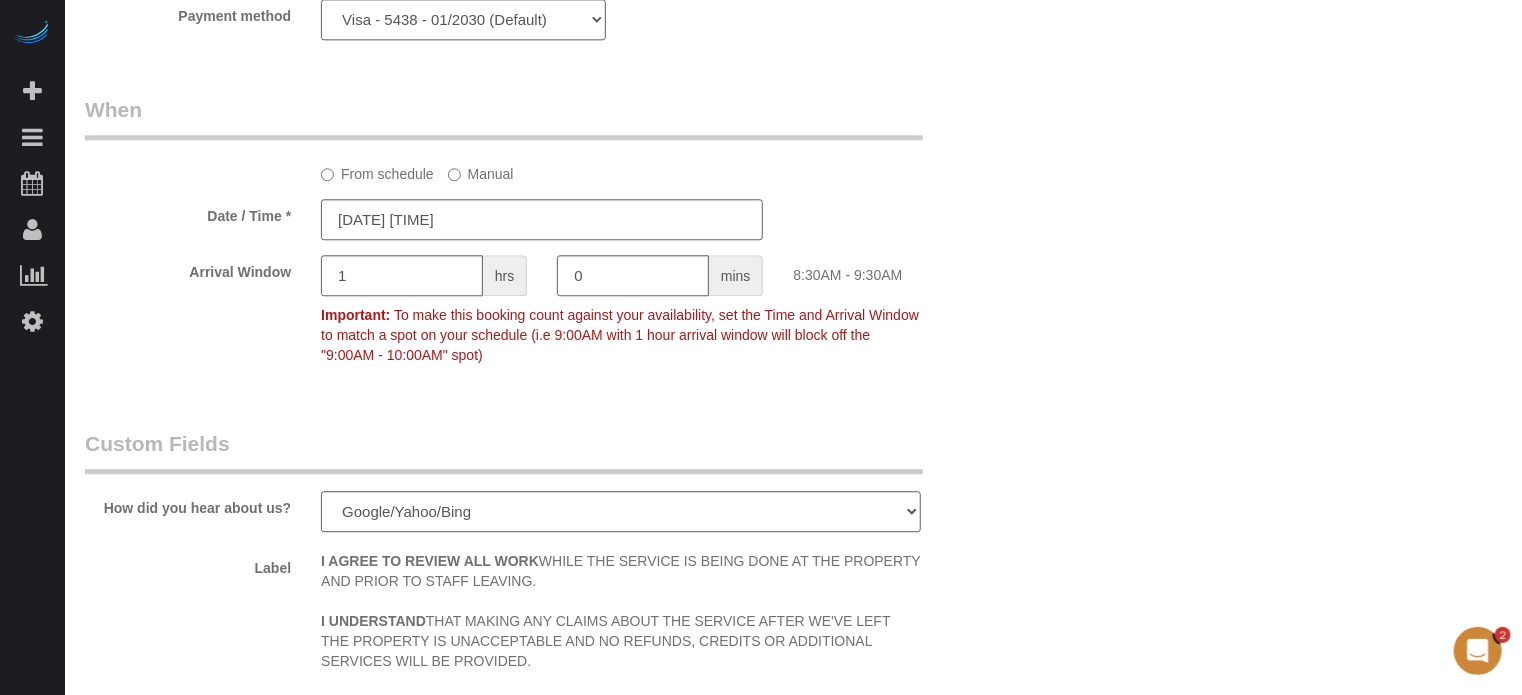 click on "Arrival Window
1
hrs
0
mins
8:30AM - 9:30AM
Important:
To make this booking count against your availability, set the Time and
Arrival Window to match a spot on your schedule (i.e 9:00AM with 1 hour
arrival window will block off the "9:00AM - 10:00AM" spot)" 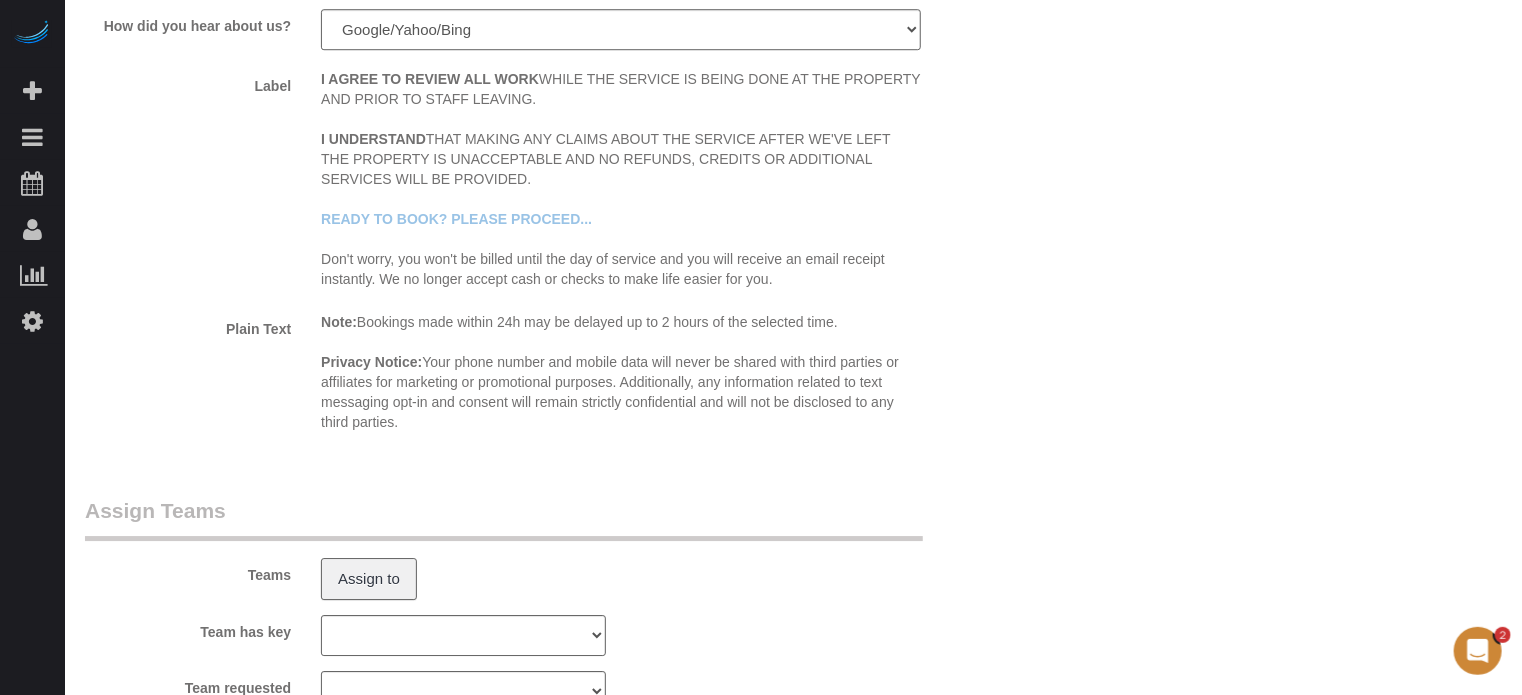 scroll, scrollTop: 2987, scrollLeft: 0, axis: vertical 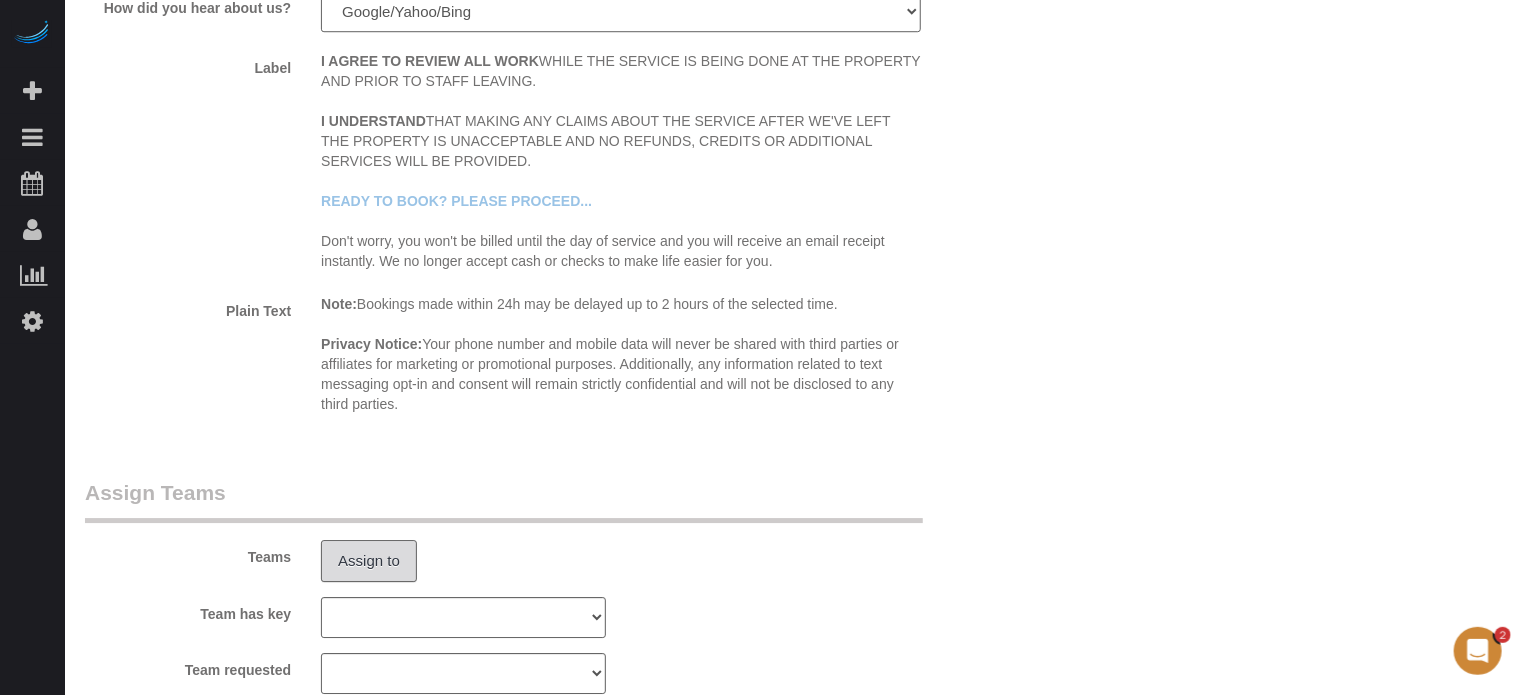 click on "Assign to" at bounding box center [369, 561] 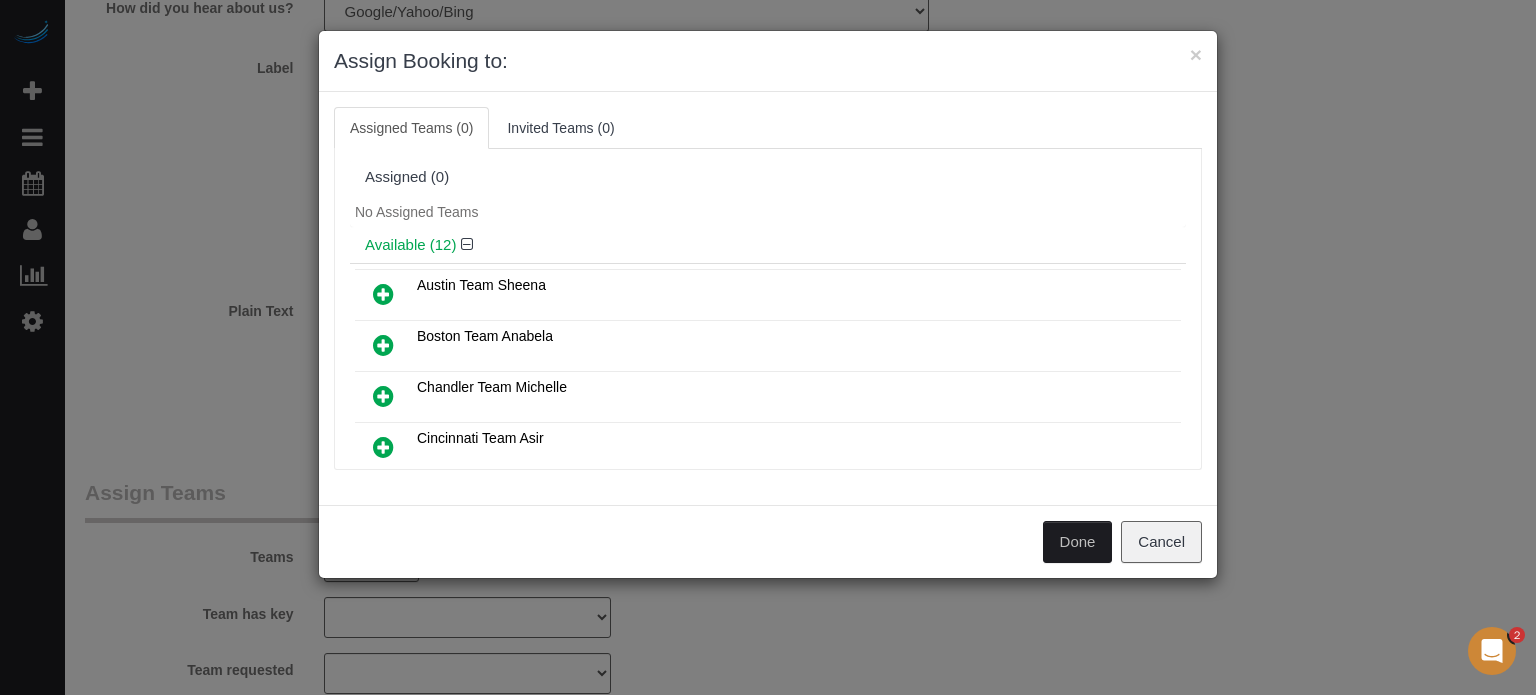 click at bounding box center (383, 396) 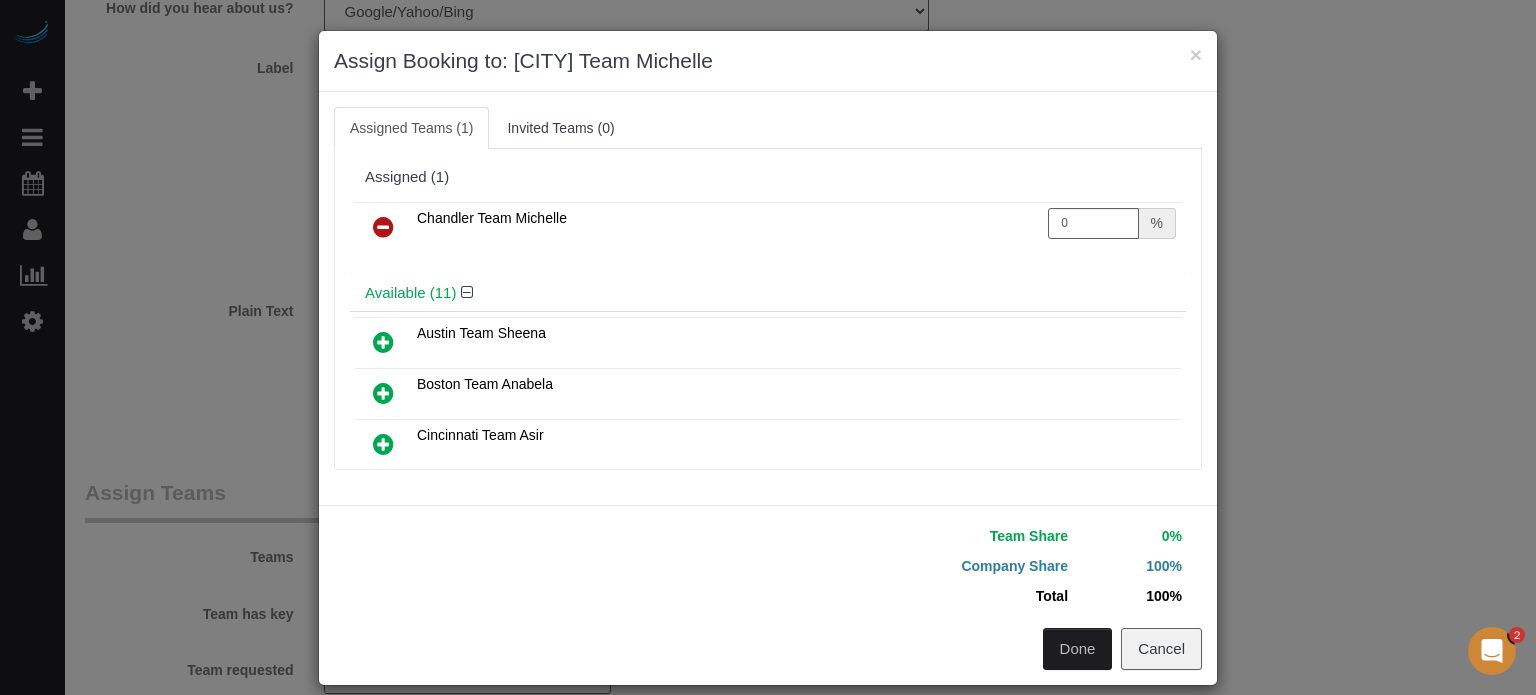 click on "Done" at bounding box center [1078, 649] 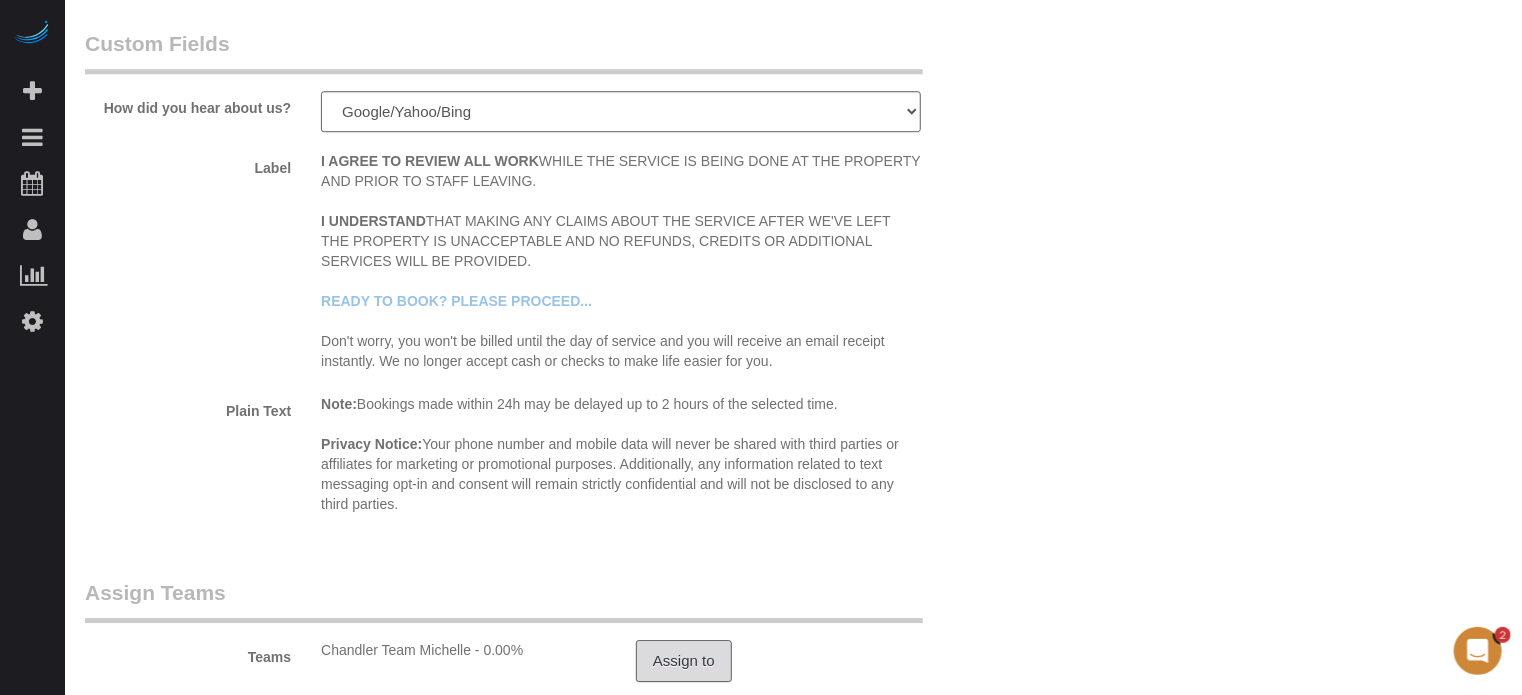 scroll, scrollTop: 3187, scrollLeft: 0, axis: vertical 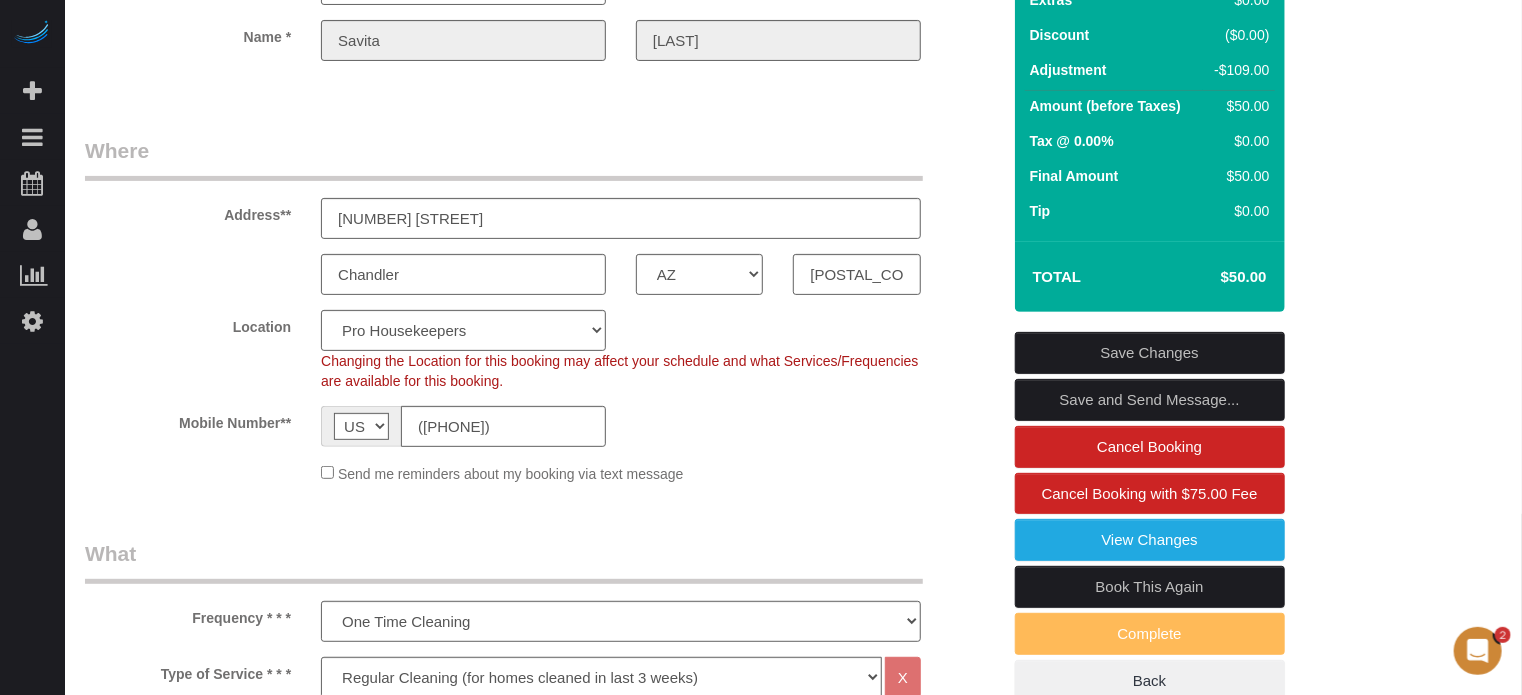 click on "Save Changes" at bounding box center [1150, 353] 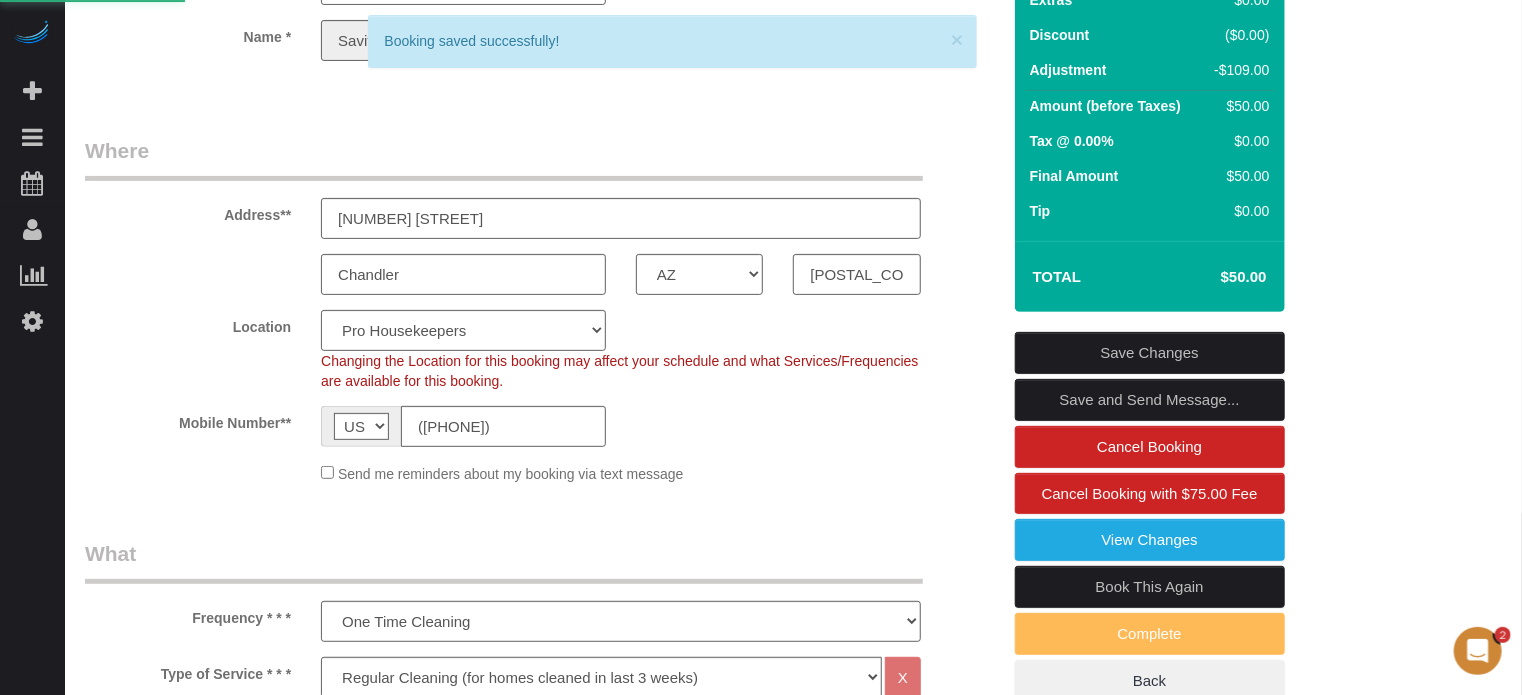 scroll, scrollTop: 0, scrollLeft: 0, axis: both 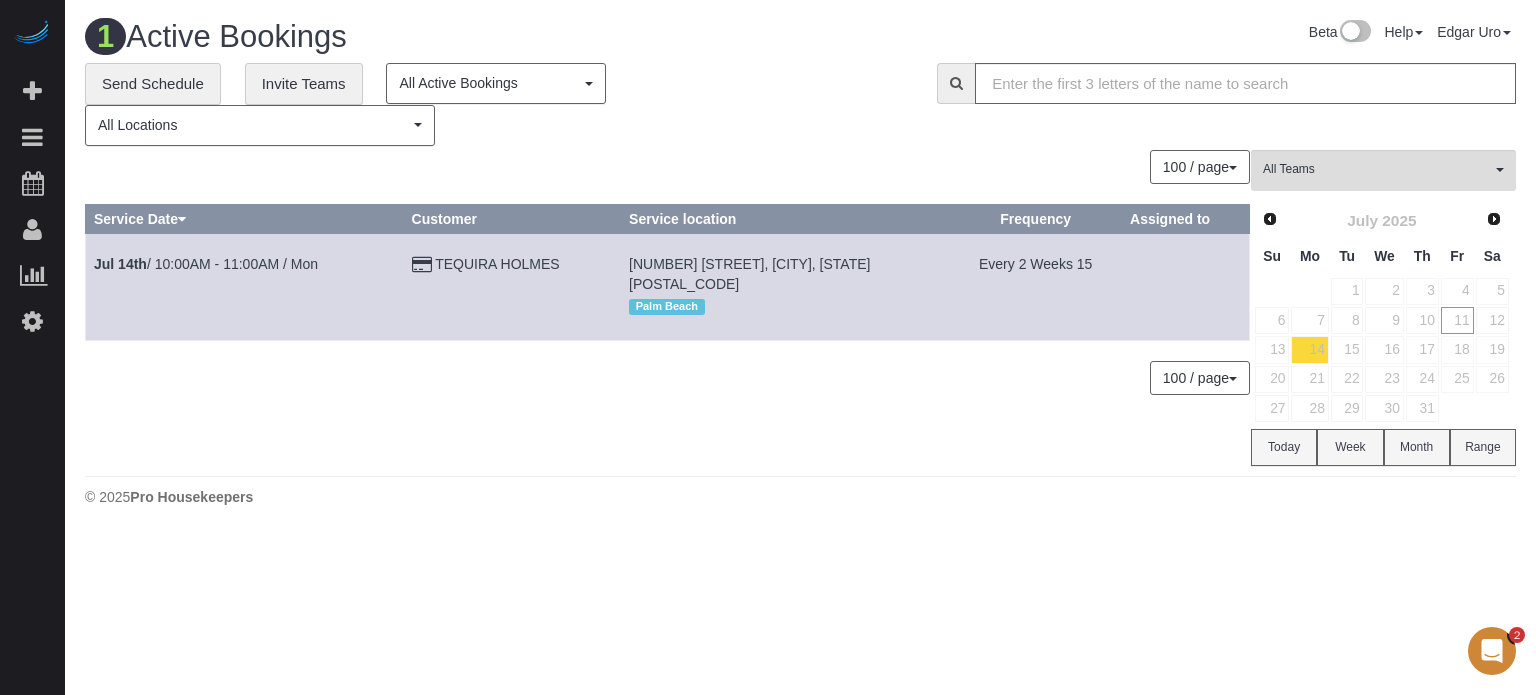 click on "Beta
Add Booking
Bookings
Active Bookings
Cancelled Bookings
Quote Inquiries
Download CSV
Scheduler
Customers
Customers
Deleted Customers Log
Payments
Charge Customers" at bounding box center [768, 347] 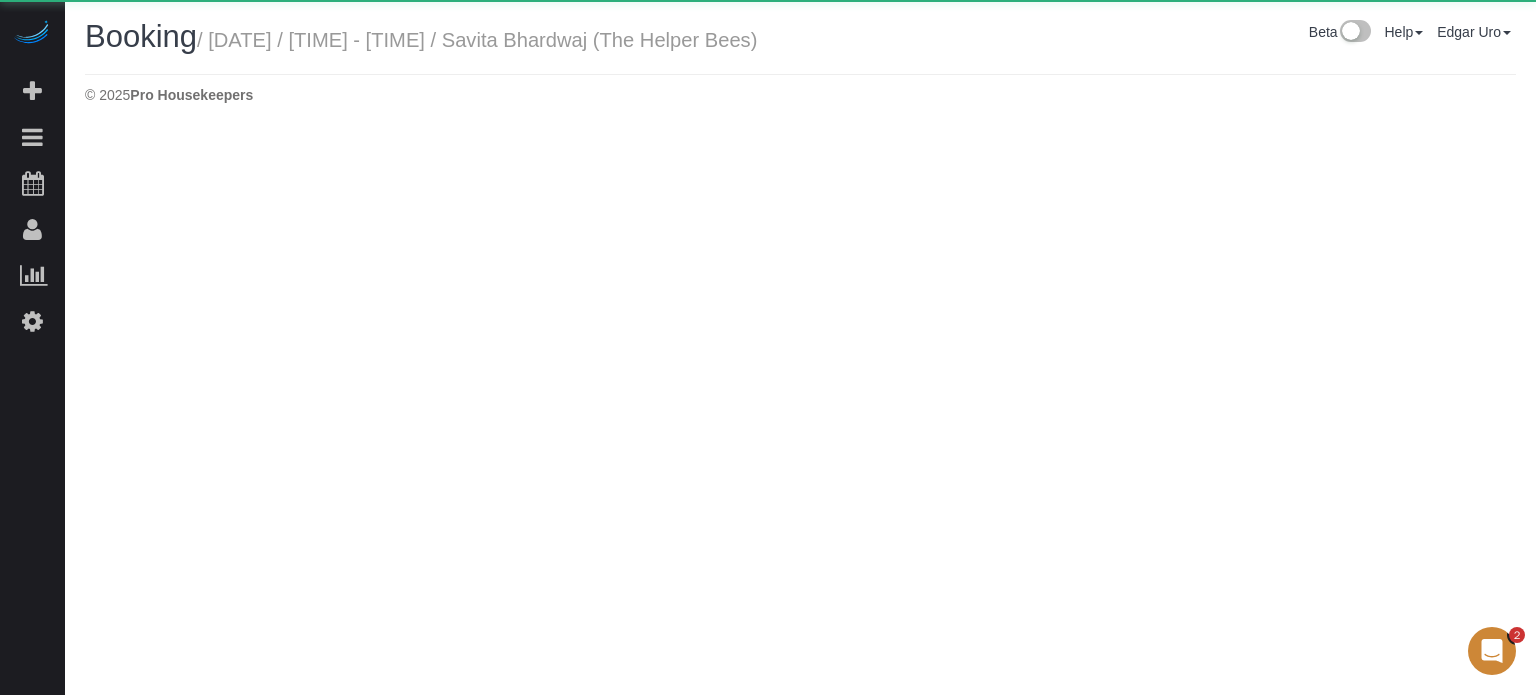 select on "AZ" 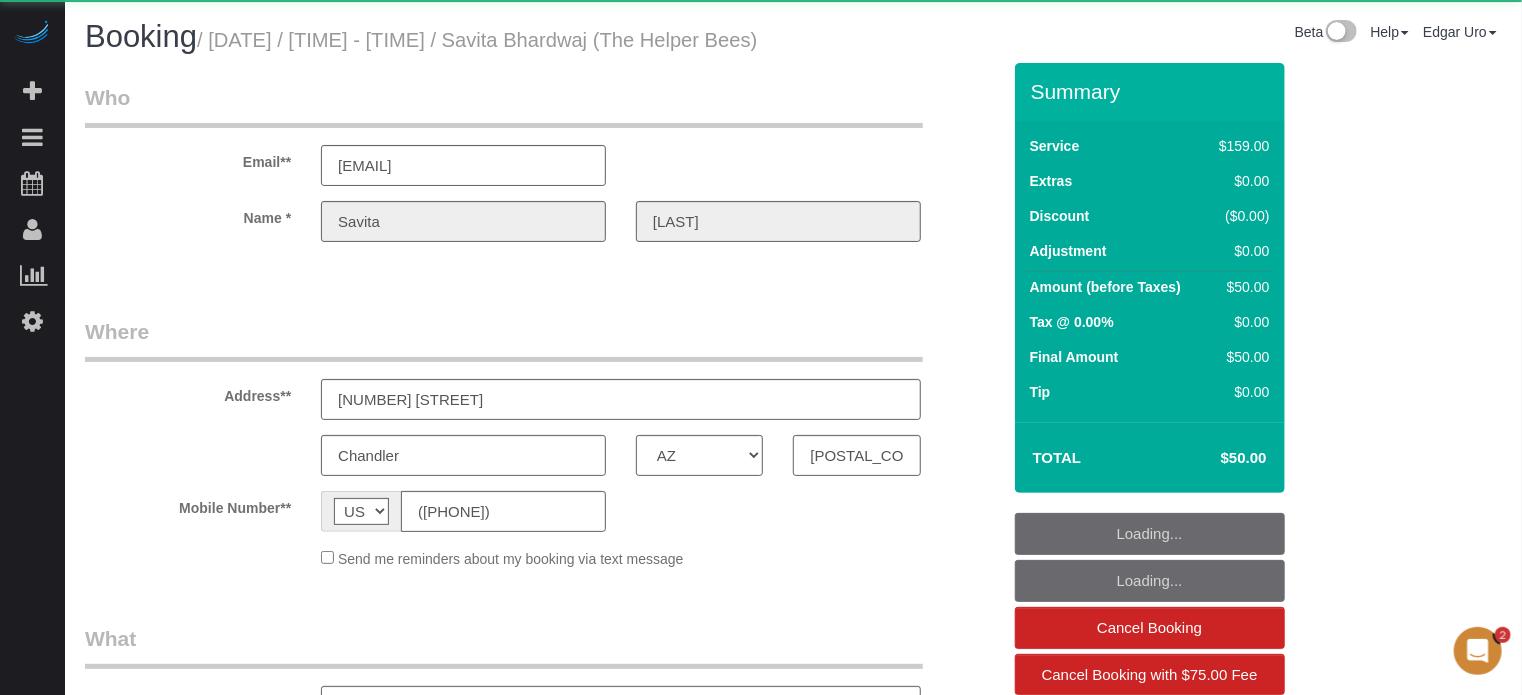 select on "object:5482" 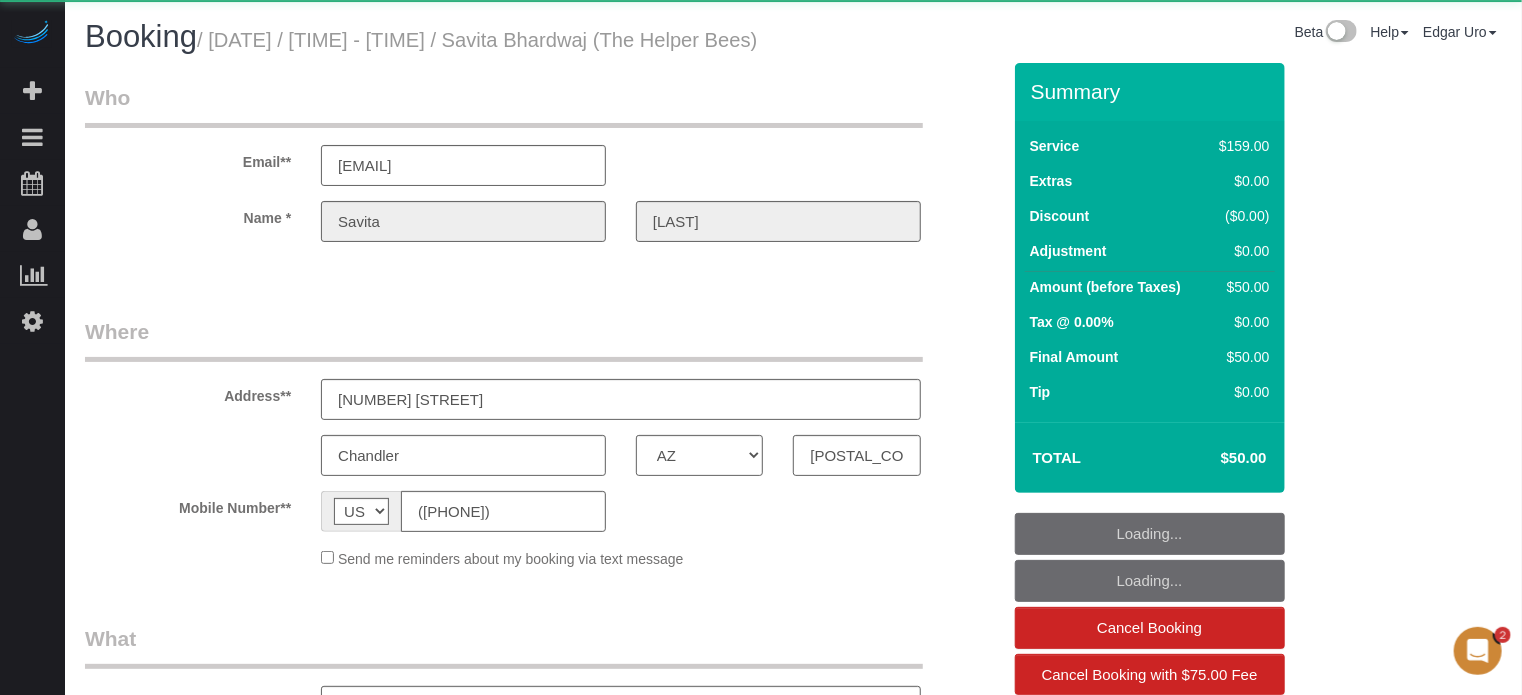 select on "string:fspay-82df2ad7-001a-4b26-b72c-4189f7716978" 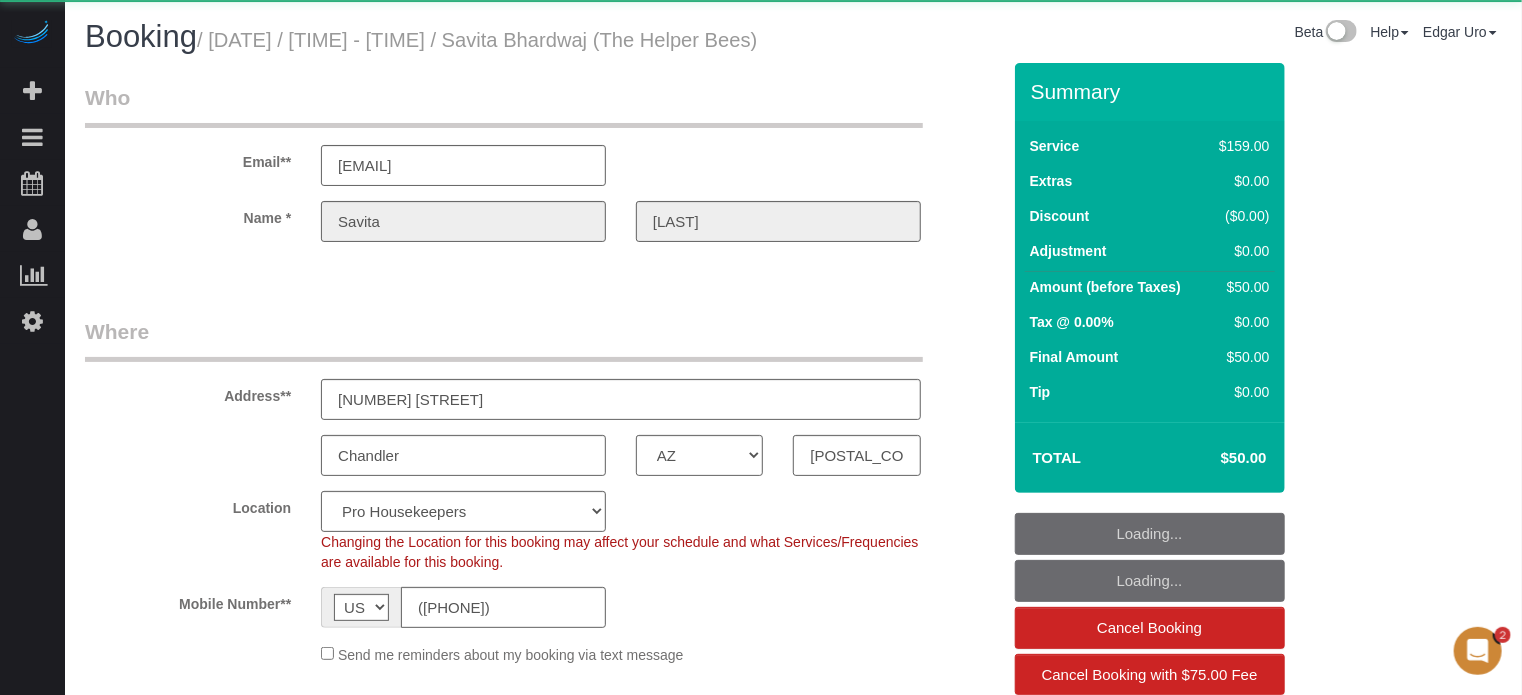 select on "4" 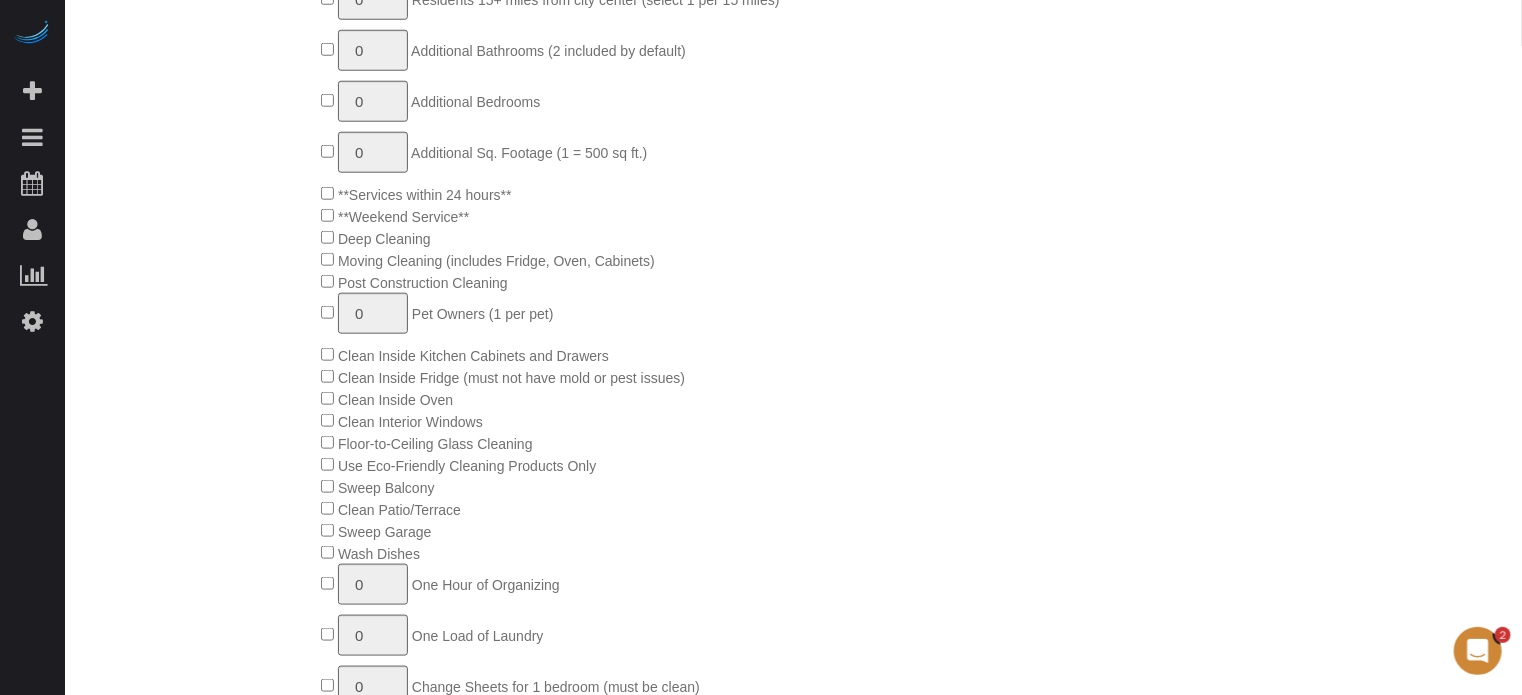 scroll, scrollTop: 0, scrollLeft: 0, axis: both 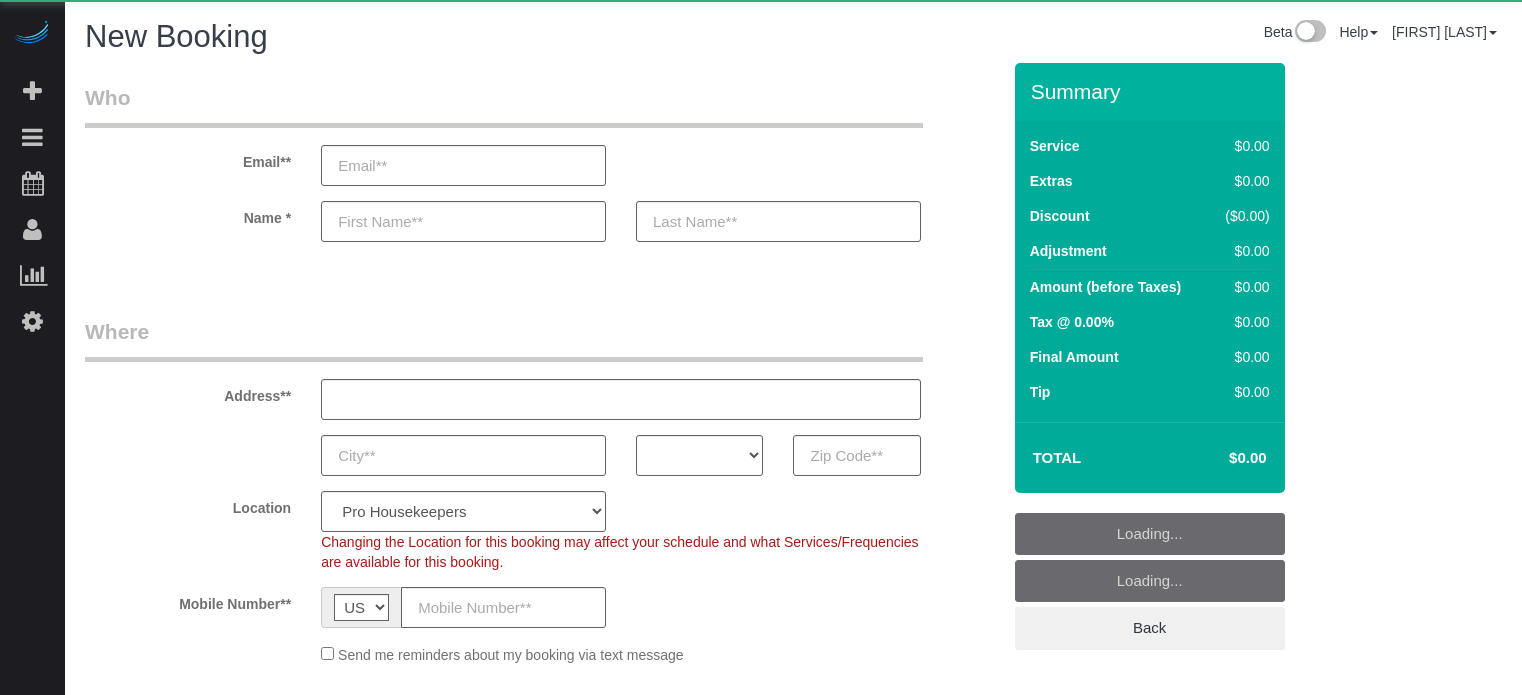 select on "number:9" 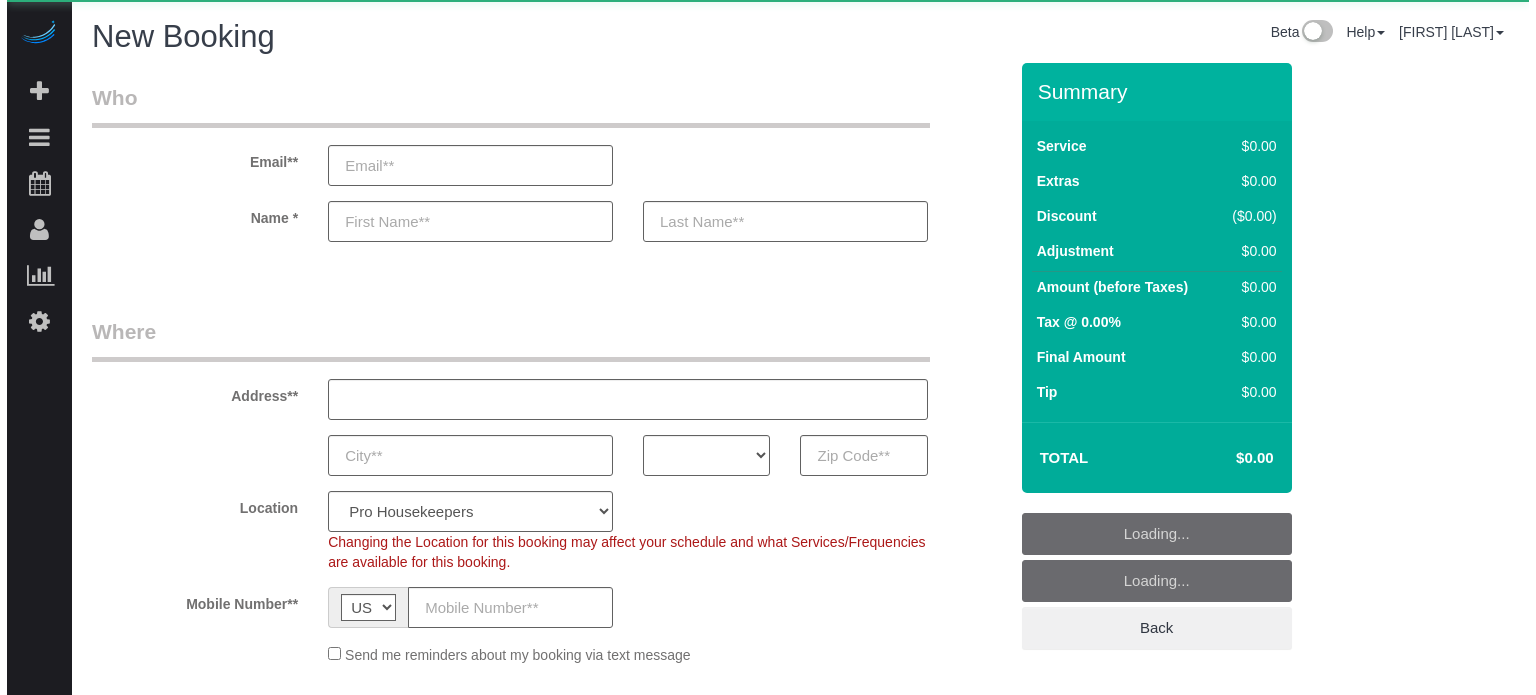 scroll, scrollTop: 0, scrollLeft: 0, axis: both 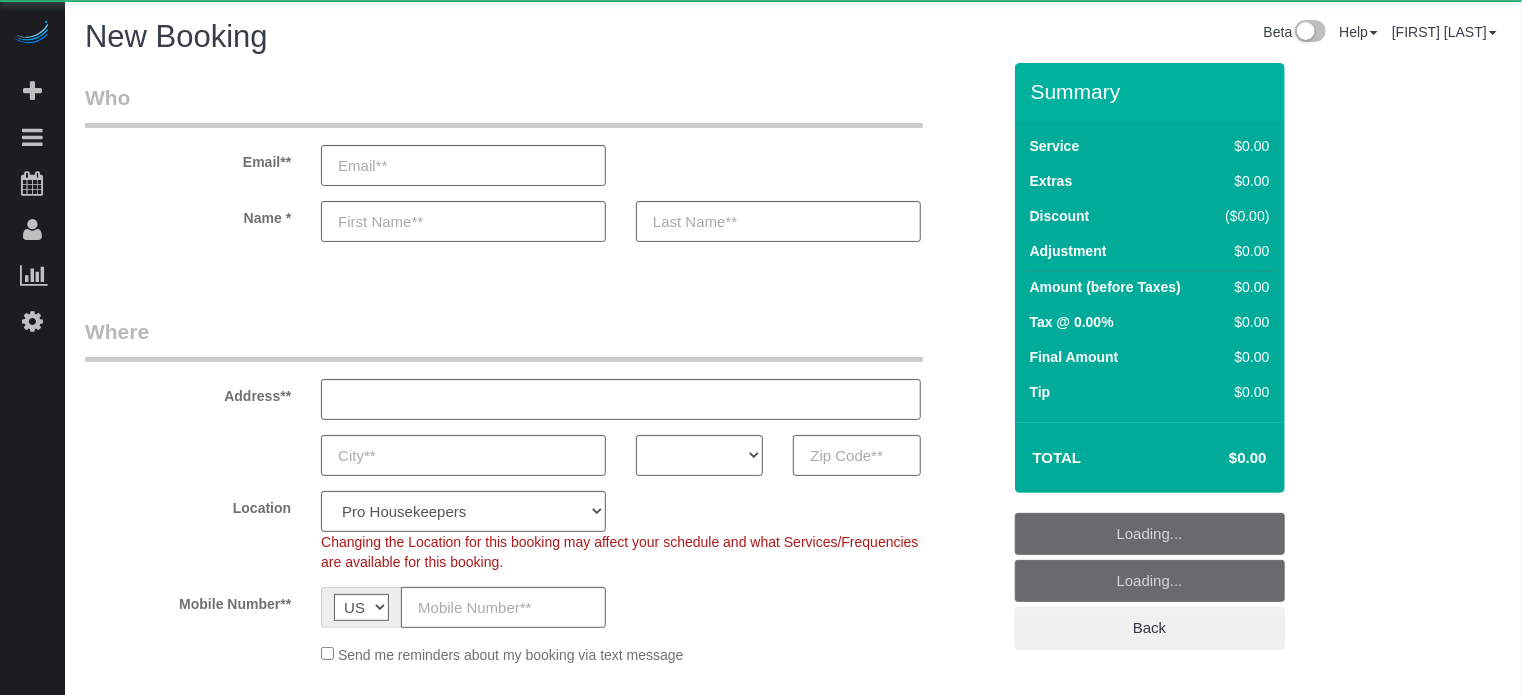 select on "4" 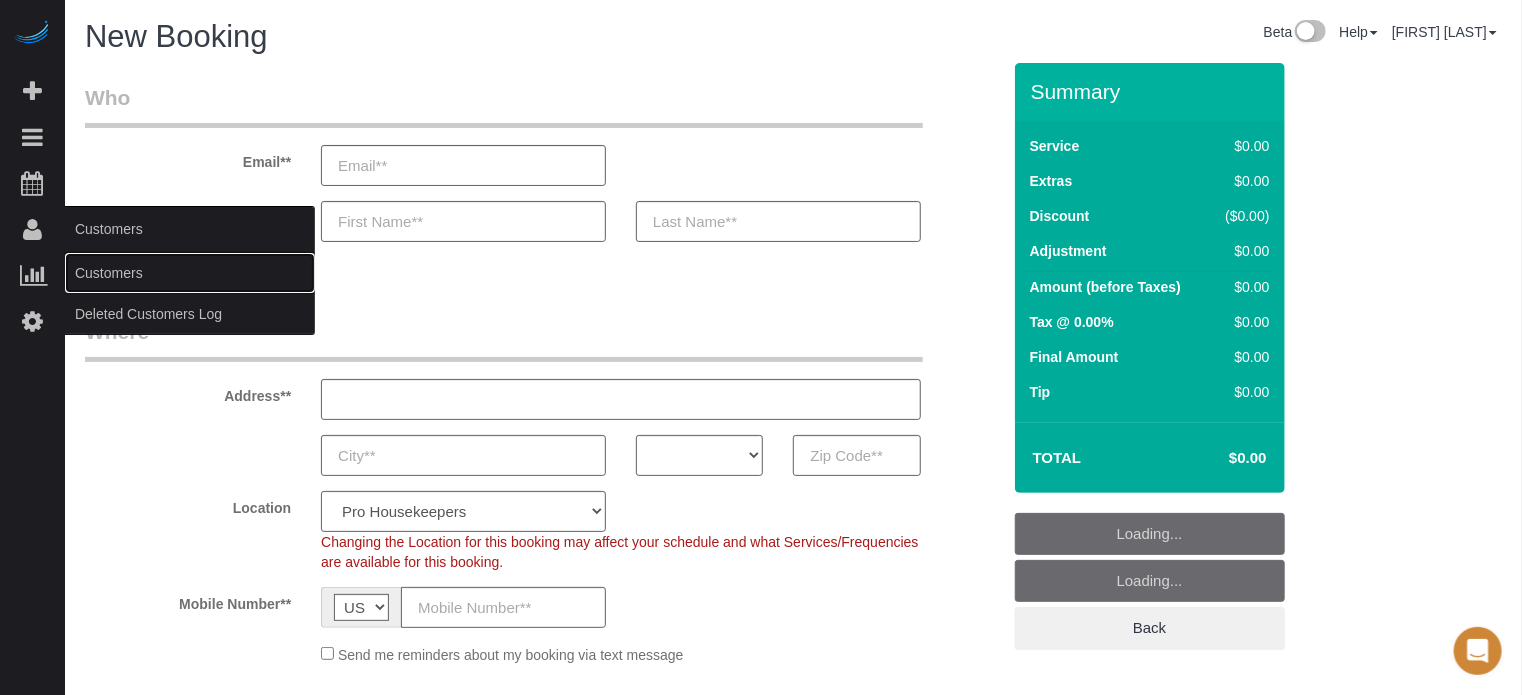 click on "Customers" at bounding box center (190, 273) 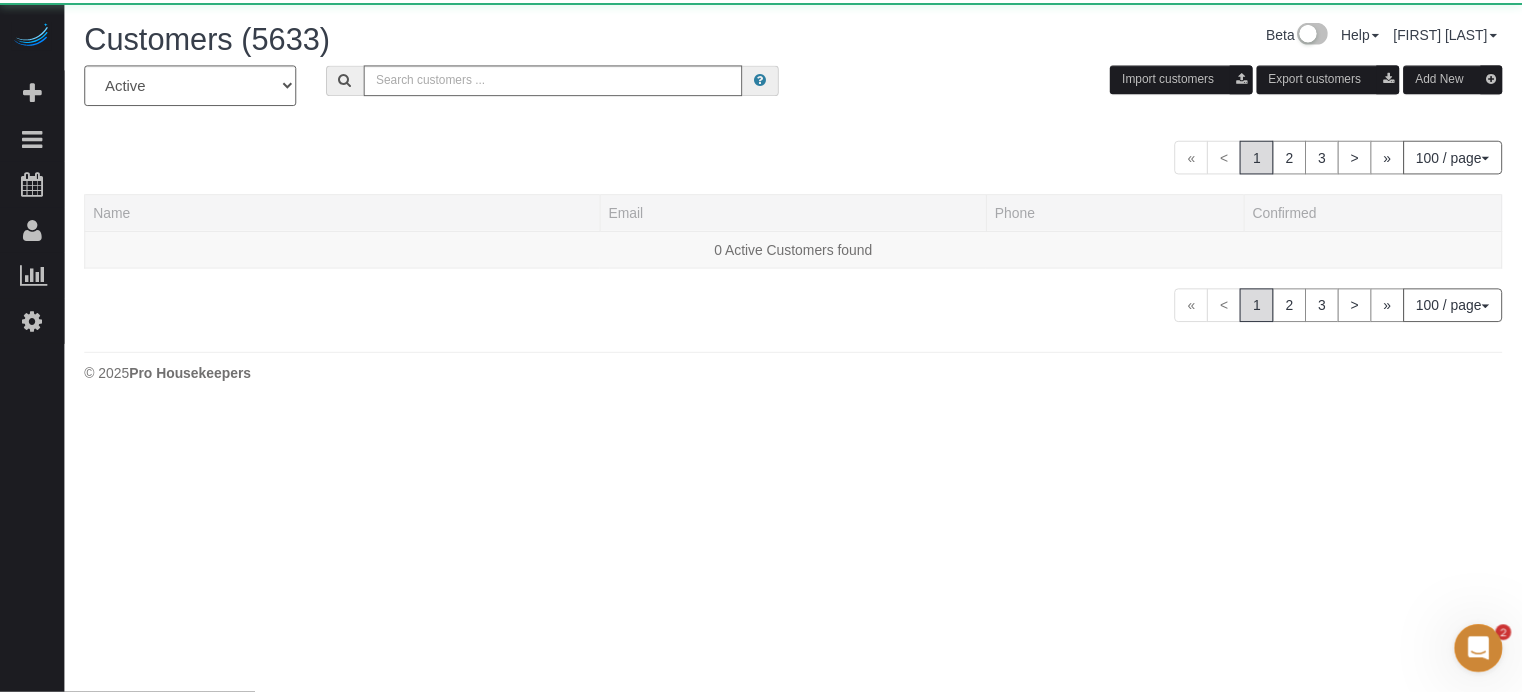 scroll, scrollTop: 0, scrollLeft: 0, axis: both 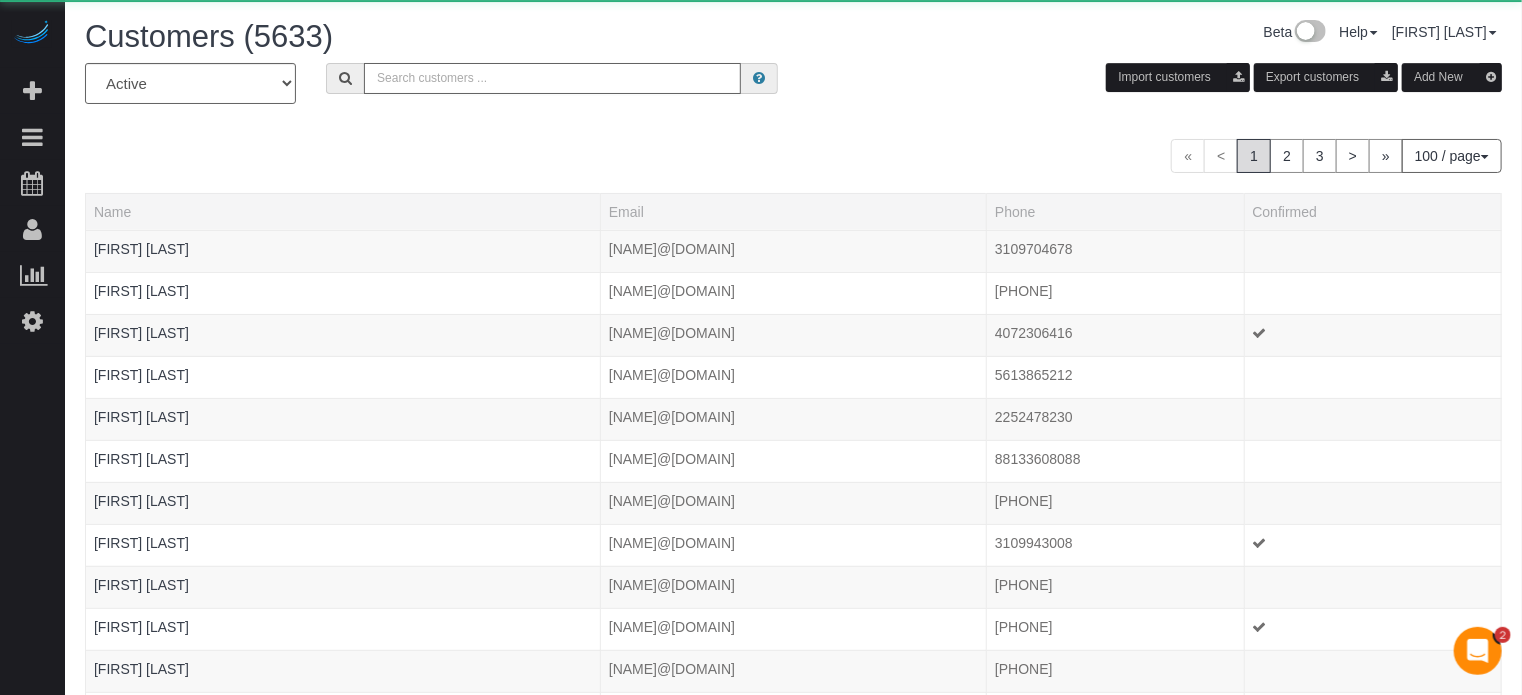 click at bounding box center [552, 78] 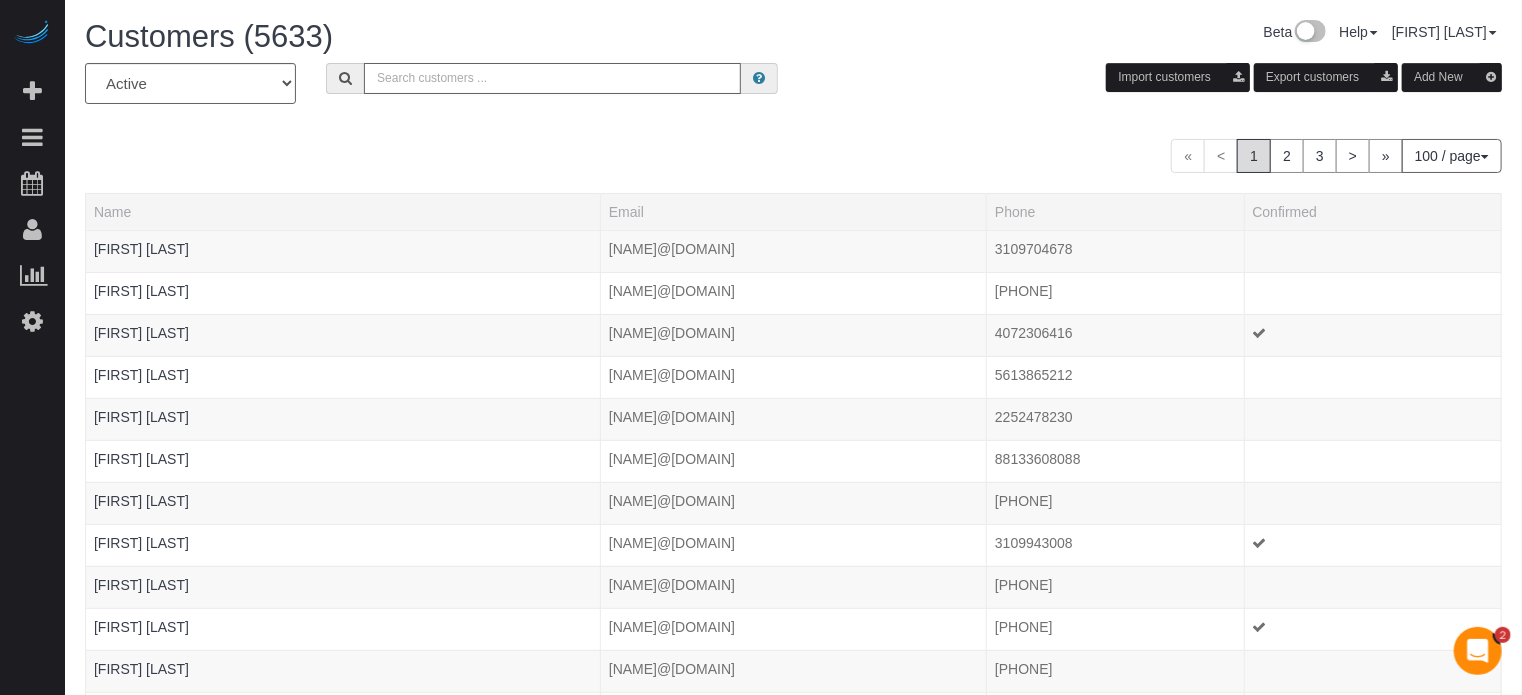 click at bounding box center [552, 78] 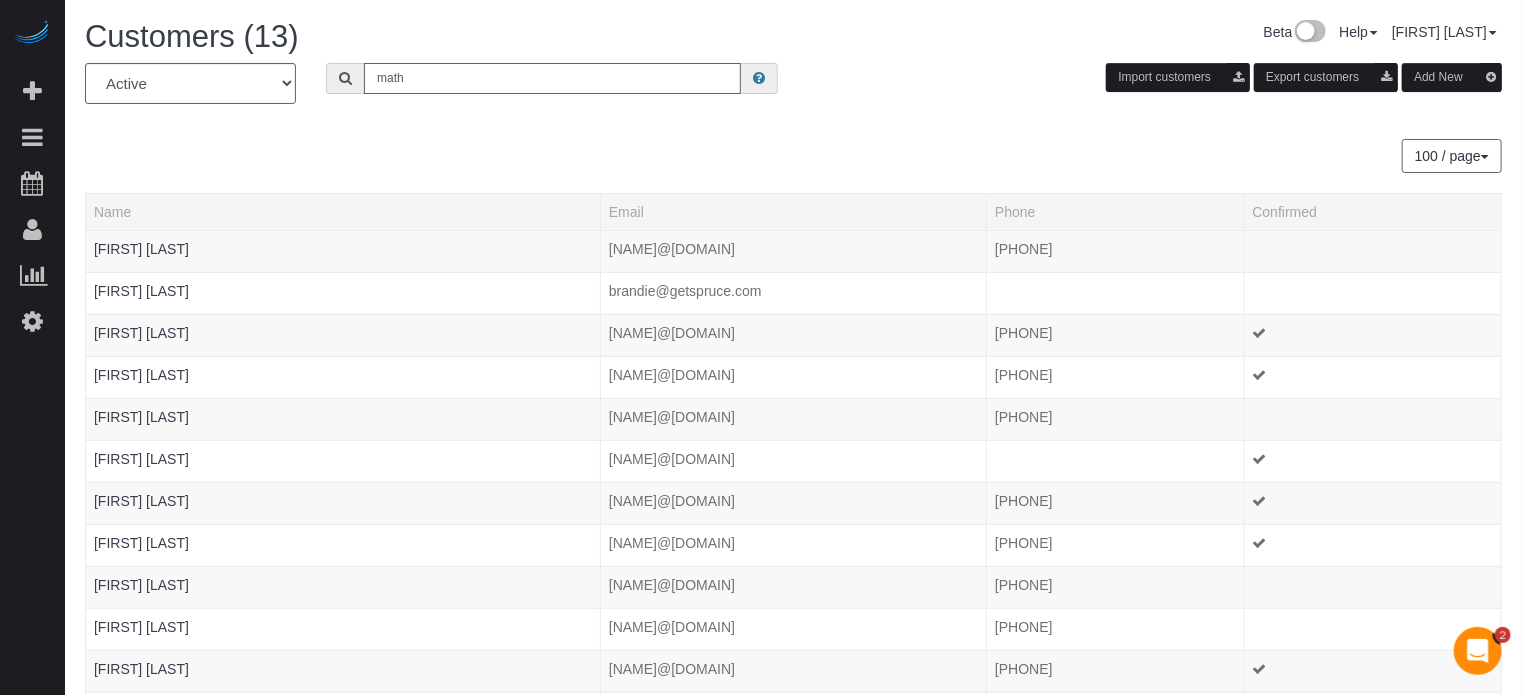 type on "math" 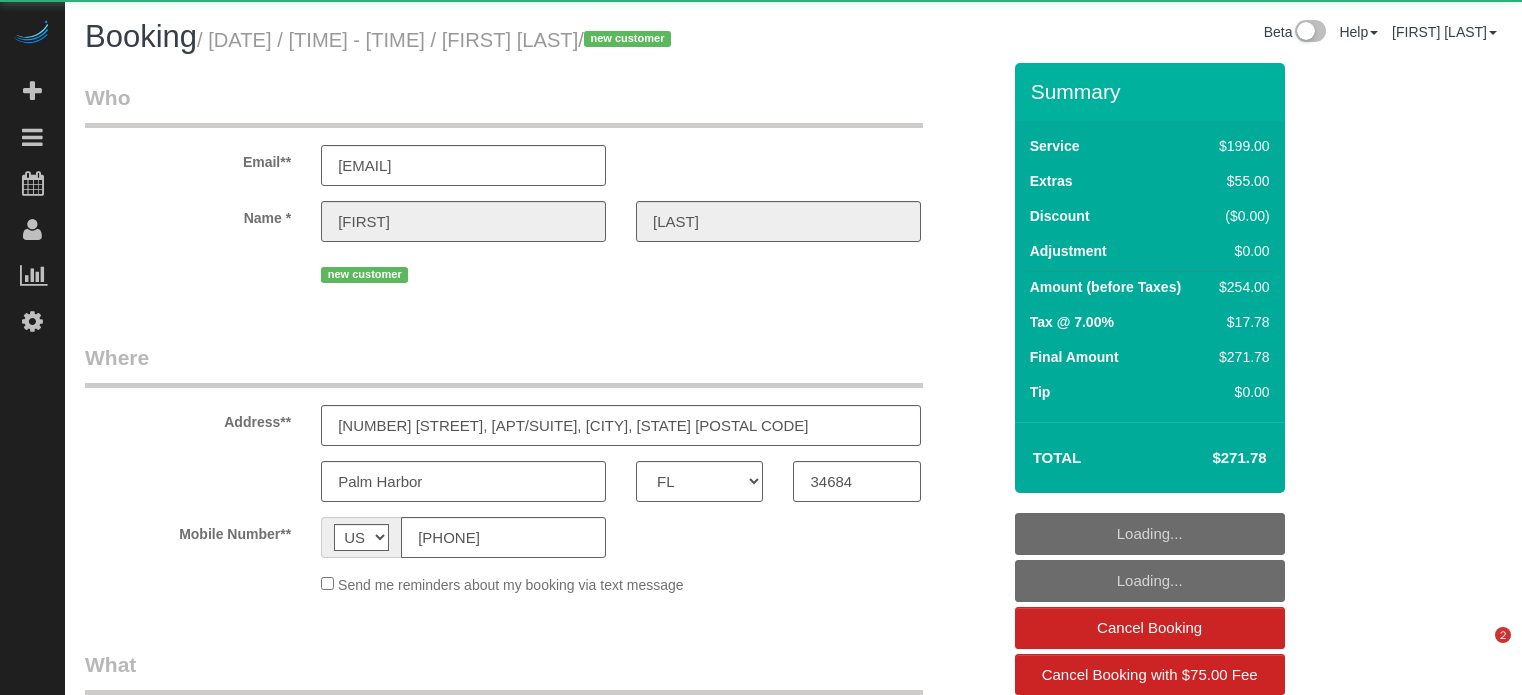 select on "FL" 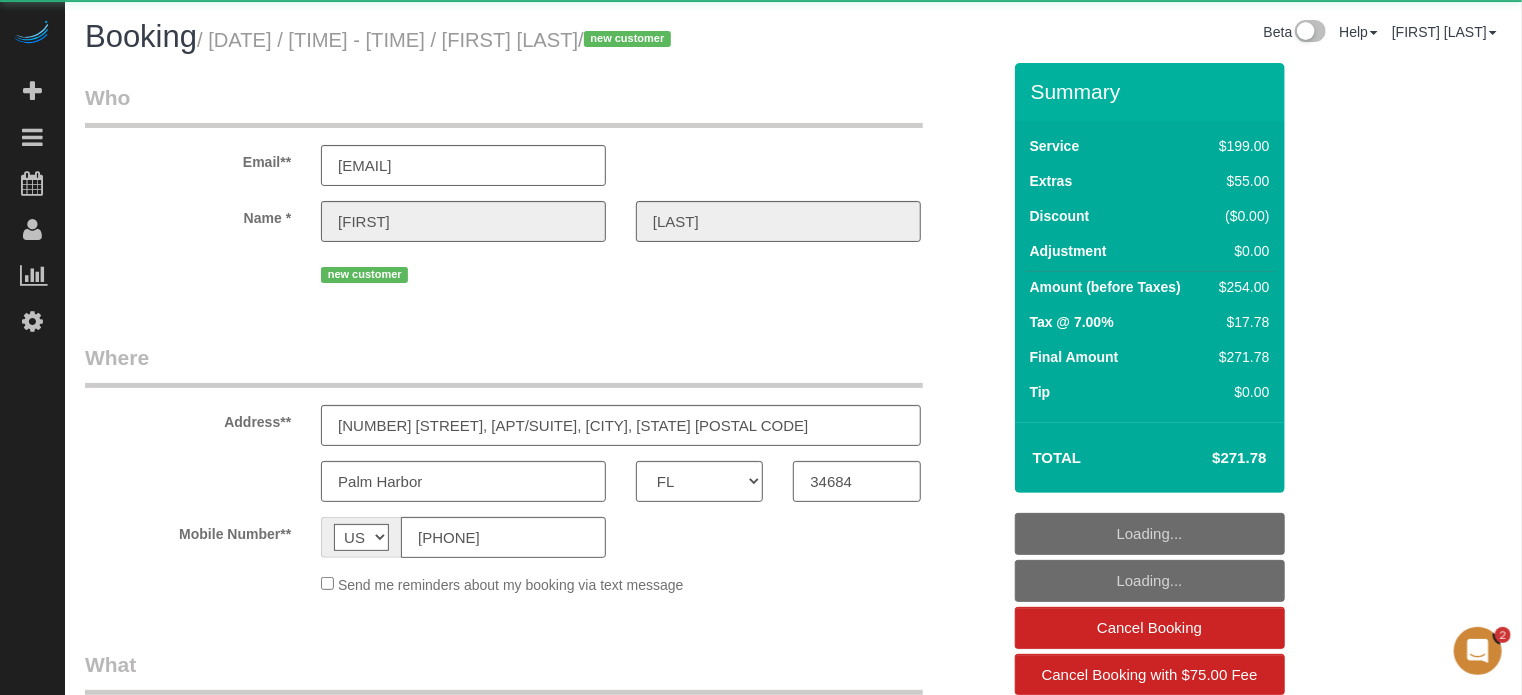 scroll, scrollTop: 0, scrollLeft: 0, axis: both 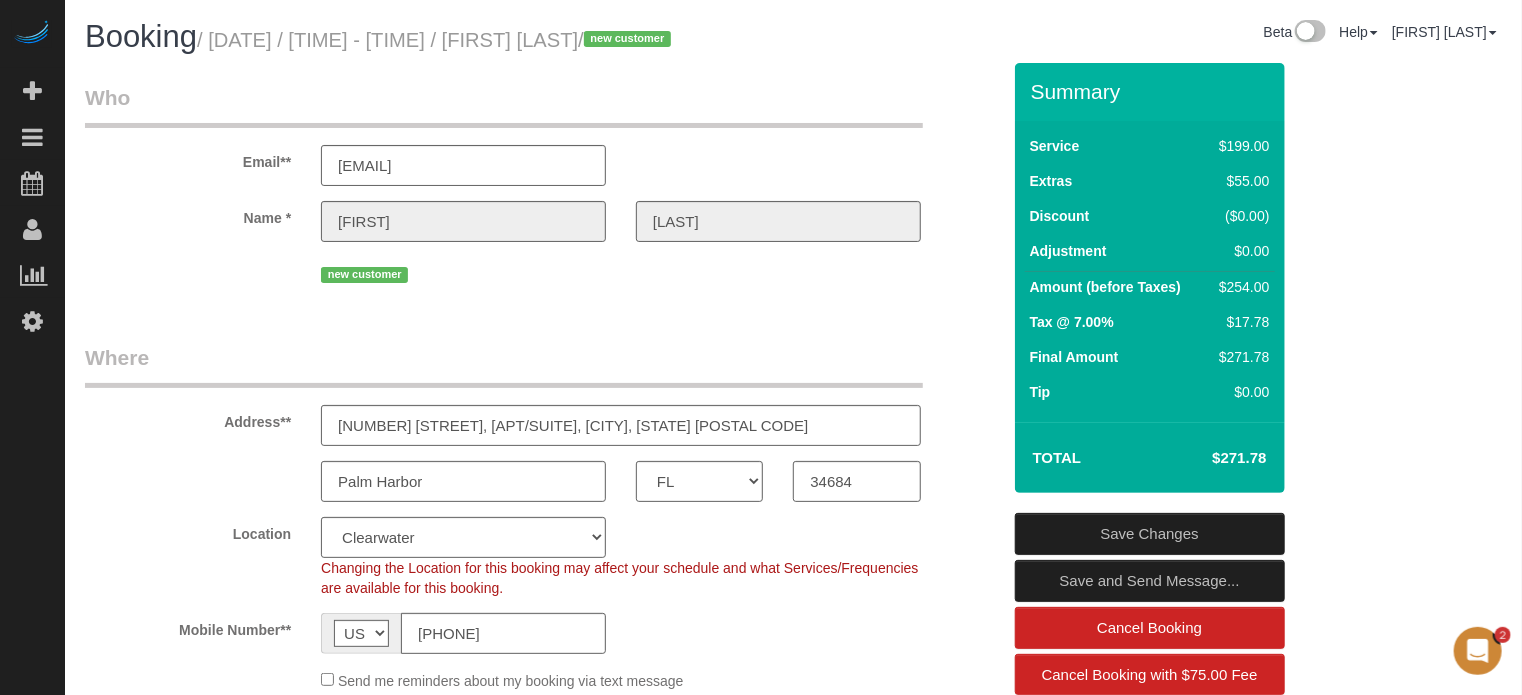 click on "Who
Email**
[EMAIL]
Name *
[FIRST]
[LAST]
new customer
Where
Address**
[NUMBER] [STREET], [APT/SUITE], [CITY], [STATE] [POSTAL CODE]
[CITY]
AK
AL
AR
AZ
CA
CO
CT
DC
DE
FL
GA
HI
IA
ID
IL
IN
KS
KY
LA
MA
MD
ME
MI
MN
MO
MS
MT" at bounding box center (542, 2082) 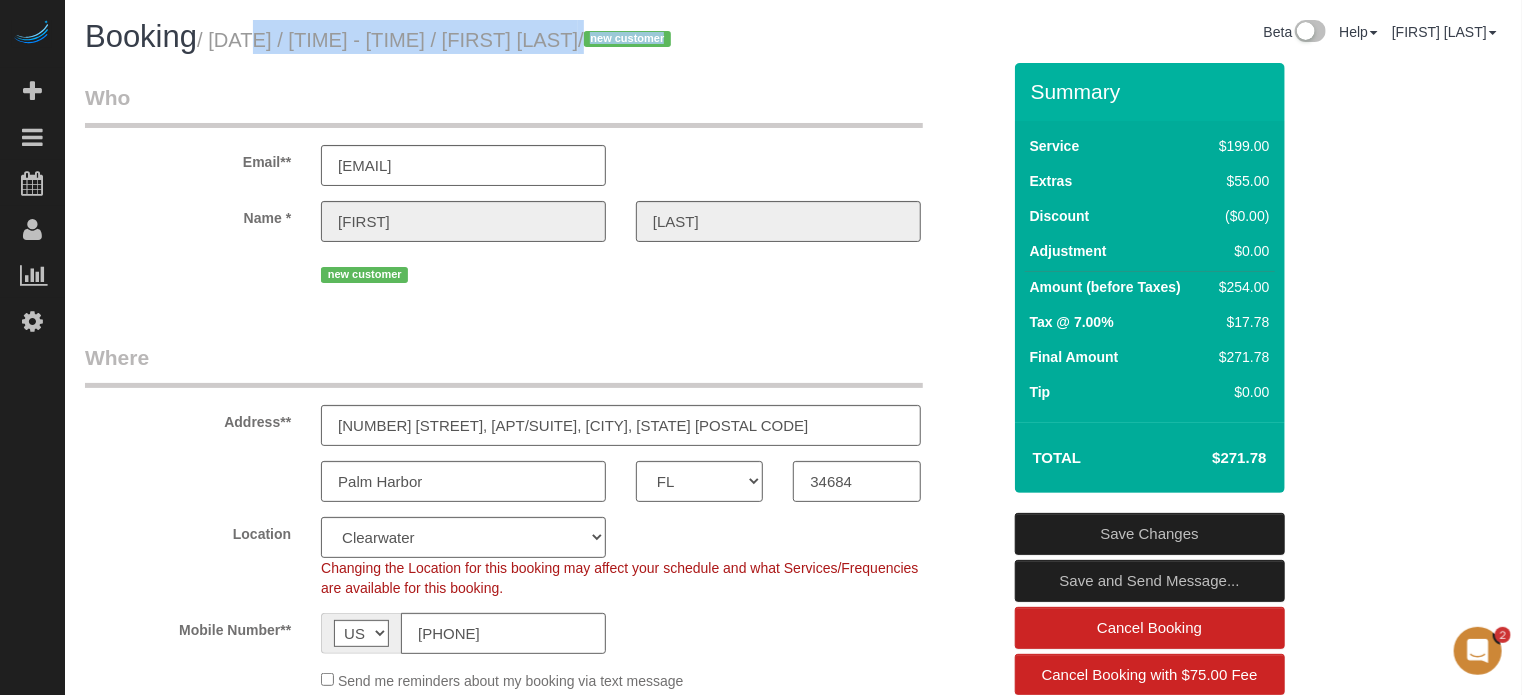 drag, startPoint x: 220, startPoint y: 43, endPoint x: 858, endPoint y: 52, distance: 638.0635 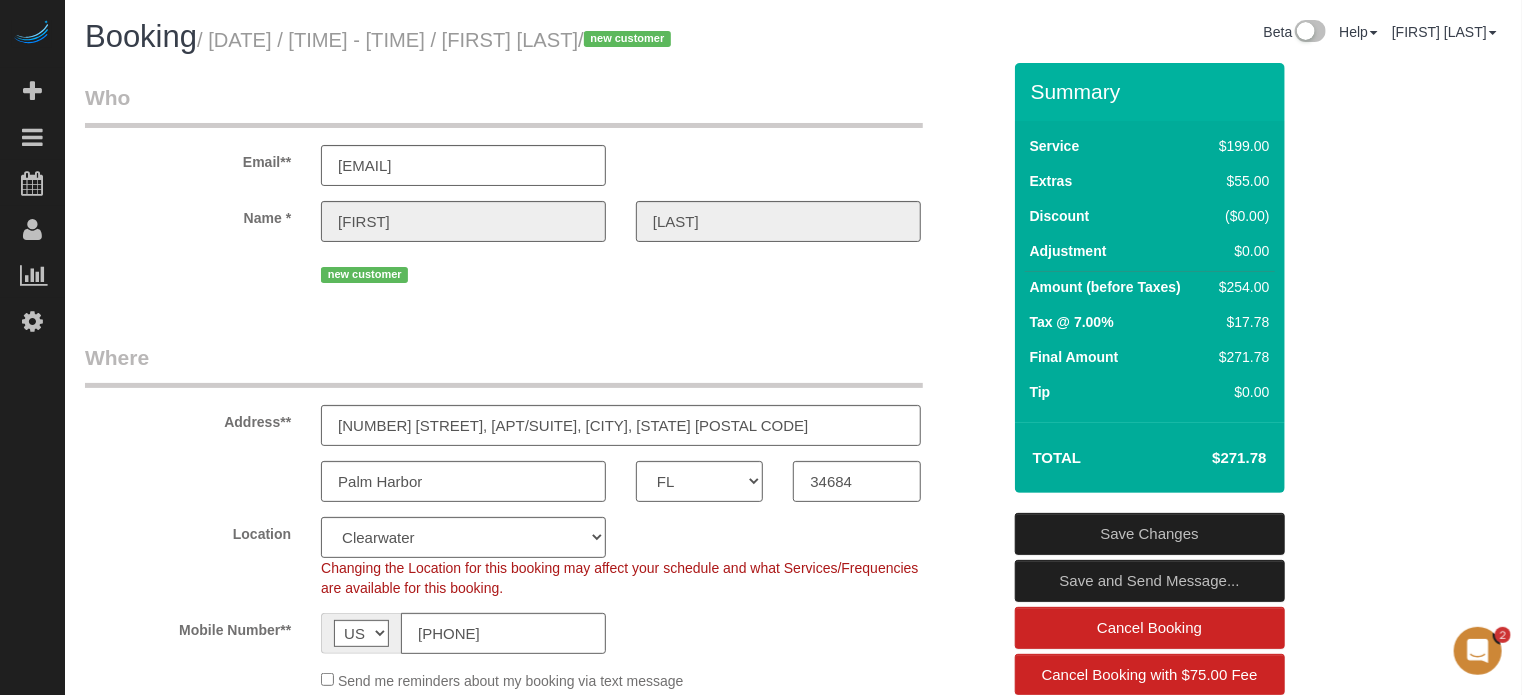 drag, startPoint x: 752, startPoint y: 43, endPoint x: 220, endPoint y: 45, distance: 532.0038 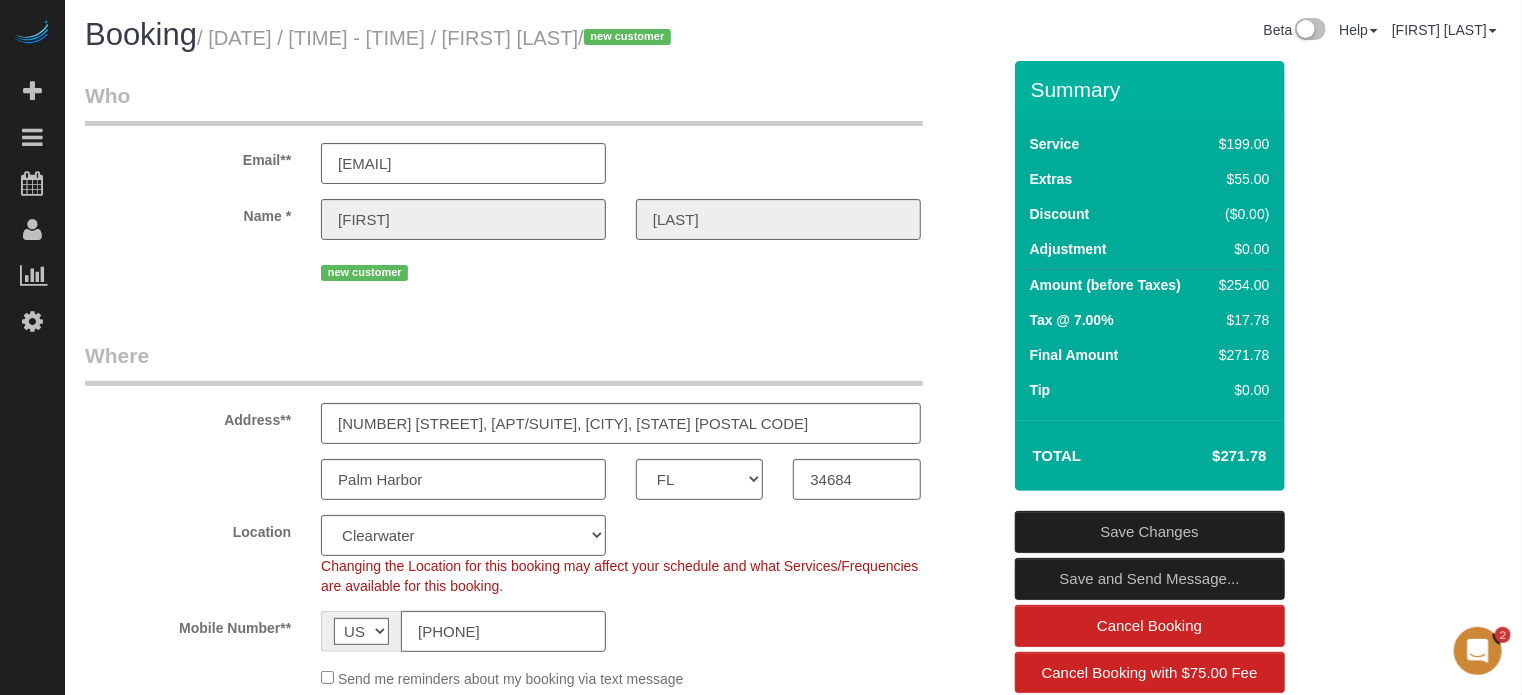 scroll, scrollTop: 0, scrollLeft: 0, axis: both 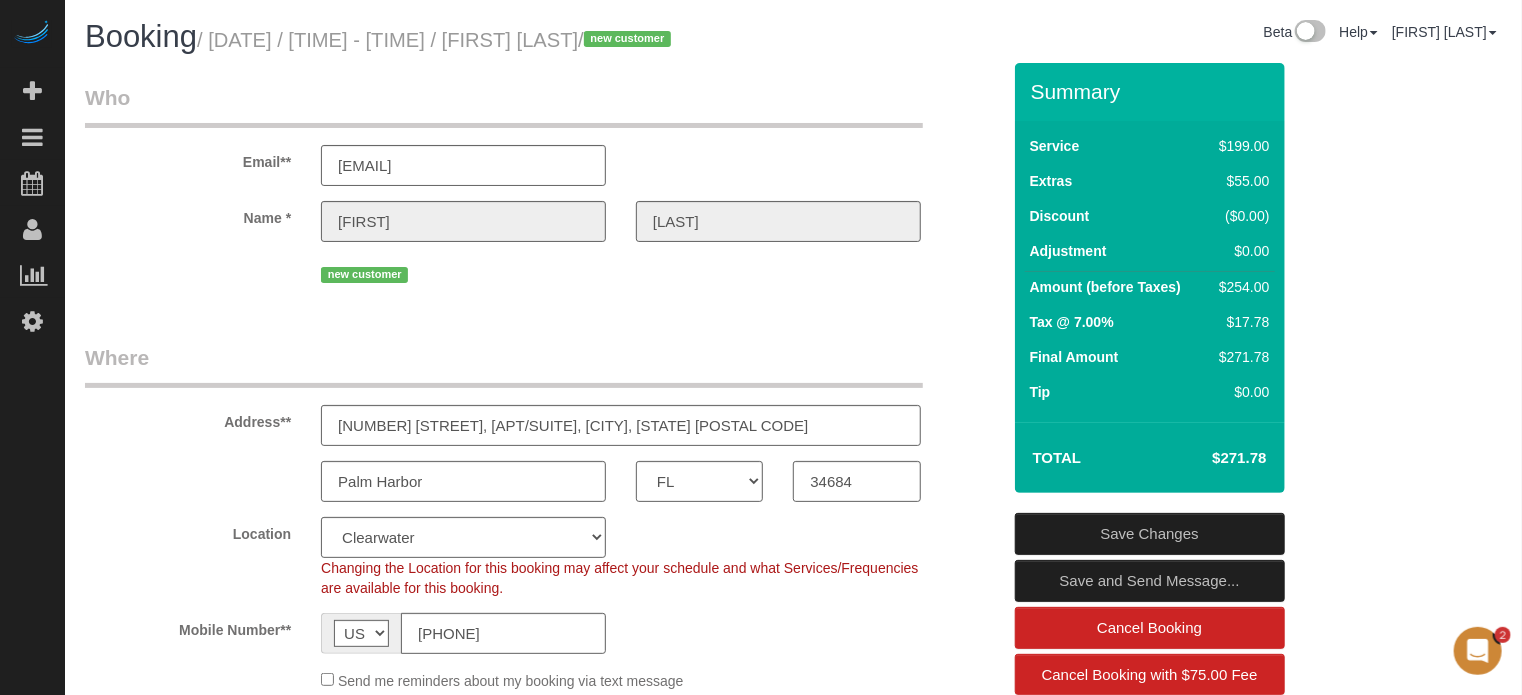 click on "Who
Email**
mattsandbergen@gmail.com
Name *
Matthew
Sandbergen
new customer
Where
Address**
3637 Sapphire Lane, Apt/Suite, Palm Harbor, FL 34684
Palm Harbor
AK
AL
AR
AZ
CA
CO
CT
DC
DE
FL
GA
HI
IA
ID
IL
IN
KS
KY
LA
MA
MD
ME
MI
MN
MO
MS" at bounding box center [793, 2082] 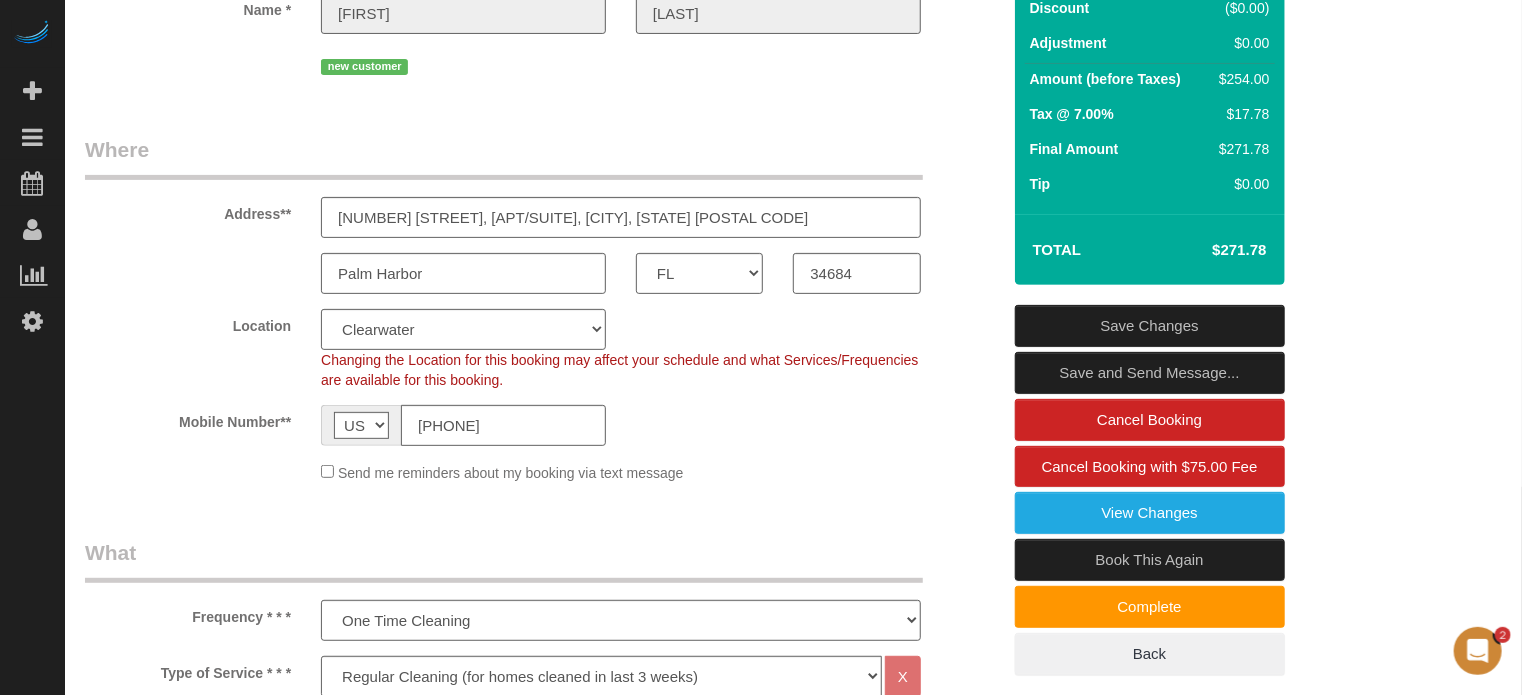scroll, scrollTop: 106, scrollLeft: 0, axis: vertical 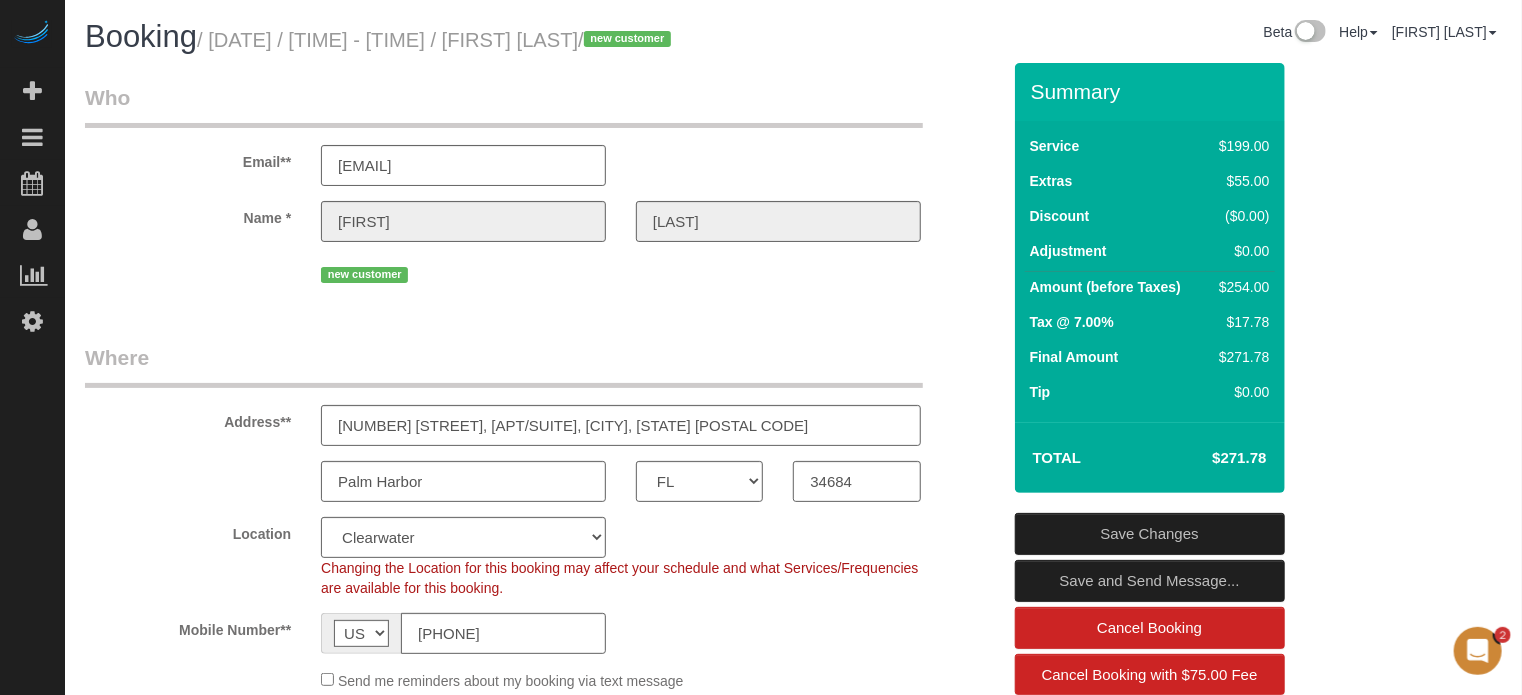 click on "Who
Email**
mattsandbergen@gmail.com
Name *
Matthew
Sandbergen
new customer
Where
Address**
3637 Sapphire Lane, Apt/Suite, Palm Harbor, FL 34684
Palm Harbor
AK
AL
AR
AZ
CA
CO
CT
DC
DE
FL
GA
HI
IA
ID
IL
IN
KS
KY
LA
MA
MD
ME
MI
MN
MO
MS" at bounding box center [793, 2082] 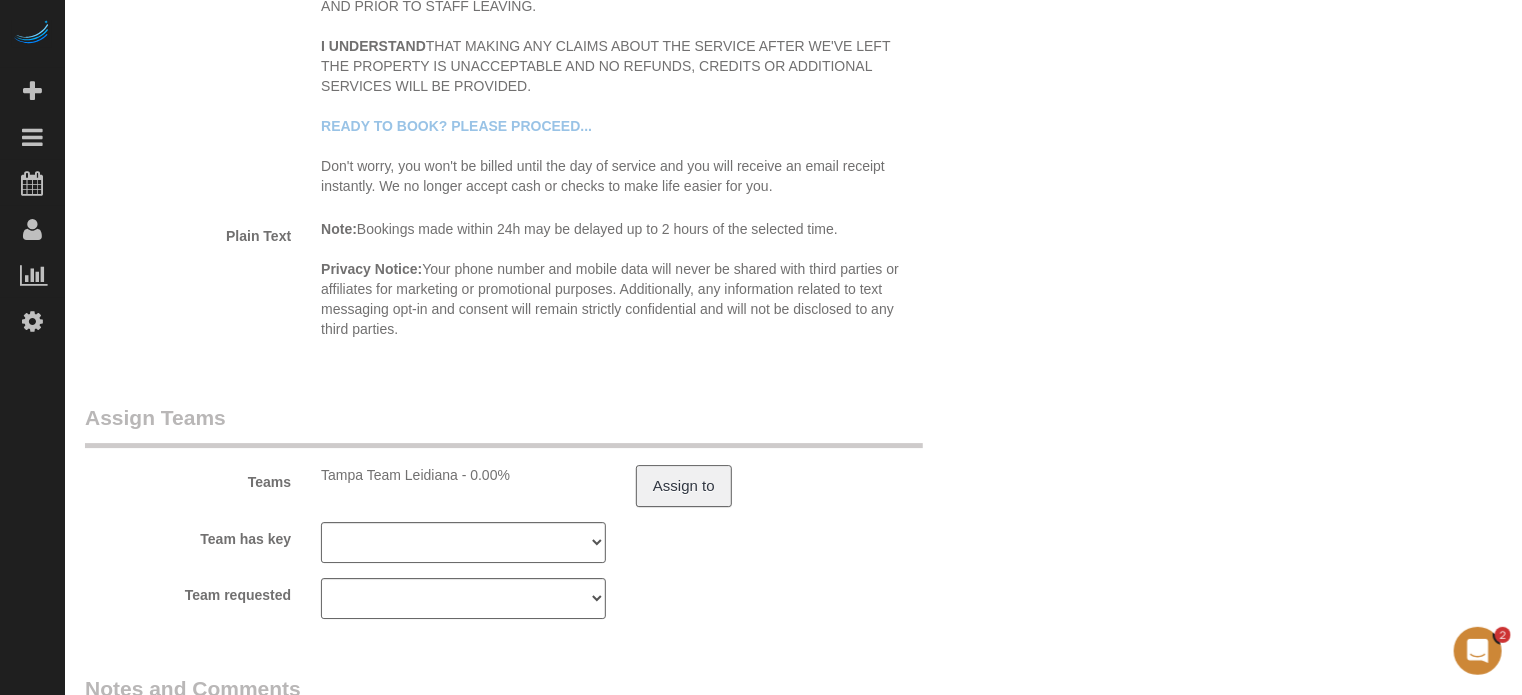 scroll, scrollTop: 0, scrollLeft: 0, axis: both 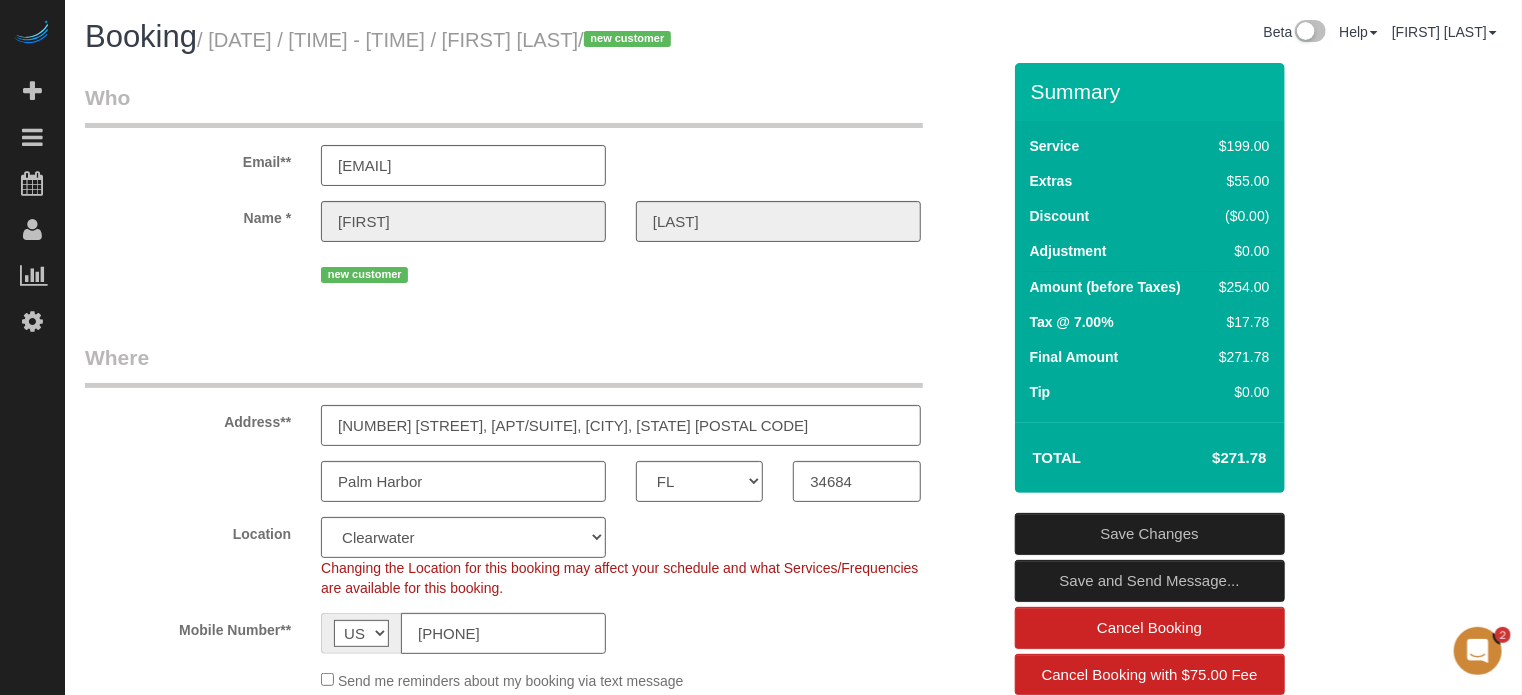 click on "Who
Email**
mattsandbergen@gmail.com
Name *
Matthew
Sandbergen
new customer
Where
Address**
3637 Sapphire Lane, Apt/Suite, Palm Harbor, FL 34684
Palm Harbor
AK
AL
AR
AZ
CA
CO
CT
DC
DE
FL
GA
HI
IA
ID
IL
IN
KS
KY
LA
MA
MD
ME
MI
MN
MO
MS" at bounding box center [793, 2082] 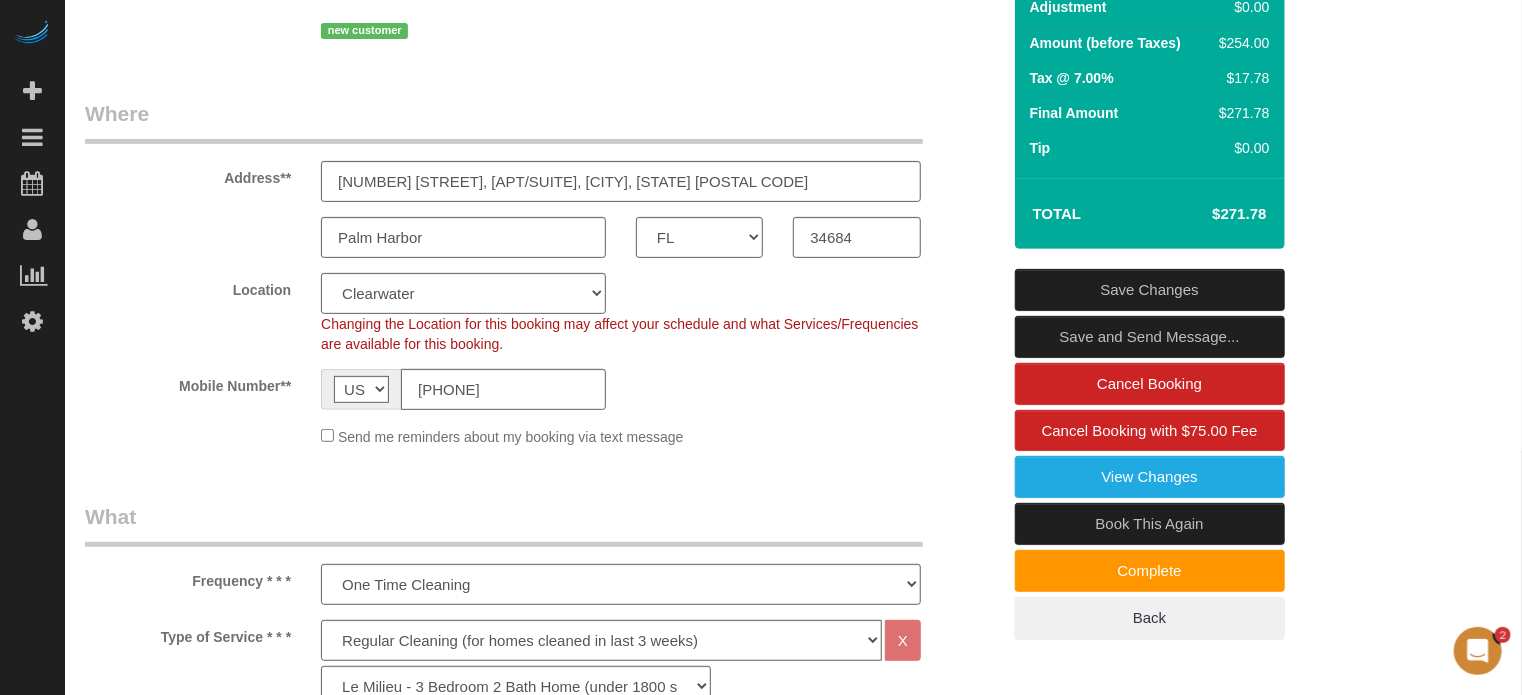 scroll, scrollTop: 400, scrollLeft: 0, axis: vertical 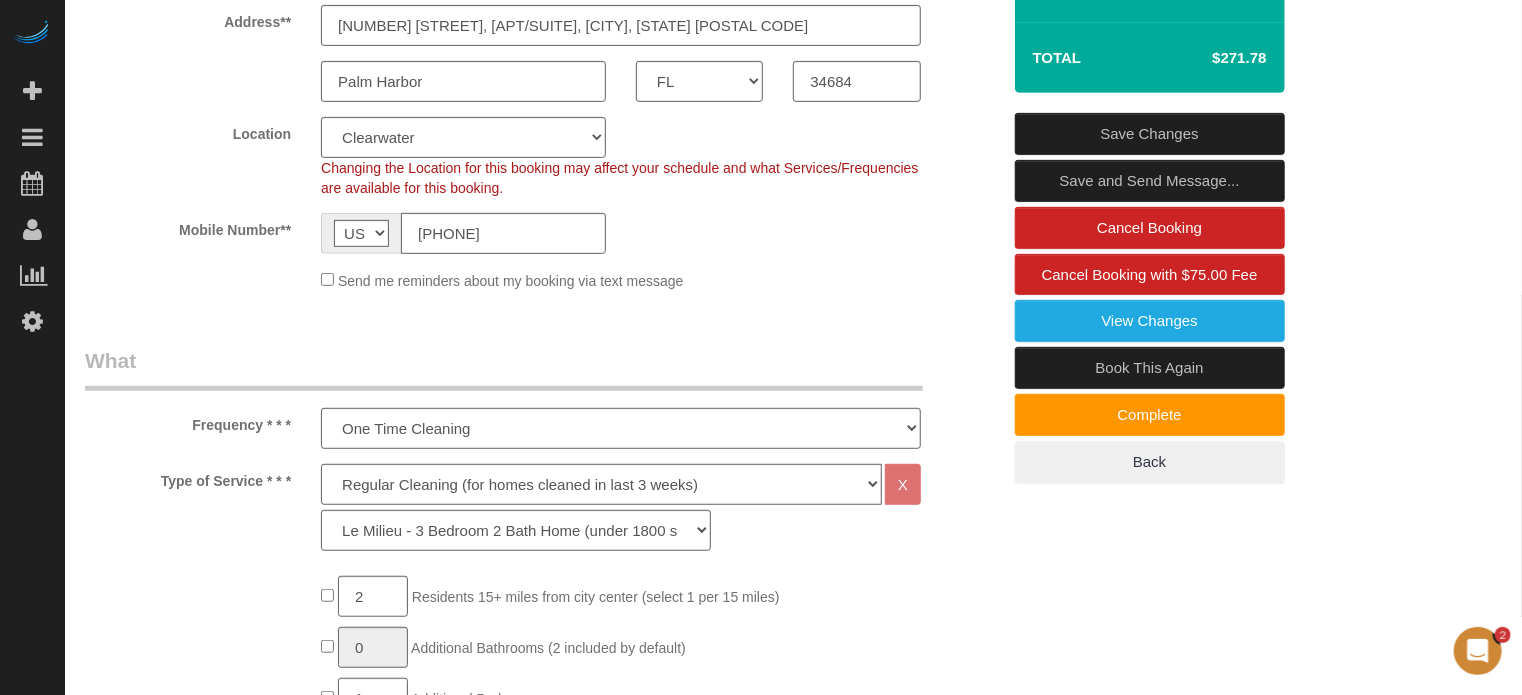 click on "Beta
Add Booking
Bookings
Active Bookings
Cancelled Bookings
Quote Inquiries
Download CSV
Scheduler
Customers
Customers
Deleted Customers Log
Payments
Charge Customers
Pay Teams
Payments Report" at bounding box center [32, 347] 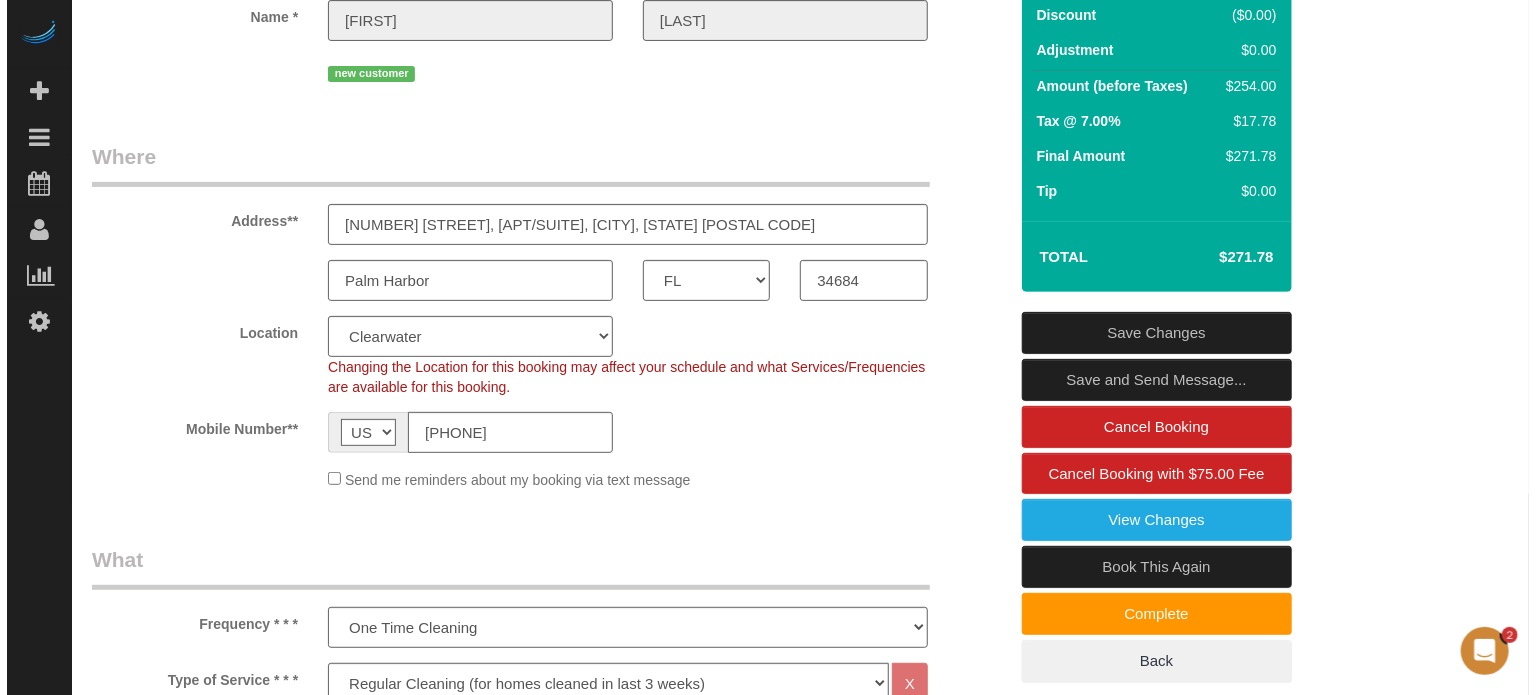 scroll, scrollTop: 200, scrollLeft: 0, axis: vertical 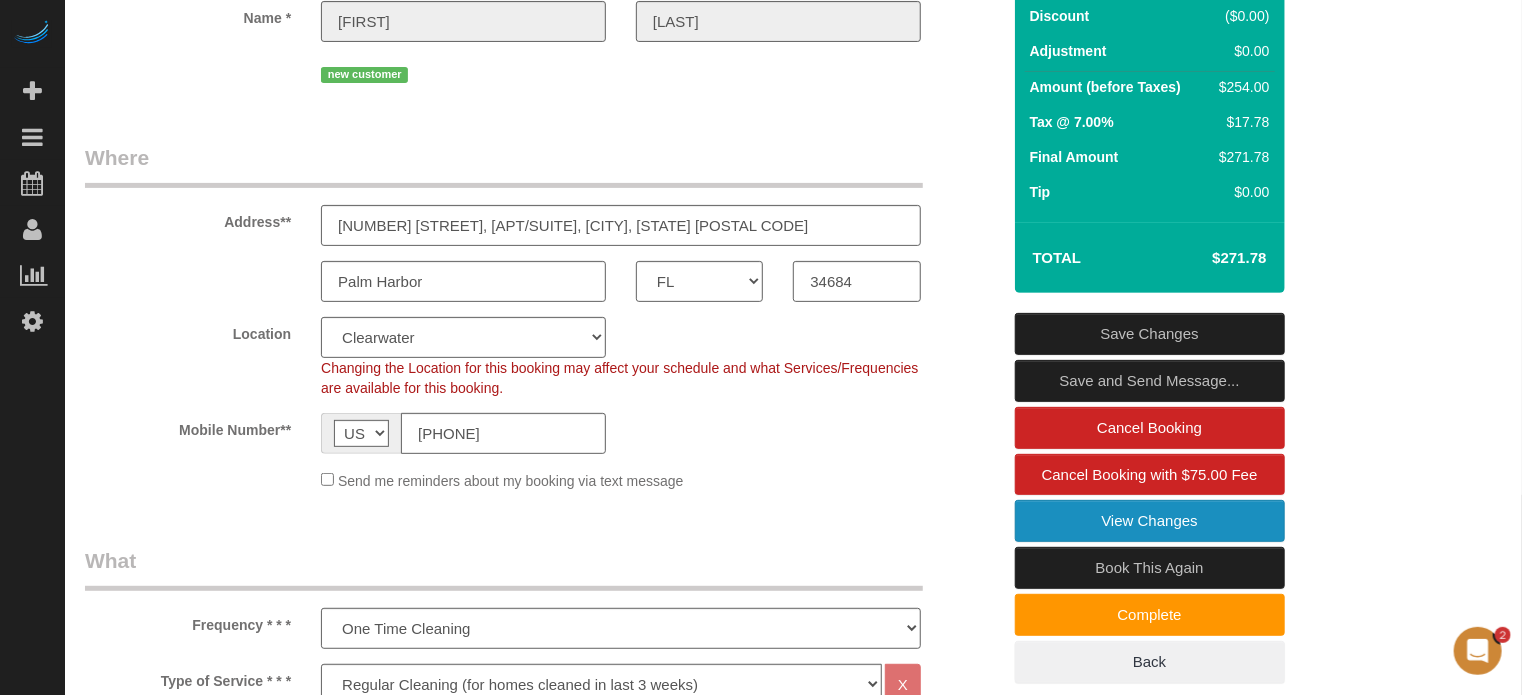 click on "View Changes" at bounding box center (1150, 521) 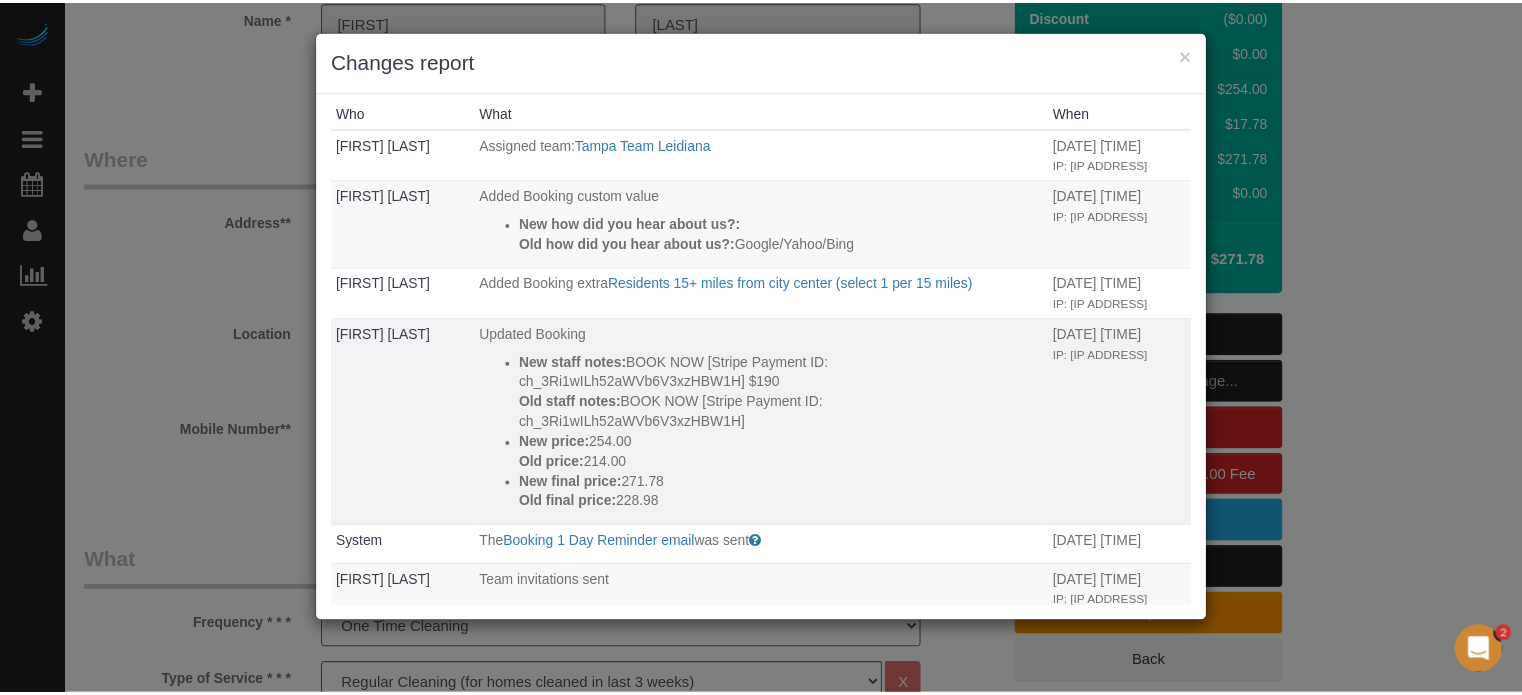 scroll, scrollTop: 0, scrollLeft: 0, axis: both 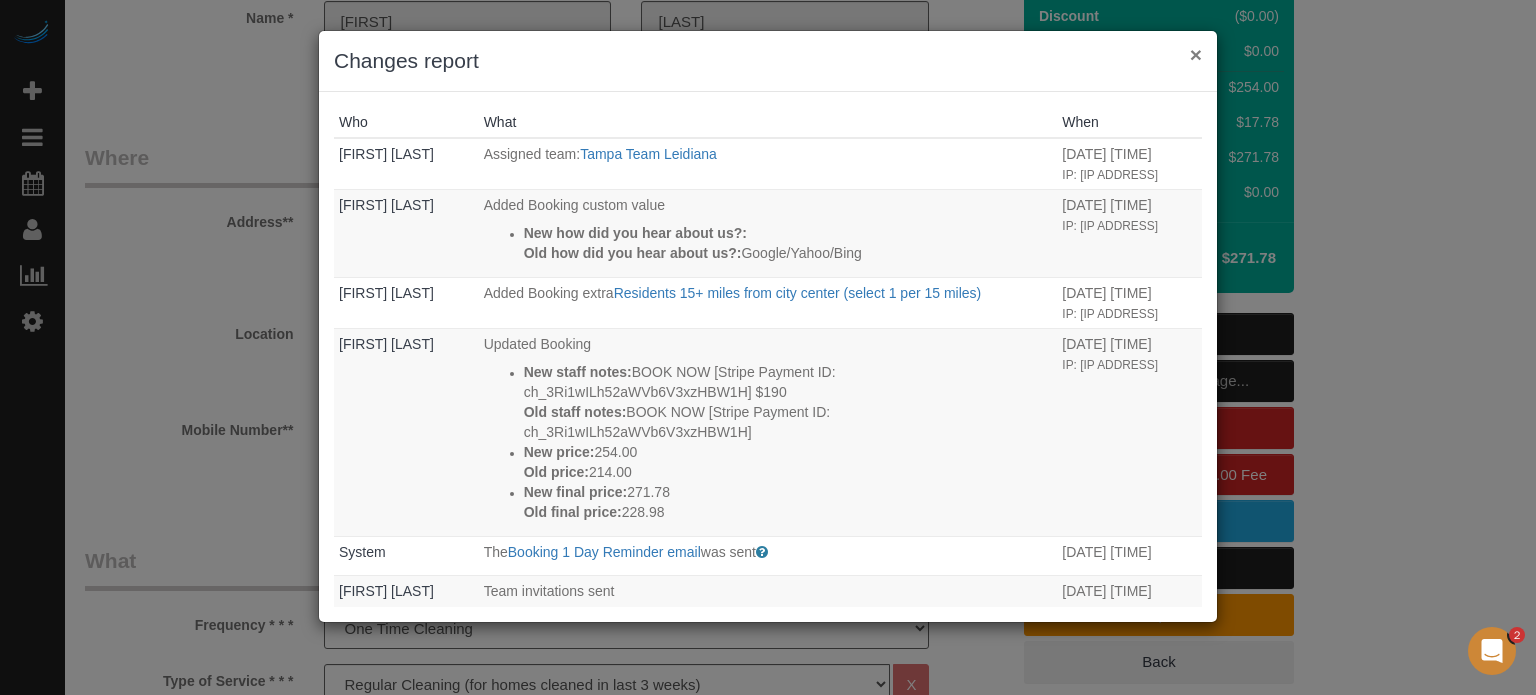 click on "×" at bounding box center (1196, 54) 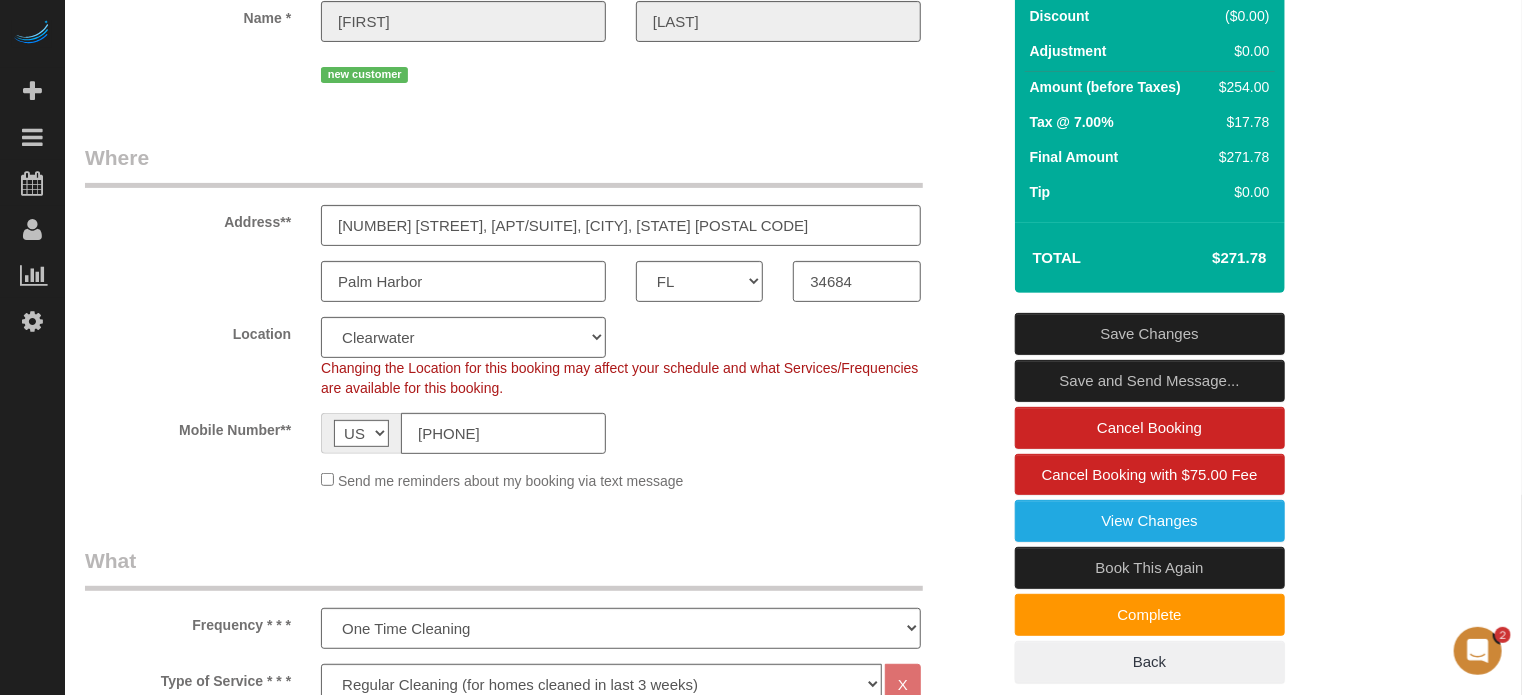 click on "Location
Pro Housekeepers Atlanta Austin Boston Chicago Cincinnati Clearwater Denver Ft Lauderdale Houston Jacksonville Kansas Las Vegas Los Angeles Area Miami Area Naples NYC Area Orlando Palm Beach Phoenix Portland Area San Francisco Area Sarasota Seattle Area St Petersburg Tampa Washington DC
Changing the Location for this booking may affect your schedule and what
Services/Frequencies are available for this booking." 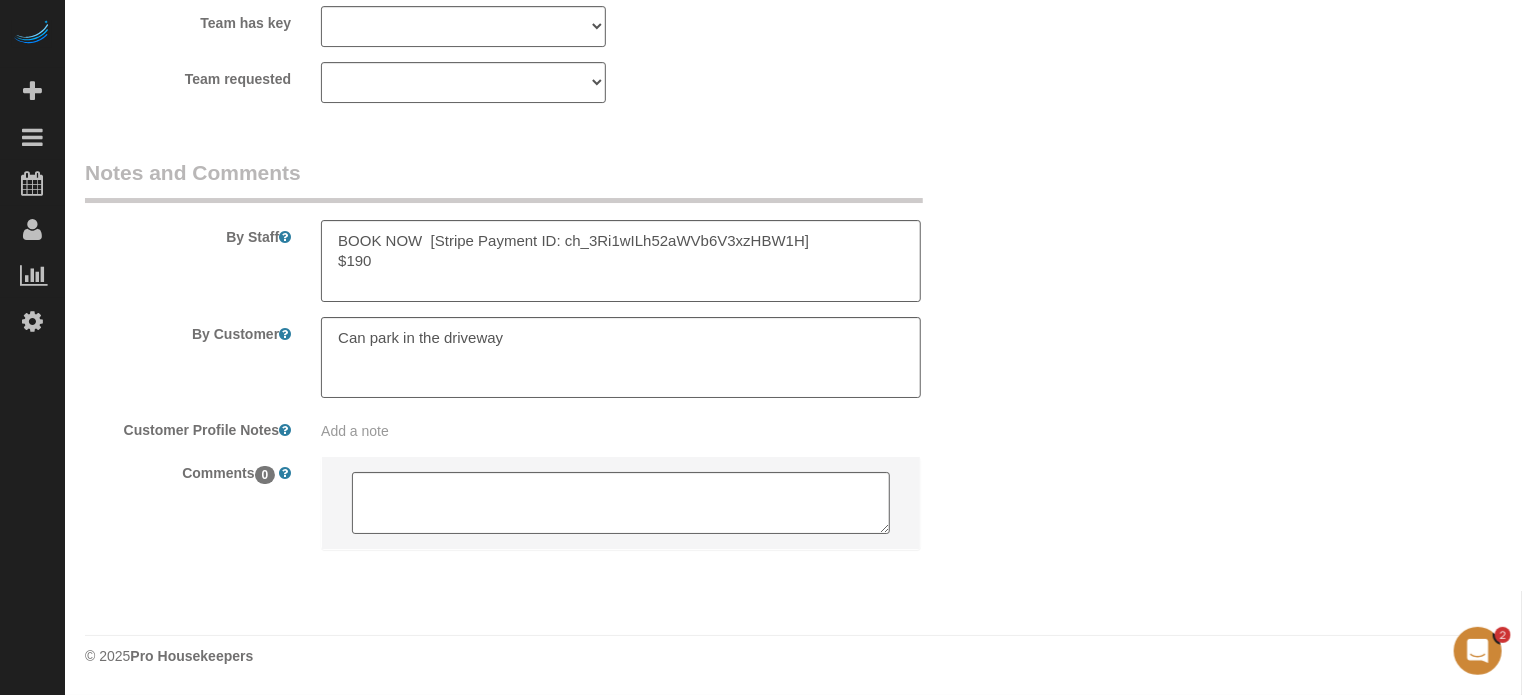 scroll, scrollTop: 0, scrollLeft: 0, axis: both 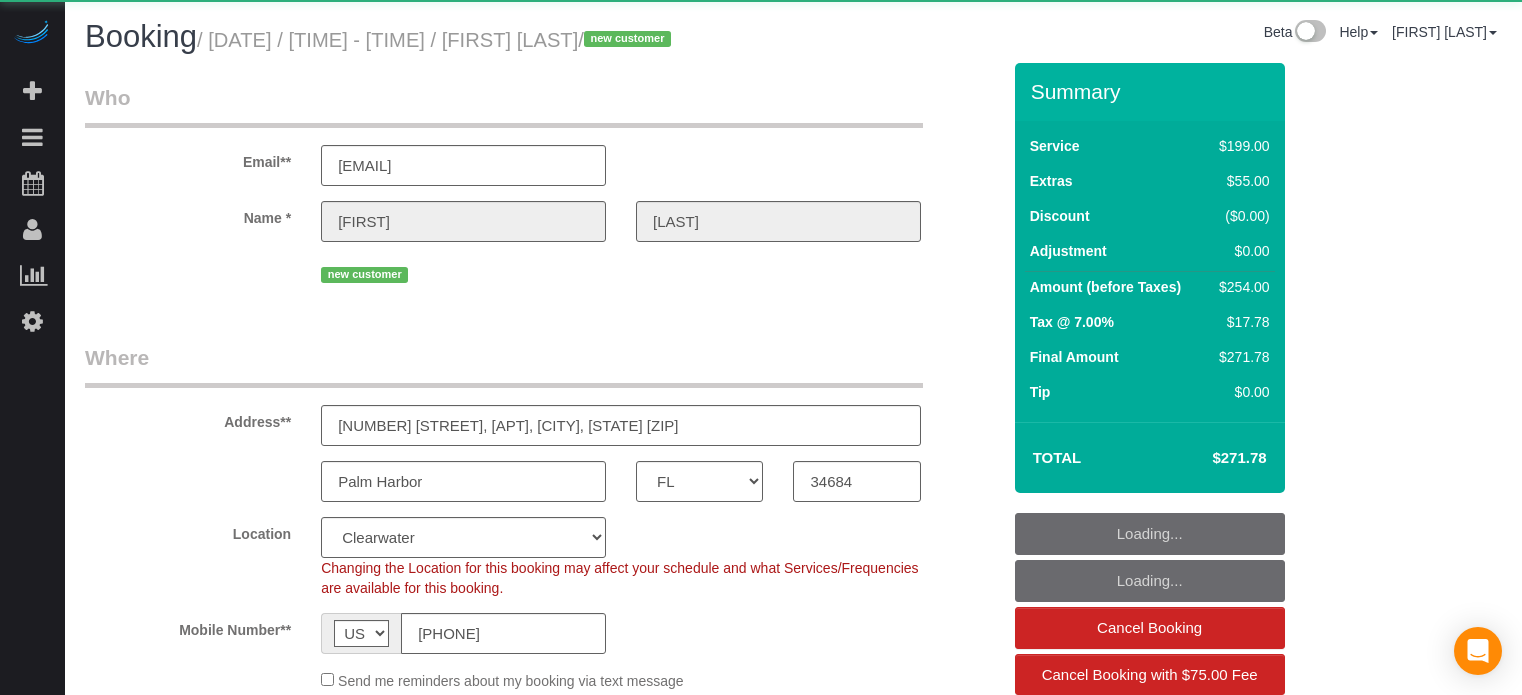 select on "FL" 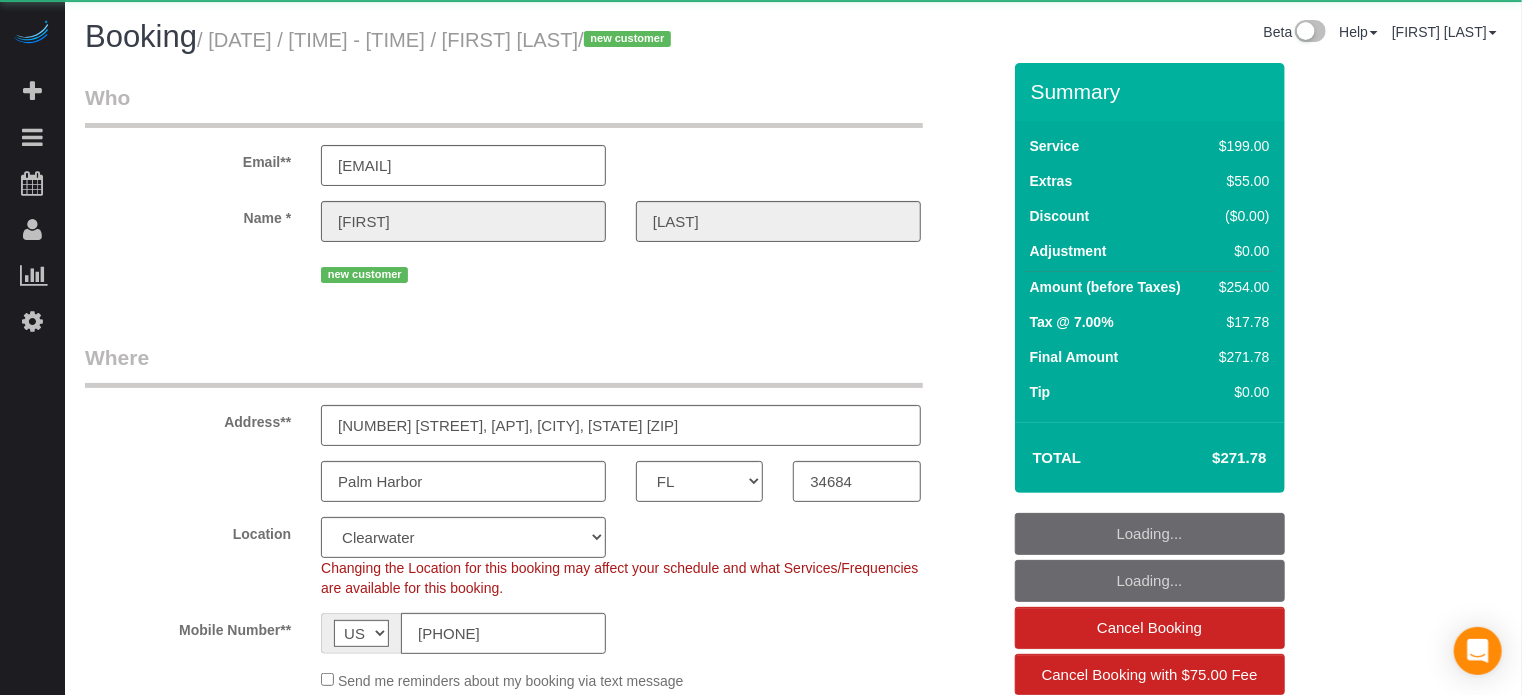 select on "object:817" 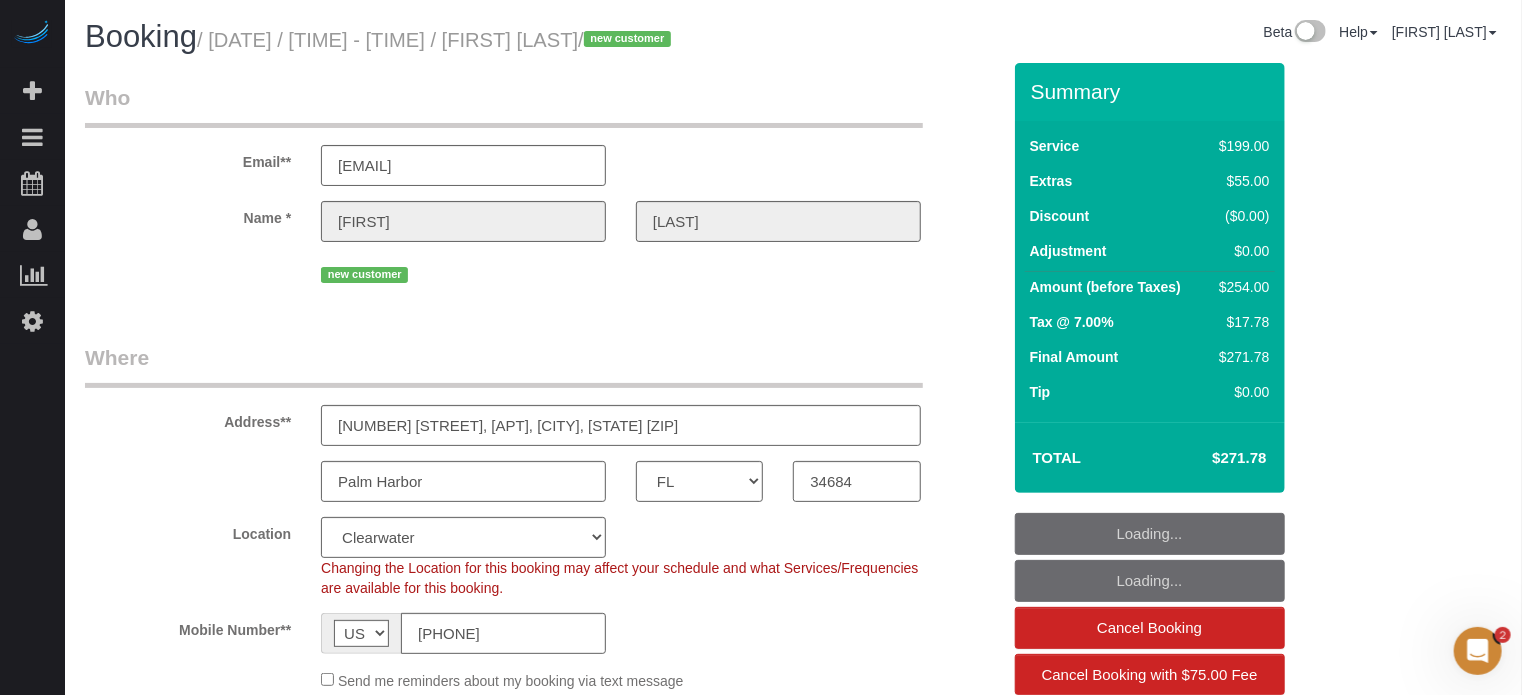 scroll, scrollTop: 0, scrollLeft: 0, axis: both 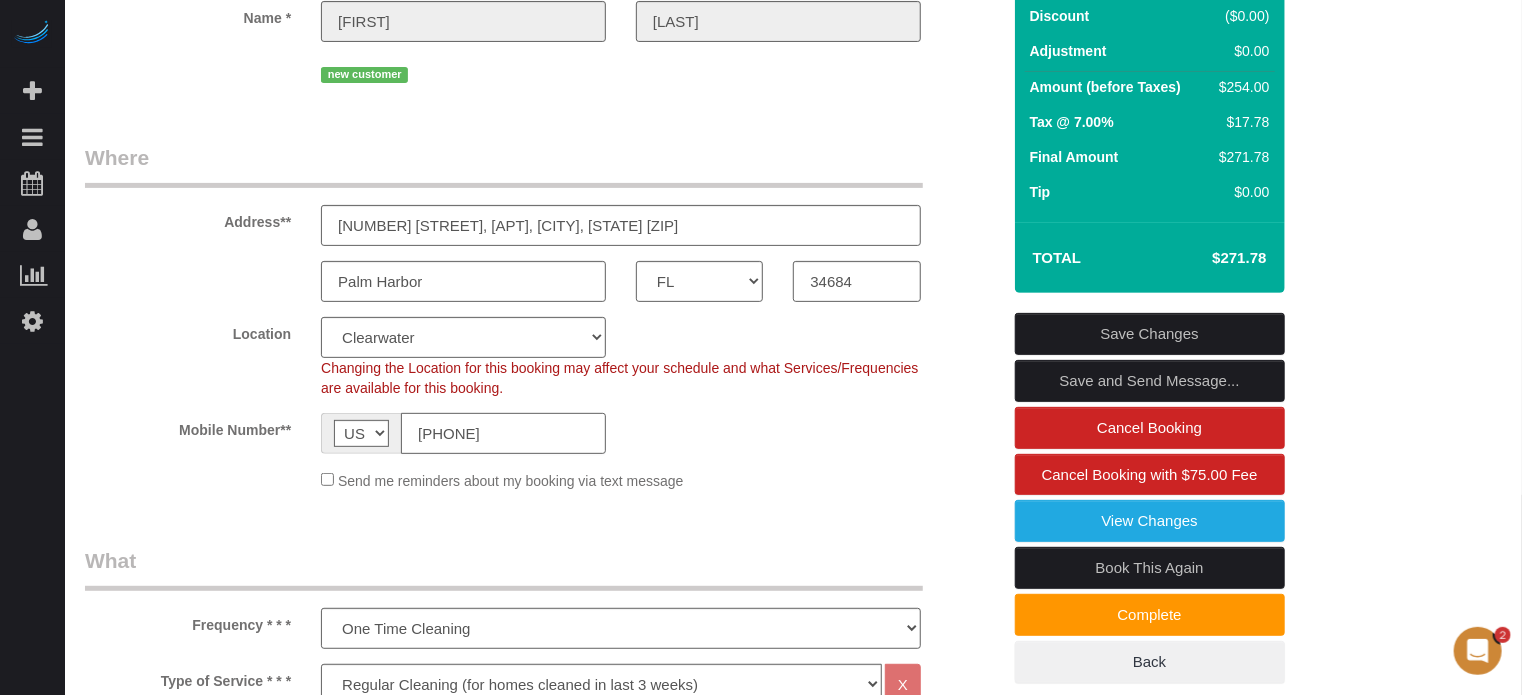 click on "(727) 992-2756" 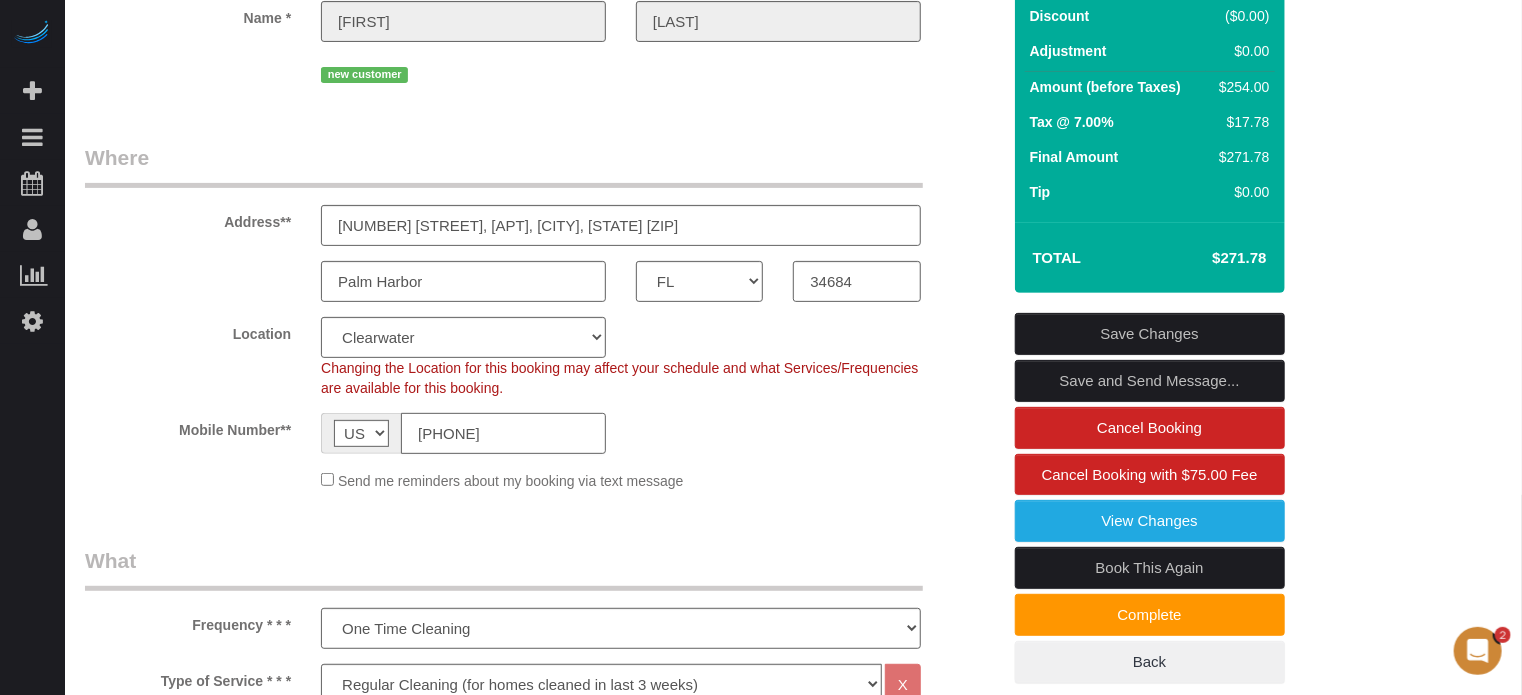 click on "(727) 992-2756" 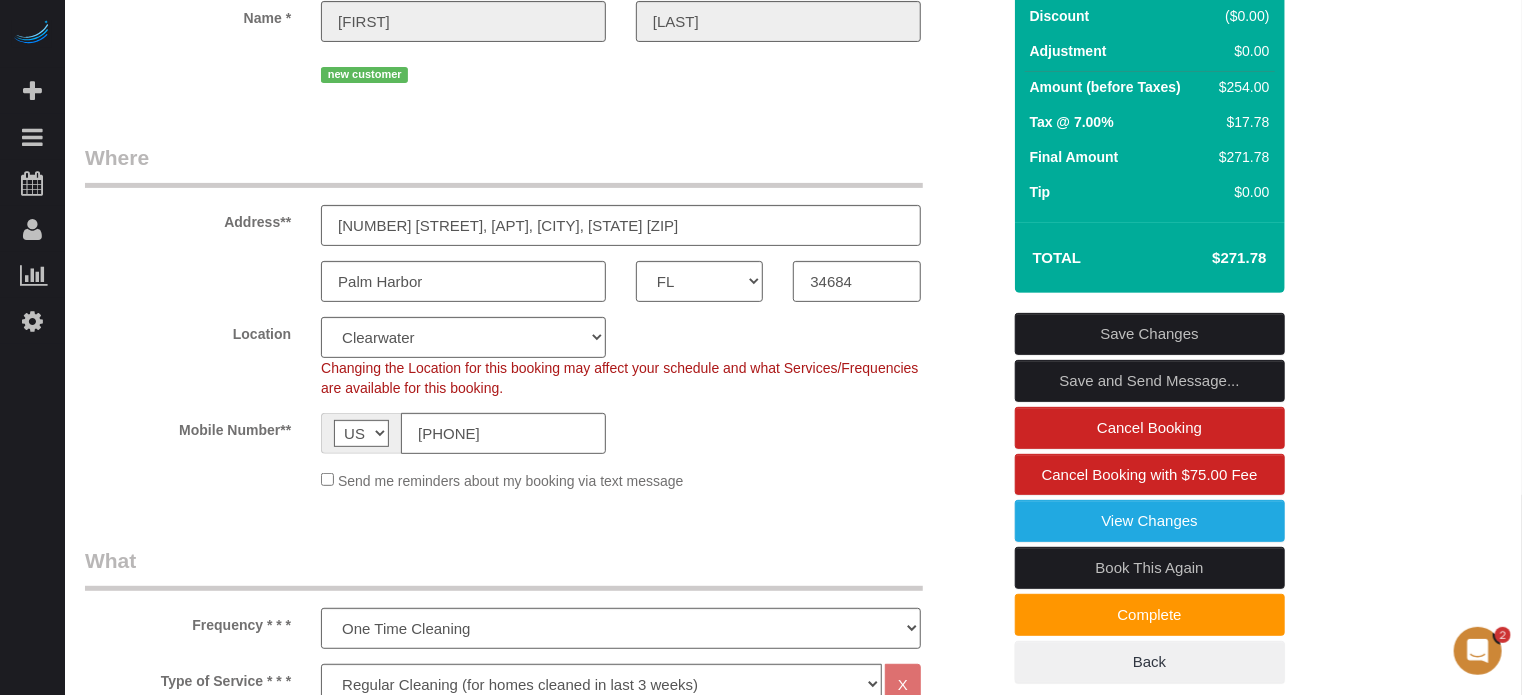 click on "Send me reminders about my booking via text message" 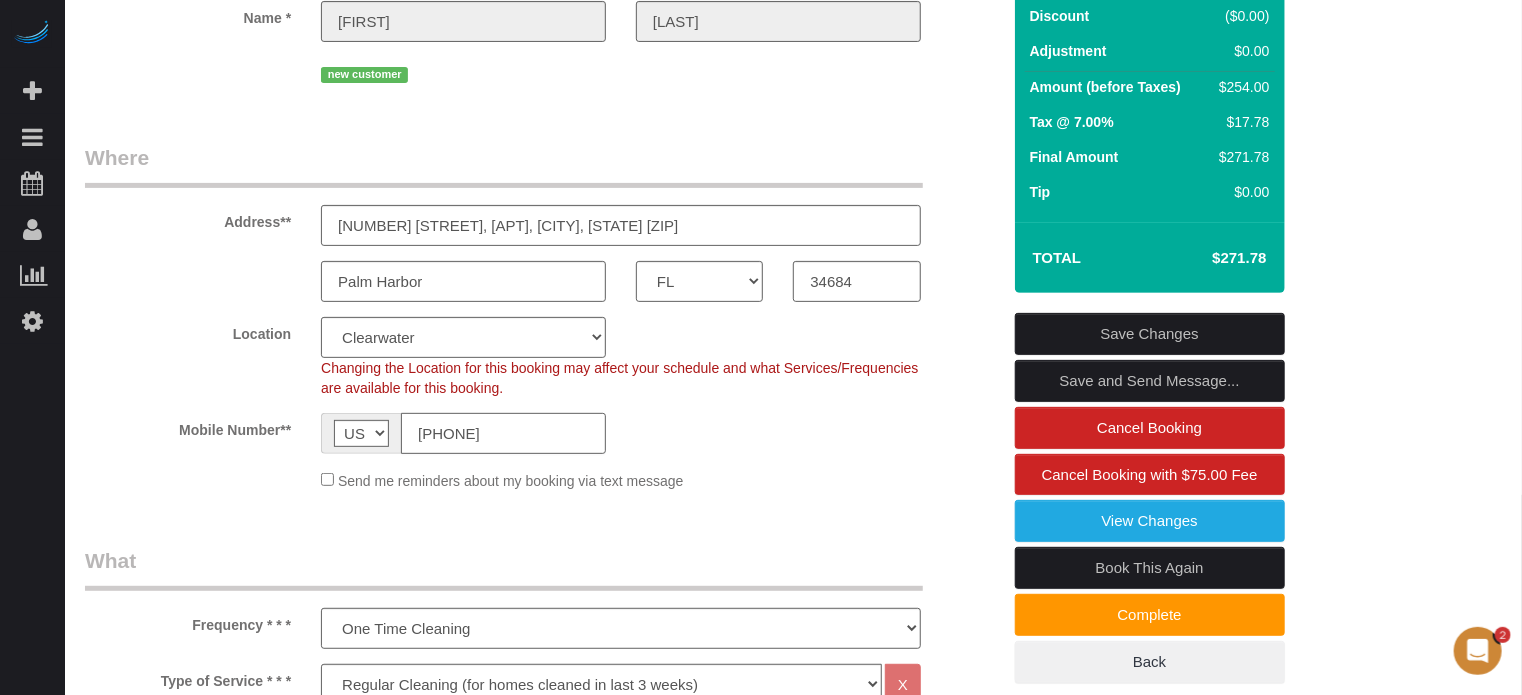 click on "(727) 992-2756" 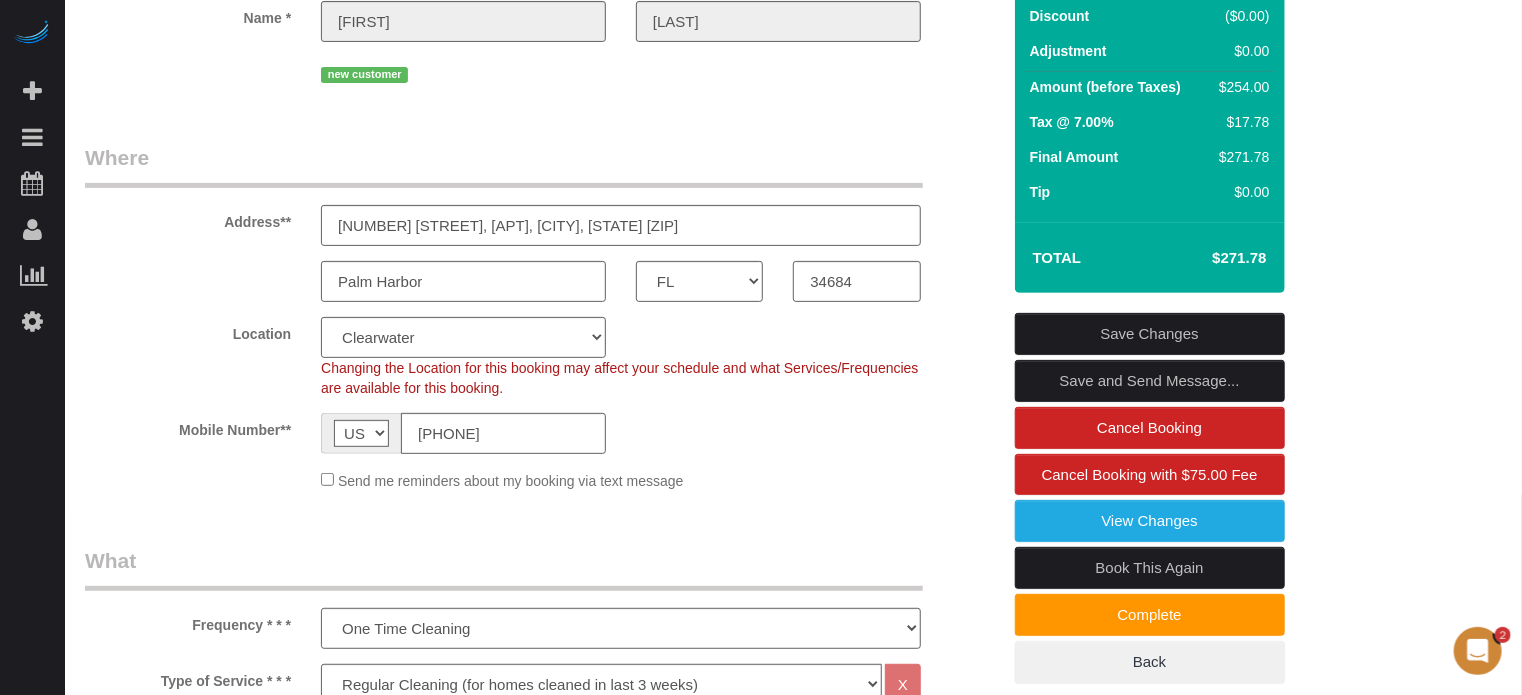click on "Who
Email**
mattsandbergen@gmail.com
Name *
Matthew
Sandbergen
new customer
Where
Address**
3637 Sapphire Lane, Apt/Suite, Palm Harbor, FL 34684
Palm Harbor
AK
AL
AR
AZ
CA
CO
CT
DC
DE
FL
GA
HI
IA
ID
IL
IN
KS
KY
LA
MA
MD
ME
MI
MN
MO
MS" at bounding box center (793, 1882) 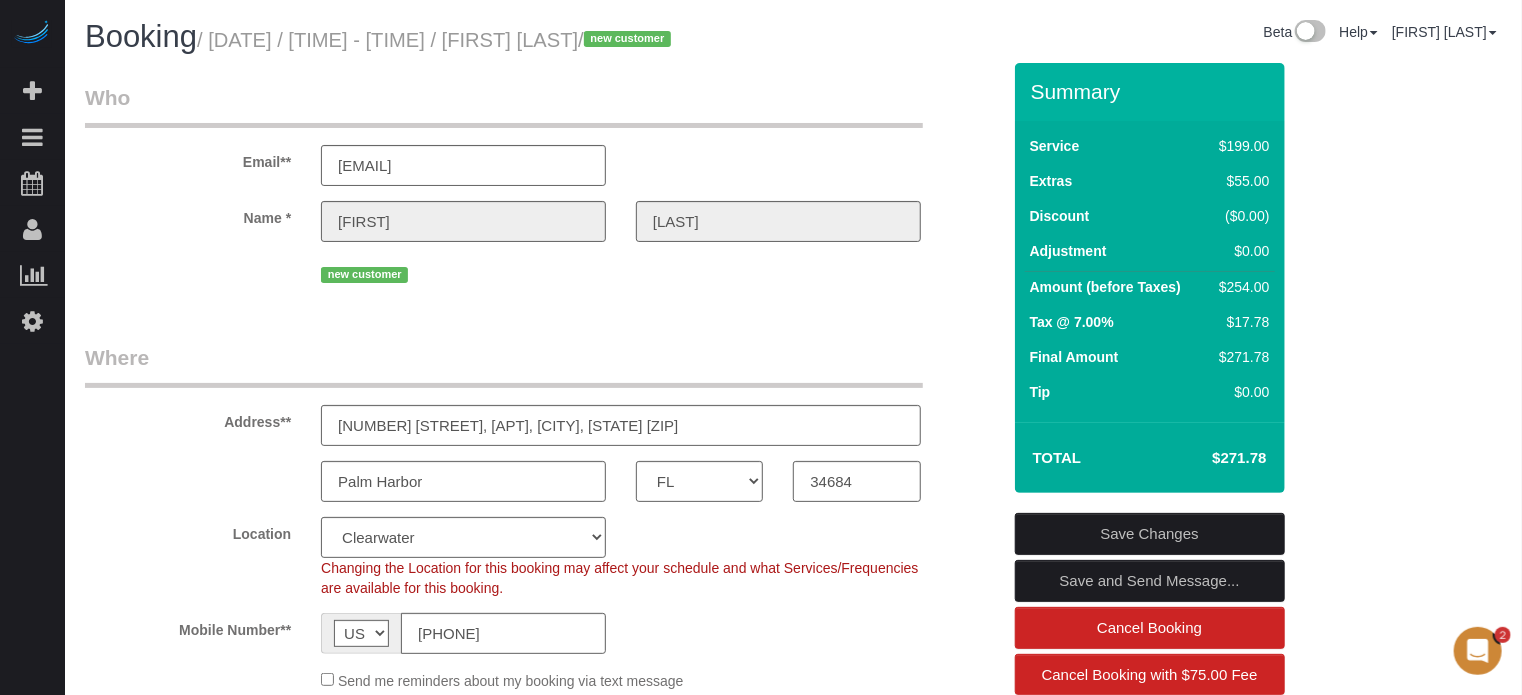 scroll, scrollTop: 200, scrollLeft: 0, axis: vertical 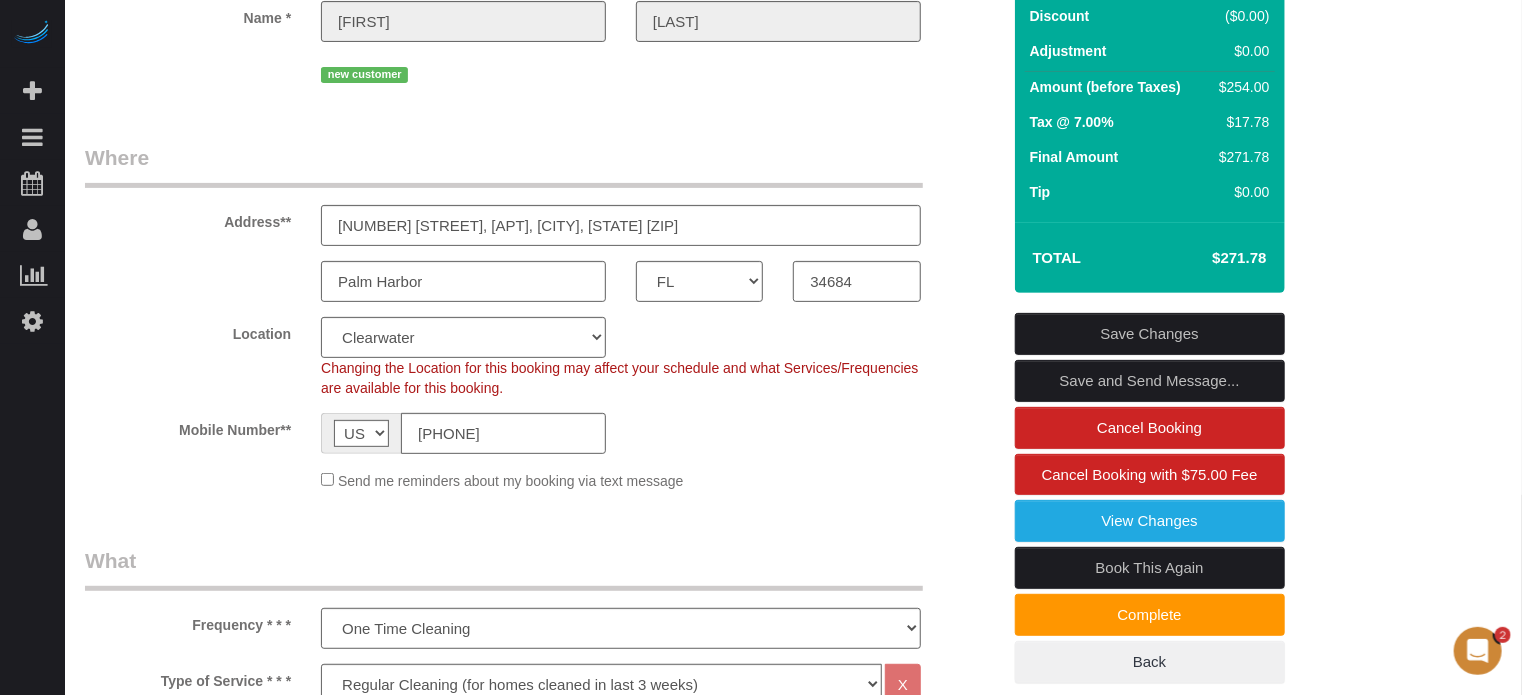 click on "Who
Email**
mattsandbergen@gmail.com
Name *
Matthew
Sandbergen
new customer
Where
Address**
3637 Sapphire Lane, Apt/Suite, Palm Harbor, FL 34684
Palm Harbor
AK
AL
AR
AZ
CA
CO
CT
DC
DE
FL
GA
HI
IA
ID
IL
IN
KS
KY
LA
MA
MD
ME
MI
MN
MO
MS" at bounding box center (793, 1882) 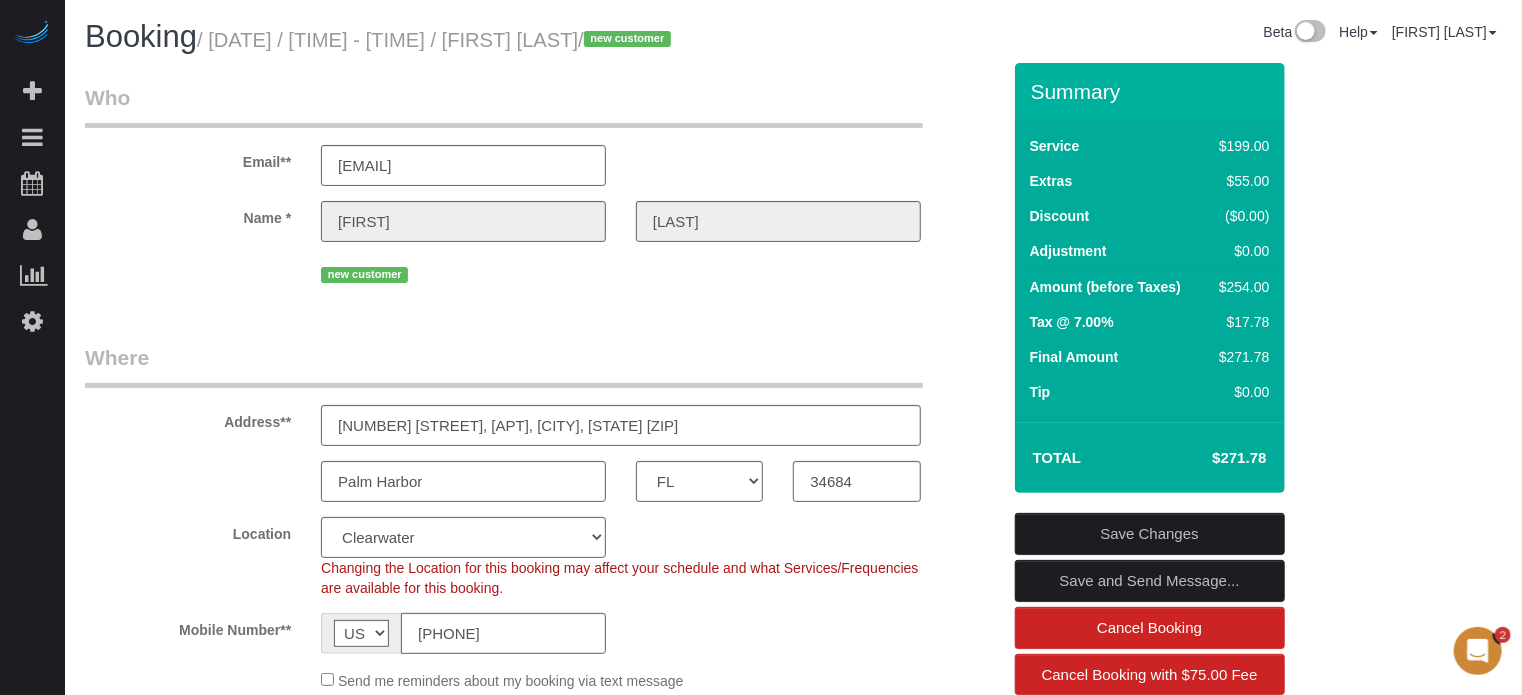 click on "new customer" at bounding box center (542, 272) 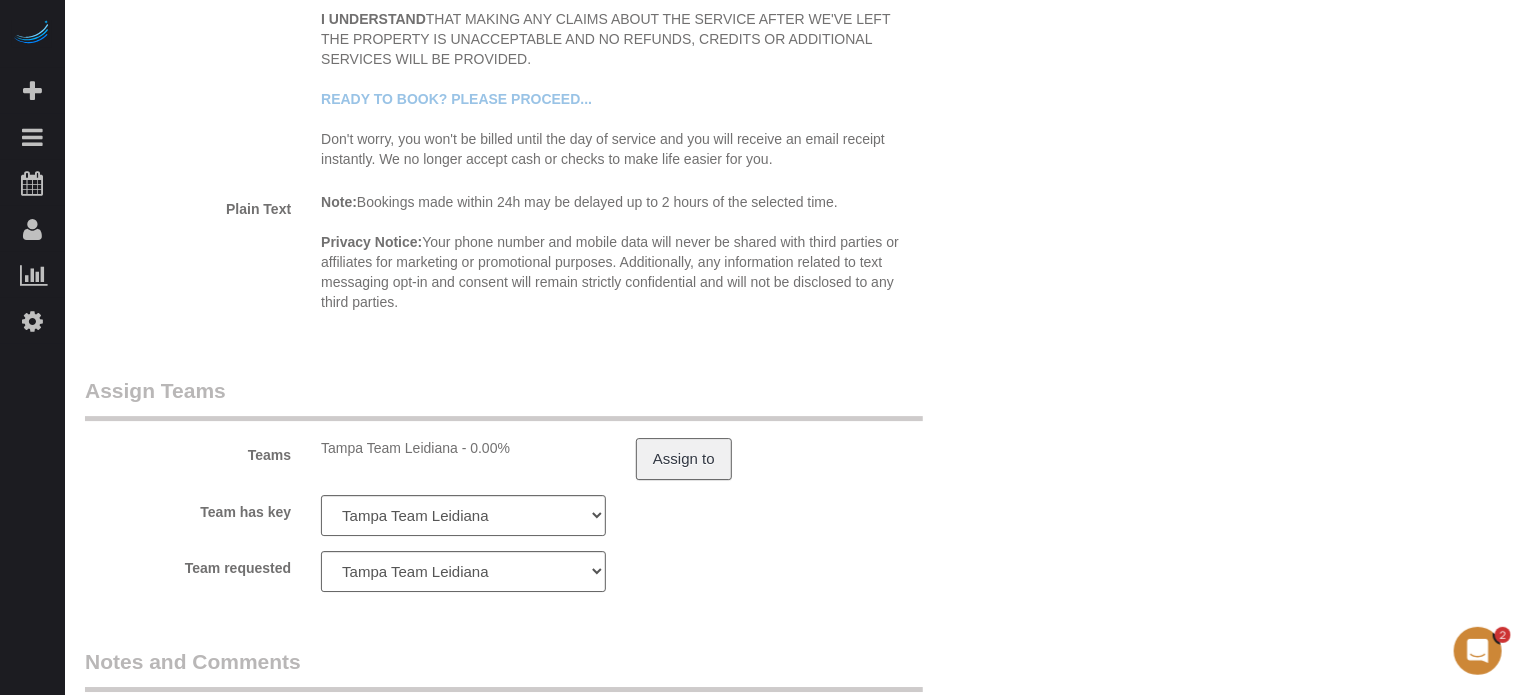 scroll, scrollTop: 3200, scrollLeft: 0, axis: vertical 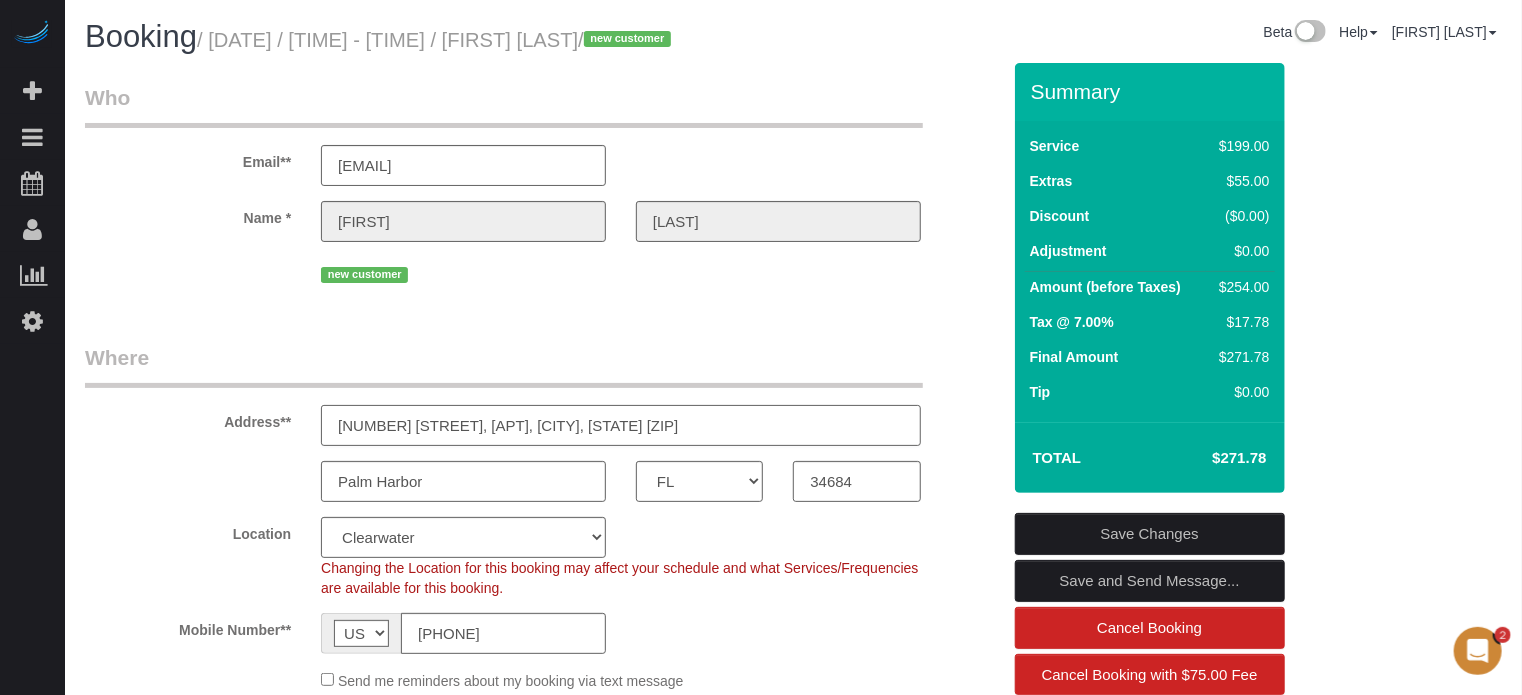 click on "3637 Sapphire Lane, Apt/Suite, Palm Harbor, FL 34684" at bounding box center (621, 425) 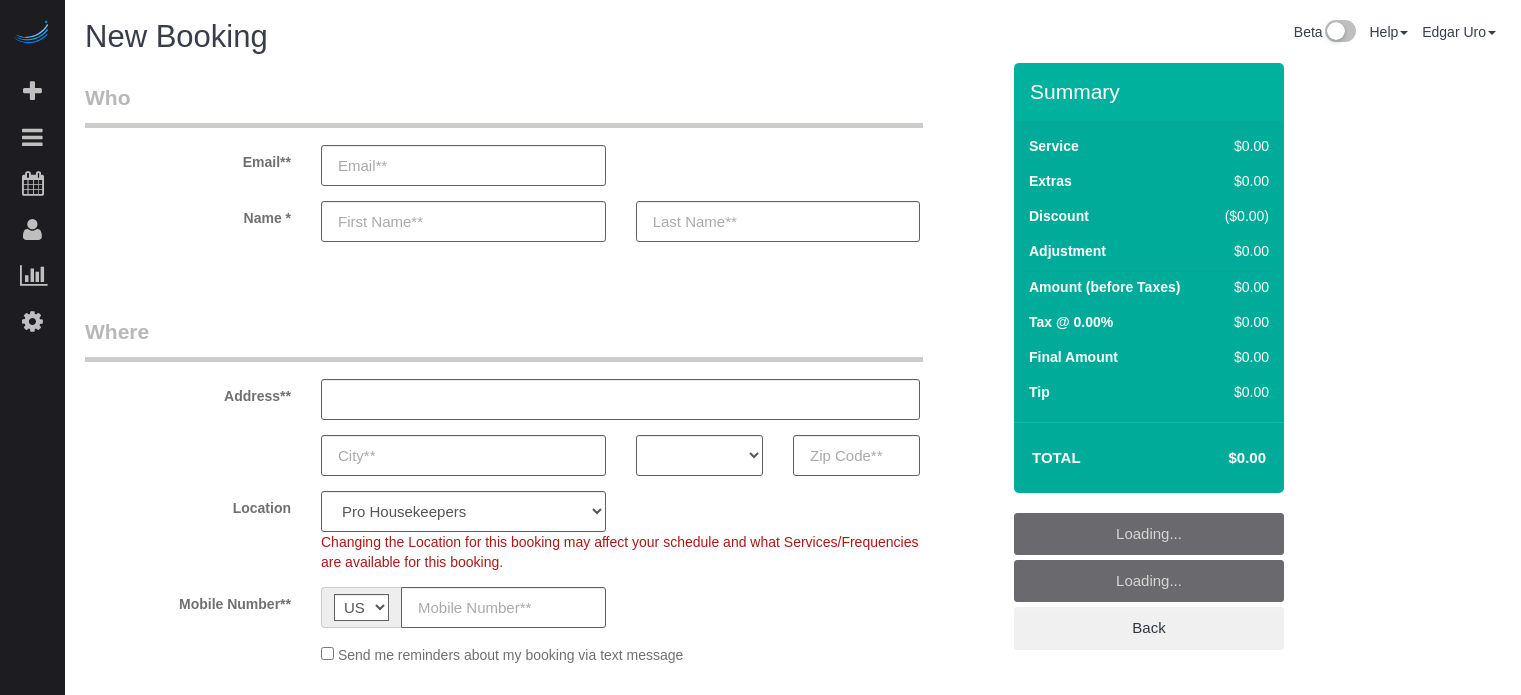select on "4" 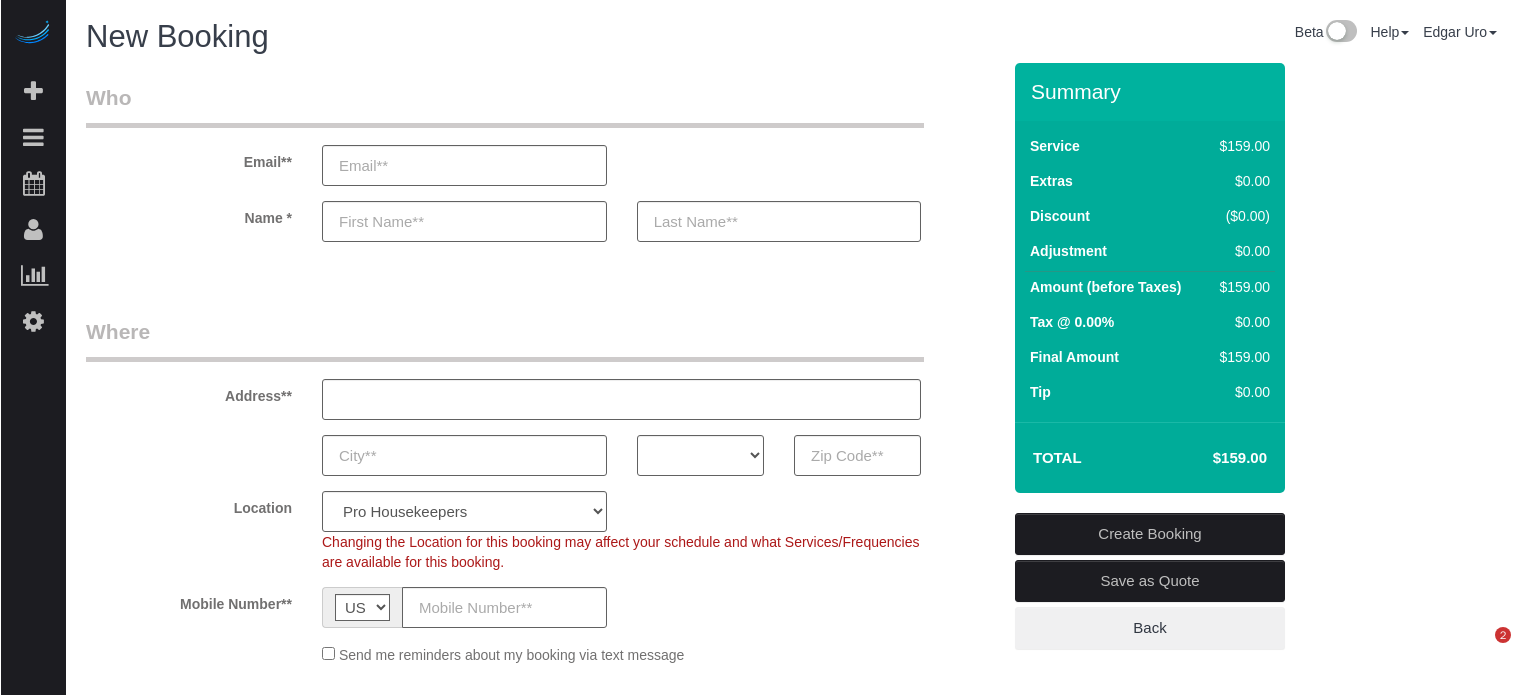 scroll, scrollTop: 0, scrollLeft: 0, axis: both 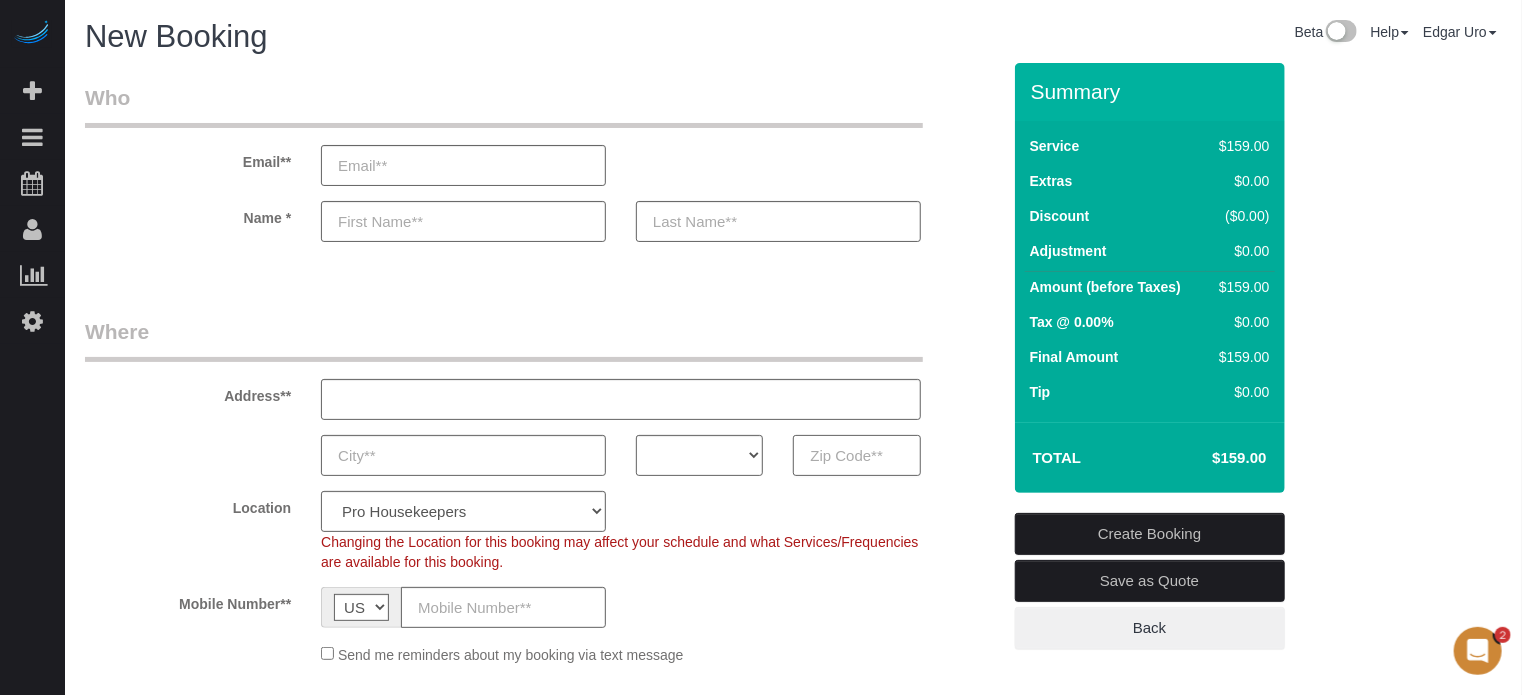 click at bounding box center (856, 455) 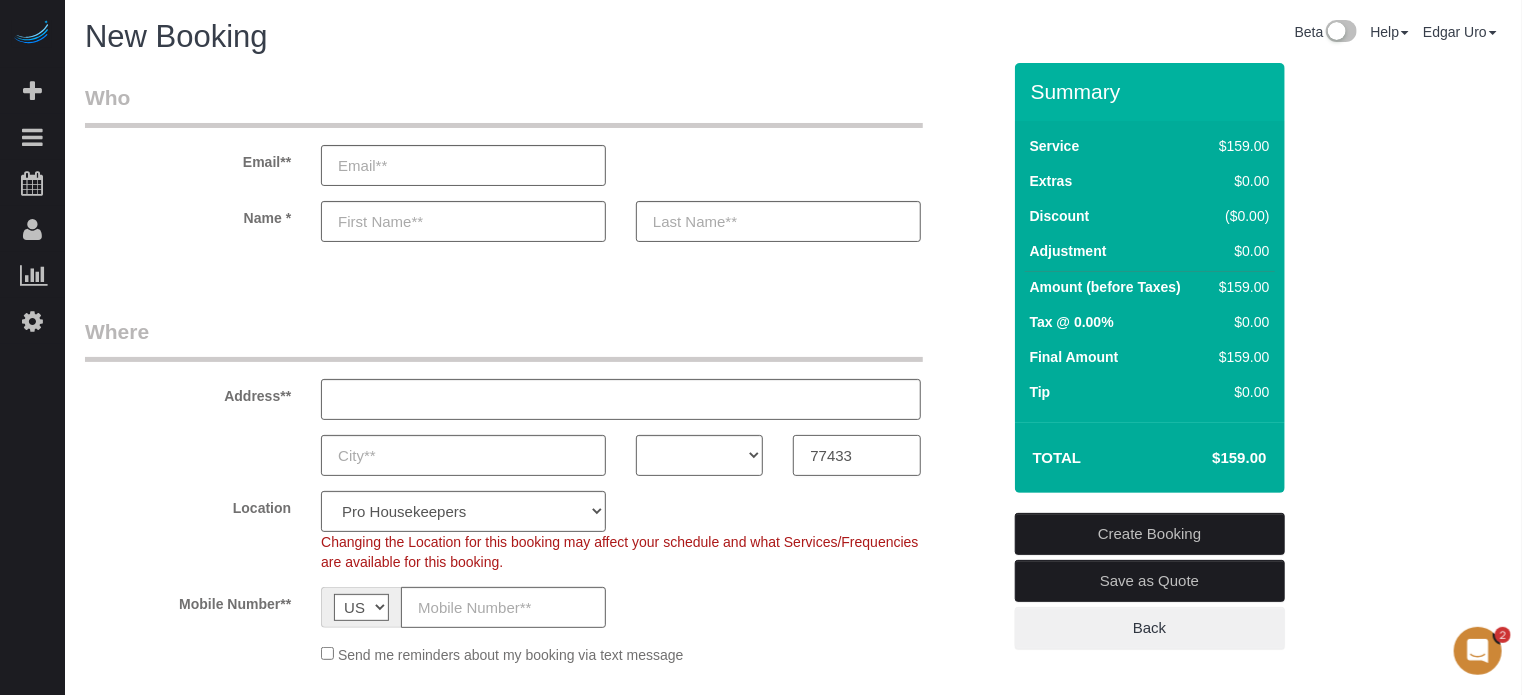 type on "77433" 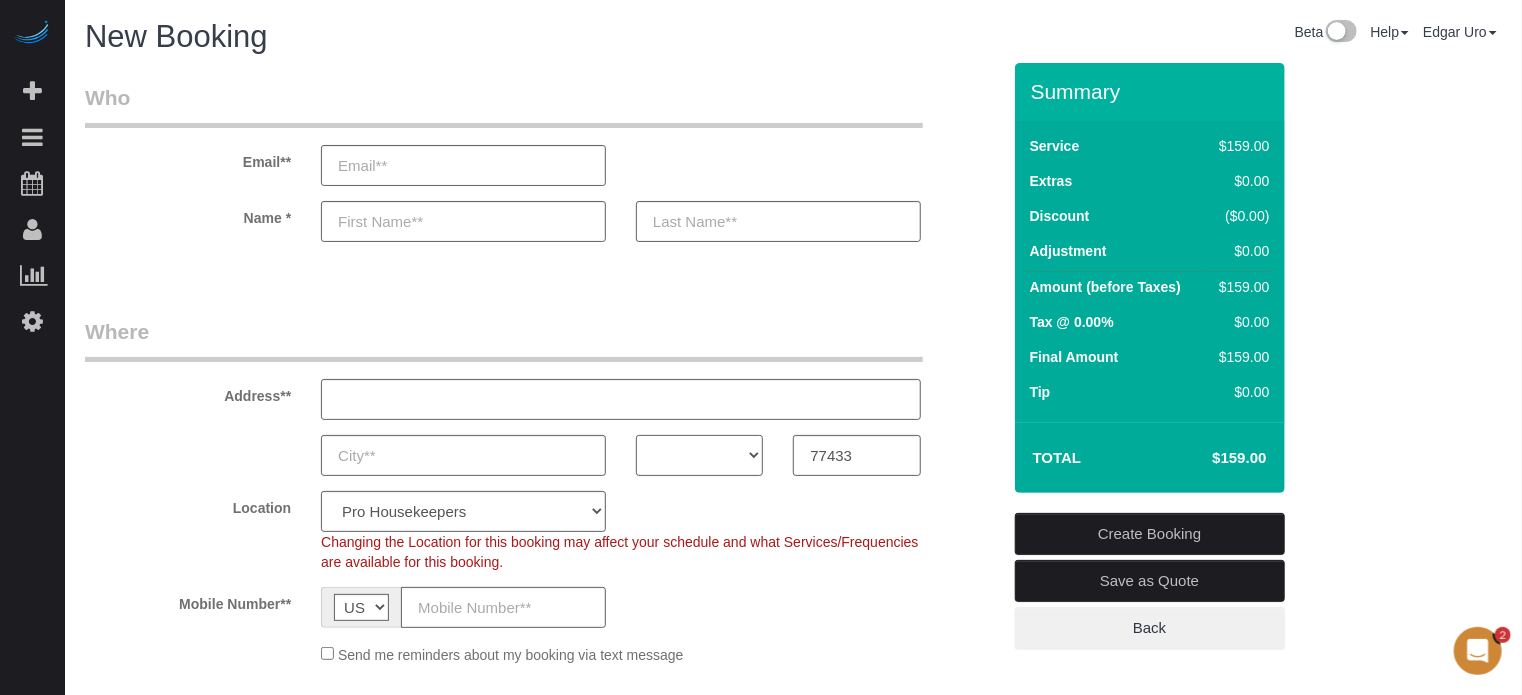 click on "AK
AL
AR
AZ
CA
CO
CT
DC
DE
FL
GA
HI
IA
ID
IL
IN
KS
KY
LA
MA
MD
ME
MI
MN
MO
MS
MT
NC
ND
NE
NH
NJ
NM
NV
NY
OH
OK
OR
PA
RI
SC
SD
TN
TX
UT
VA
VT
WA
WI
WV
WY" at bounding box center [699, 455] 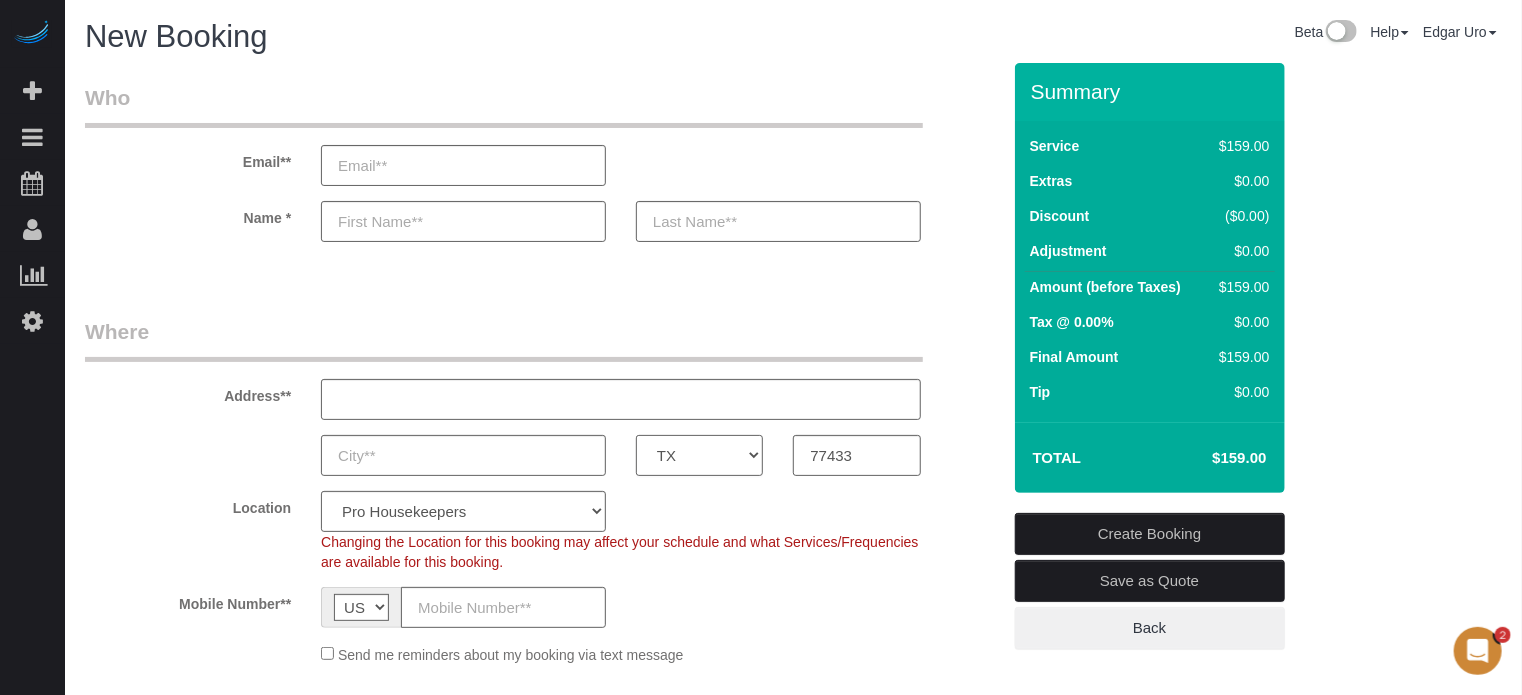 click on "AK
AL
AR
AZ
CA
CO
CT
DC
DE
FL
GA
HI
IA
ID
IL
IN
KS
KY
LA
MA
MD
ME
MI
MN
MO
MS
MT
NC
ND
NE
NH
NJ
NM
NV
NY
OH
OK
OR
PA
RI
SC
SD
TN
TX
UT
VA
VT
WA
WI
WV
WY" at bounding box center (699, 455) 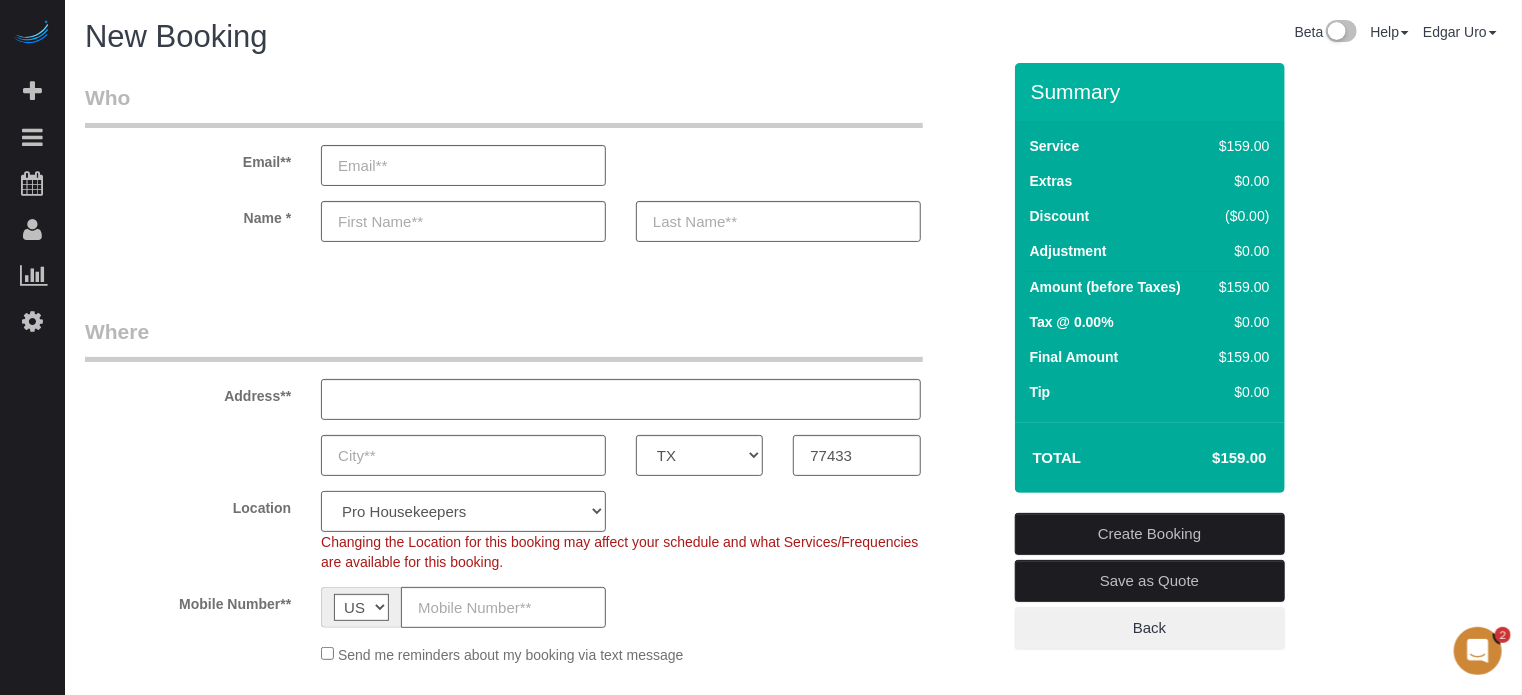 click on "Pro Housekeepers Atlanta Austin Boston Chicago Cincinnati Clearwater Denver Ft Lauderdale Houston Jacksonville Kansas Las Vegas Los Angeles Area Miami Area Naples NYC Area Orlando Palm Beach Phoenix Portland Area San Francisco Area Sarasota Seattle Area St Petersburg Tampa Washington DC" 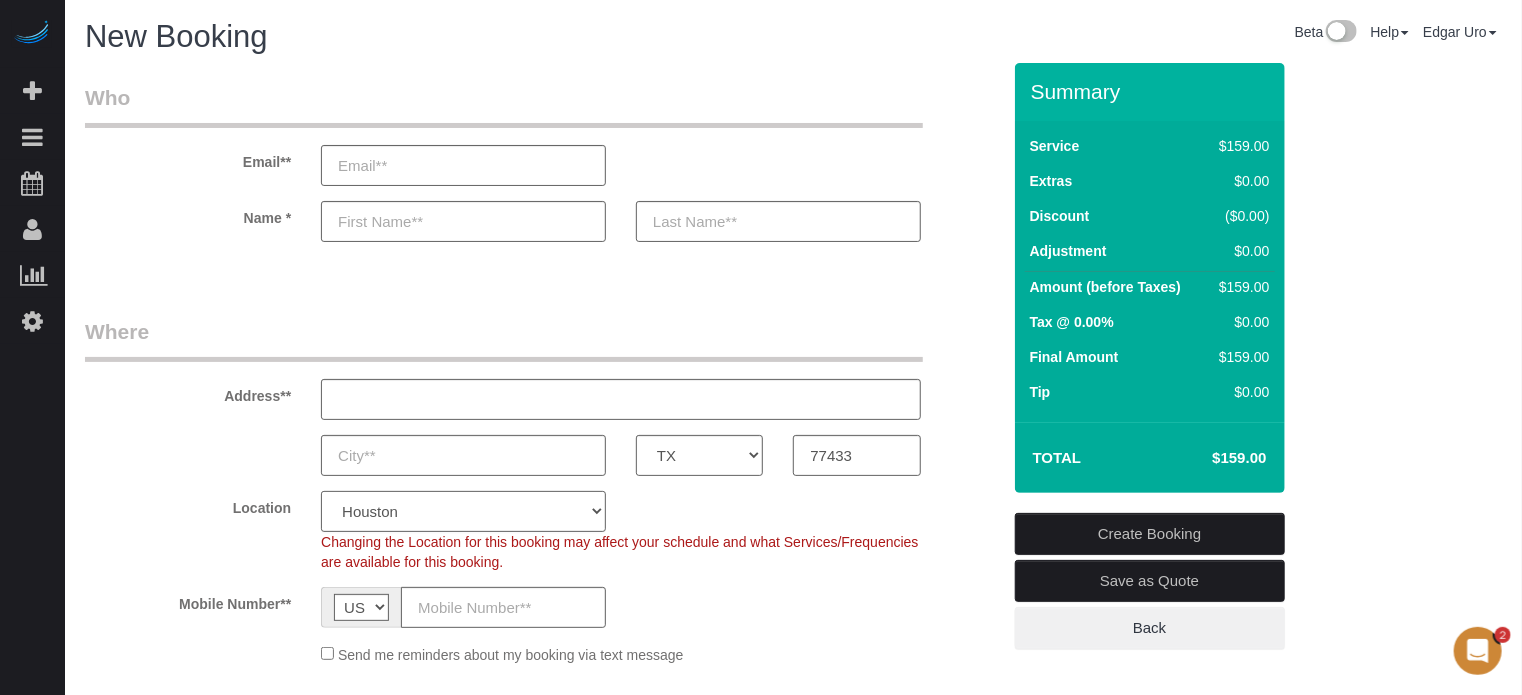 click on "Pro Housekeepers Atlanta Austin Boston Chicago Cincinnati Clearwater Denver Ft Lauderdale Houston Jacksonville Kansas Las Vegas Los Angeles Area Miami Area Naples NYC Area Orlando Palm Beach Phoenix Portland Area San Francisco Area Sarasota Seattle Area St Petersburg Tampa Washington DC" 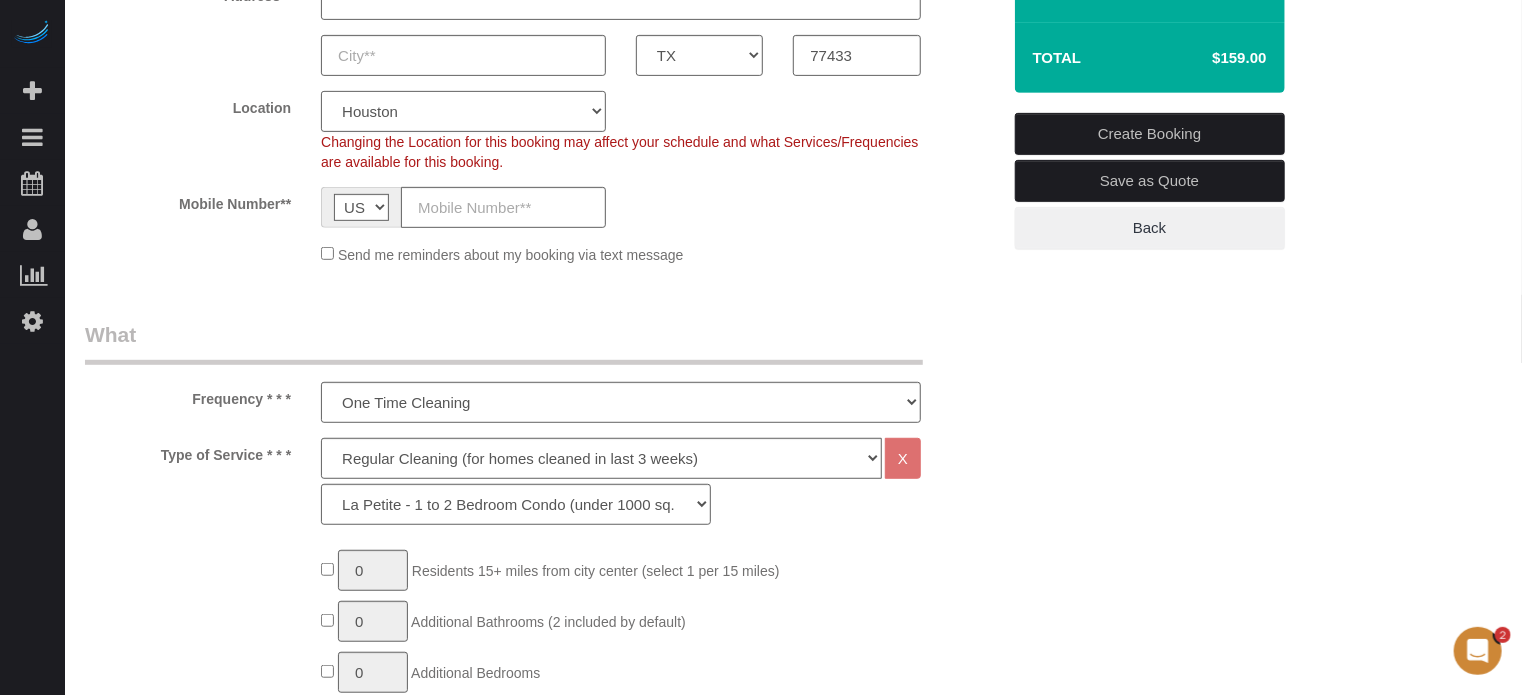 scroll, scrollTop: 500, scrollLeft: 0, axis: vertical 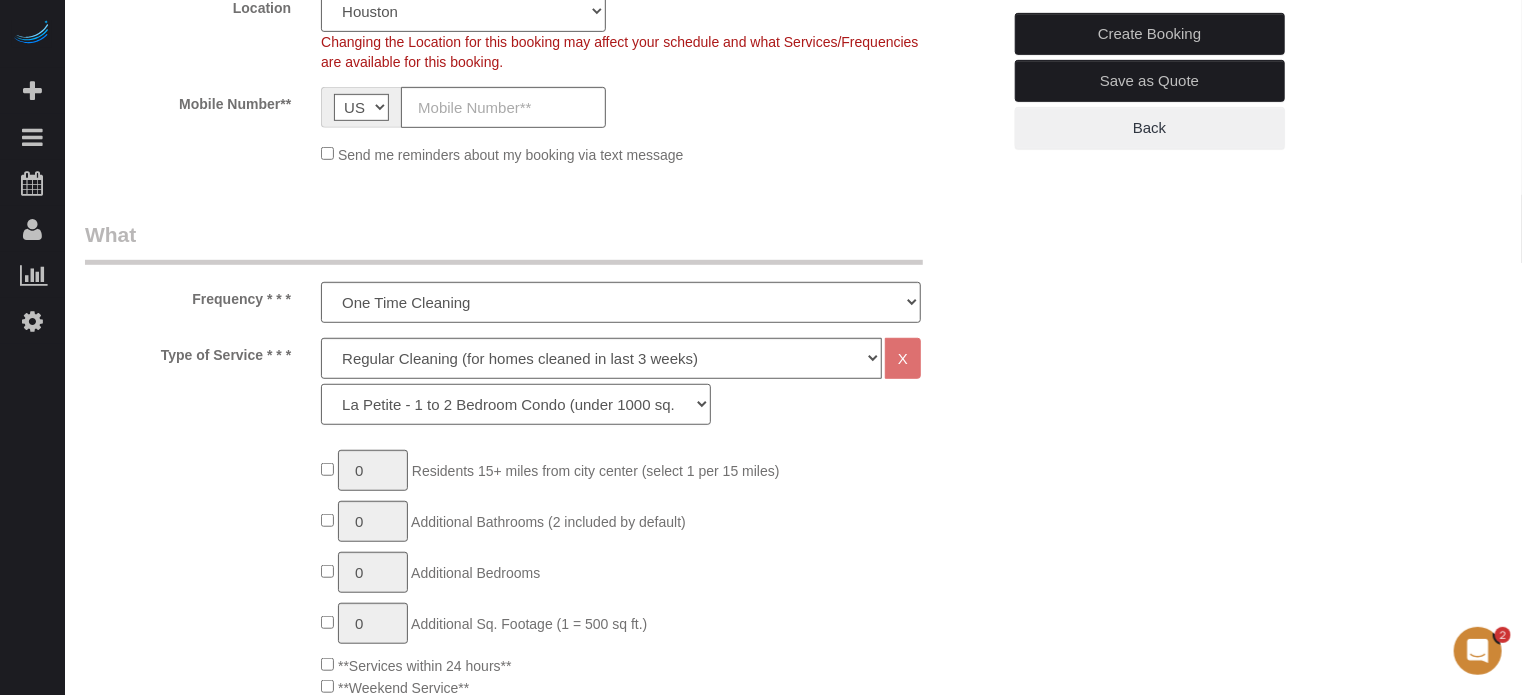 click on "La Petite - 1 to 2 Bedroom Condo (under 1000 sq. ft.) La Petite II - 2 Bedroom 2 Bath Home/Condo (1001-1500 sq. ft.) Le Milieu - 3 Bedroom 2 Bath Home (under 1800 sq. ft.) Le Milieu - 4 Bedroom 2 Bath Home (under 1800 sq. ft.) Grand - 5 Bedroom 2 Bath Home (under 2250 sq. ft.) Très Grand - 6 Bedroom 2 Bath Home (under 3000 sq. ft.)" 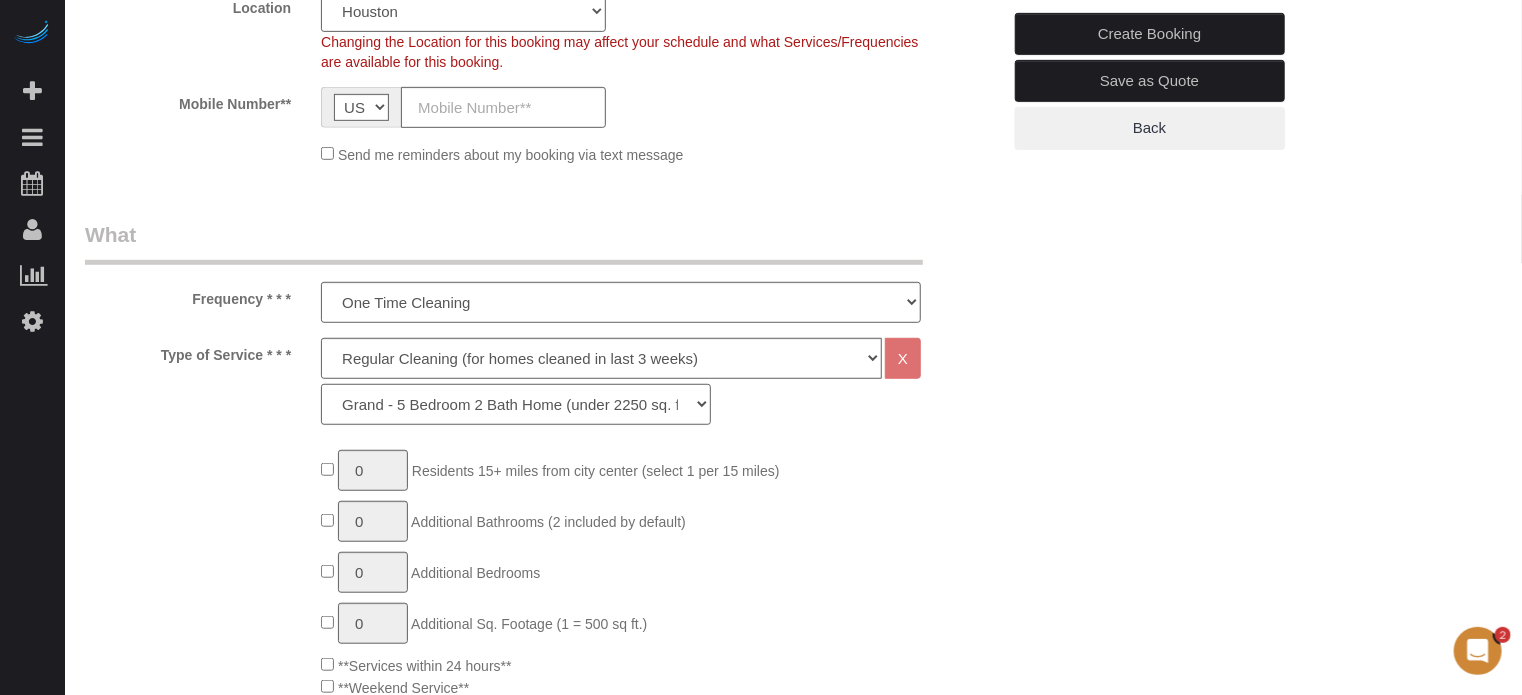 click on "La Petite - 1 to 2 Bedroom Condo (under 1000 sq. ft.) La Petite II - 2 Bedroom 2 Bath Home/Condo (1001-1500 sq. ft.) Le Milieu - 3 Bedroom 2 Bath Home (under 1800 sq. ft.) Le Milieu - 4 Bedroom 2 Bath Home (under 1800 sq. ft.) Grand - 5 Bedroom 2 Bath Home (under 2250 sq. ft.) Très Grand - 6 Bedroom 2 Bath Home (under 3000 sq. ft.)" 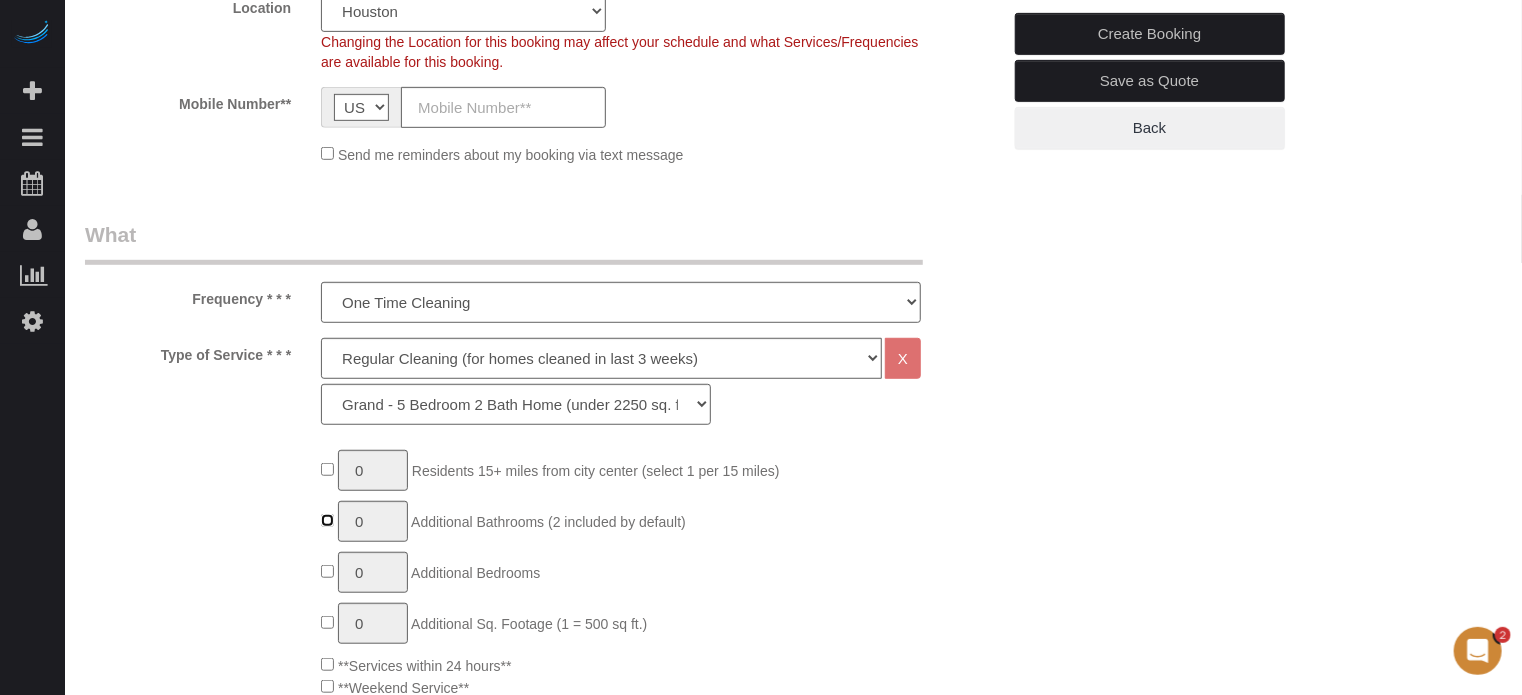 type on "1" 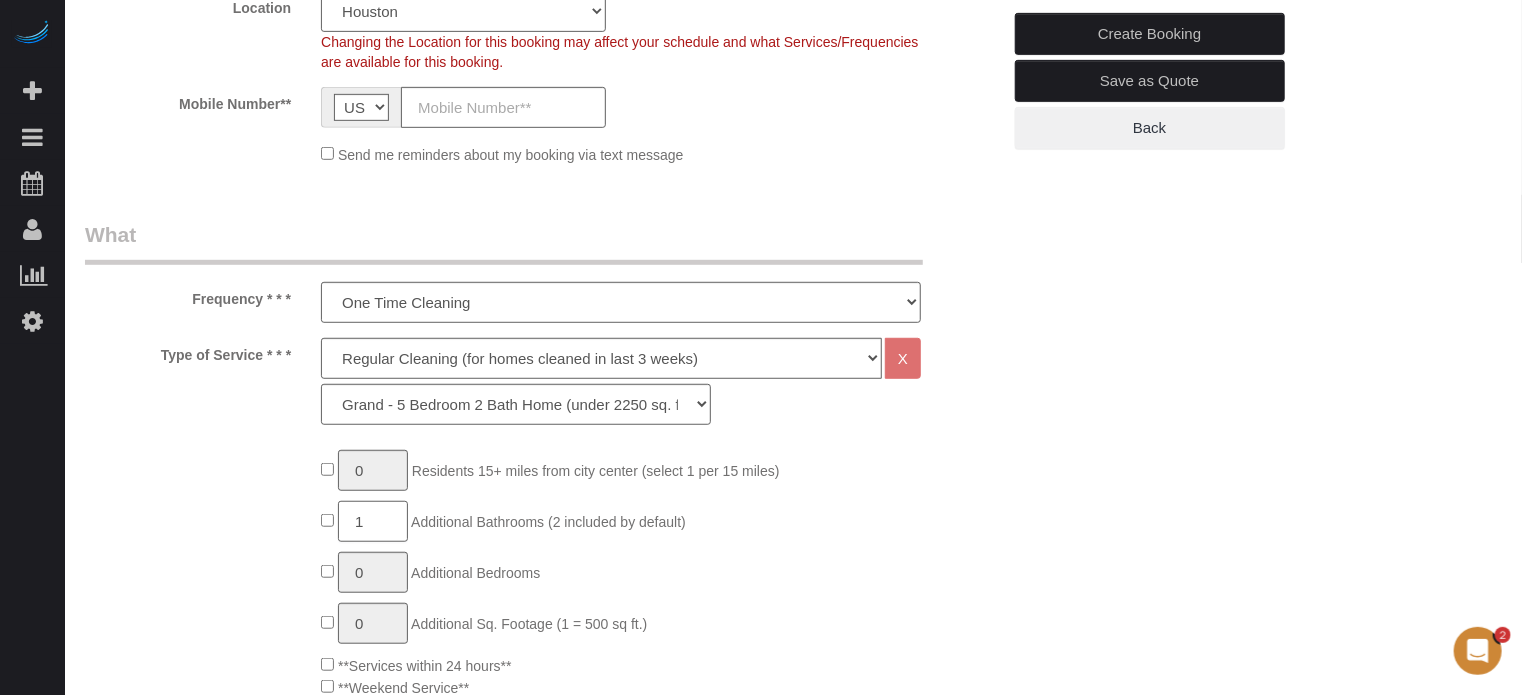 click on "1" 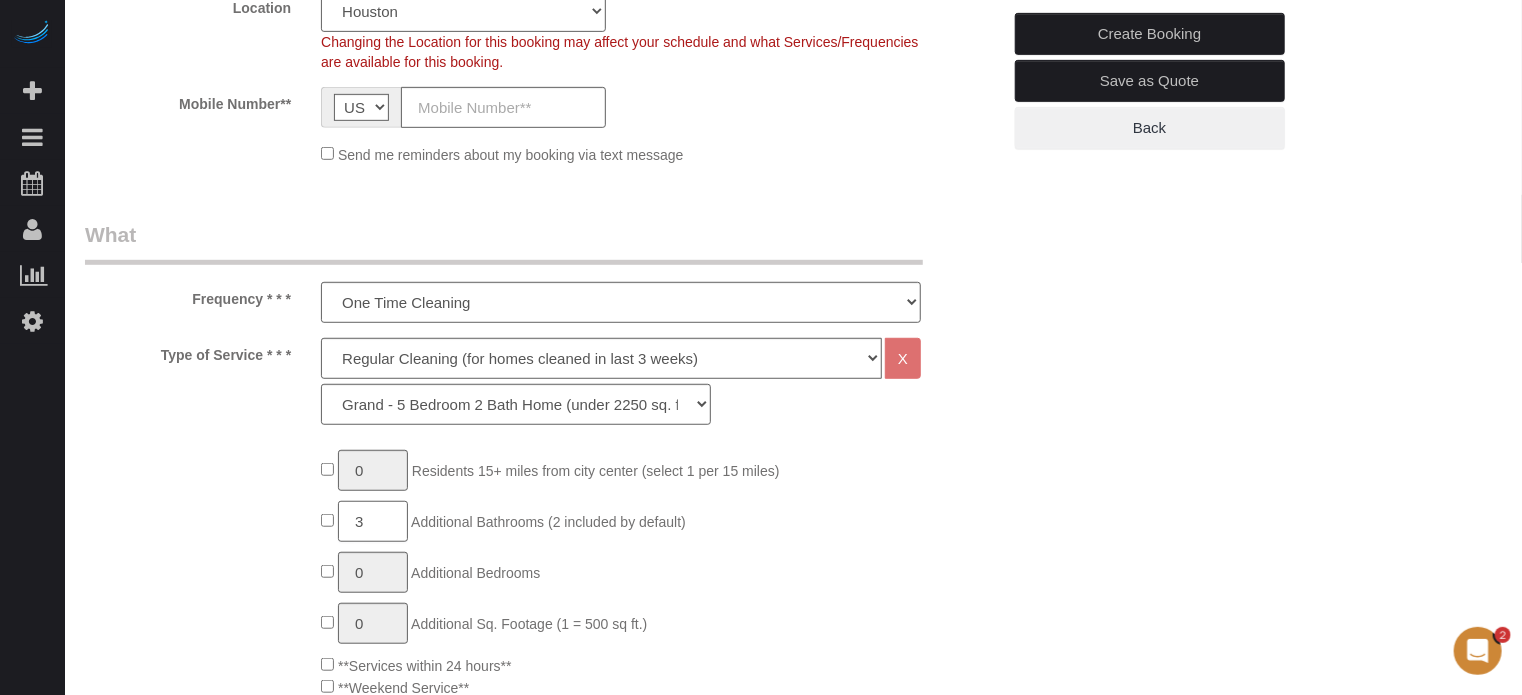type on "3" 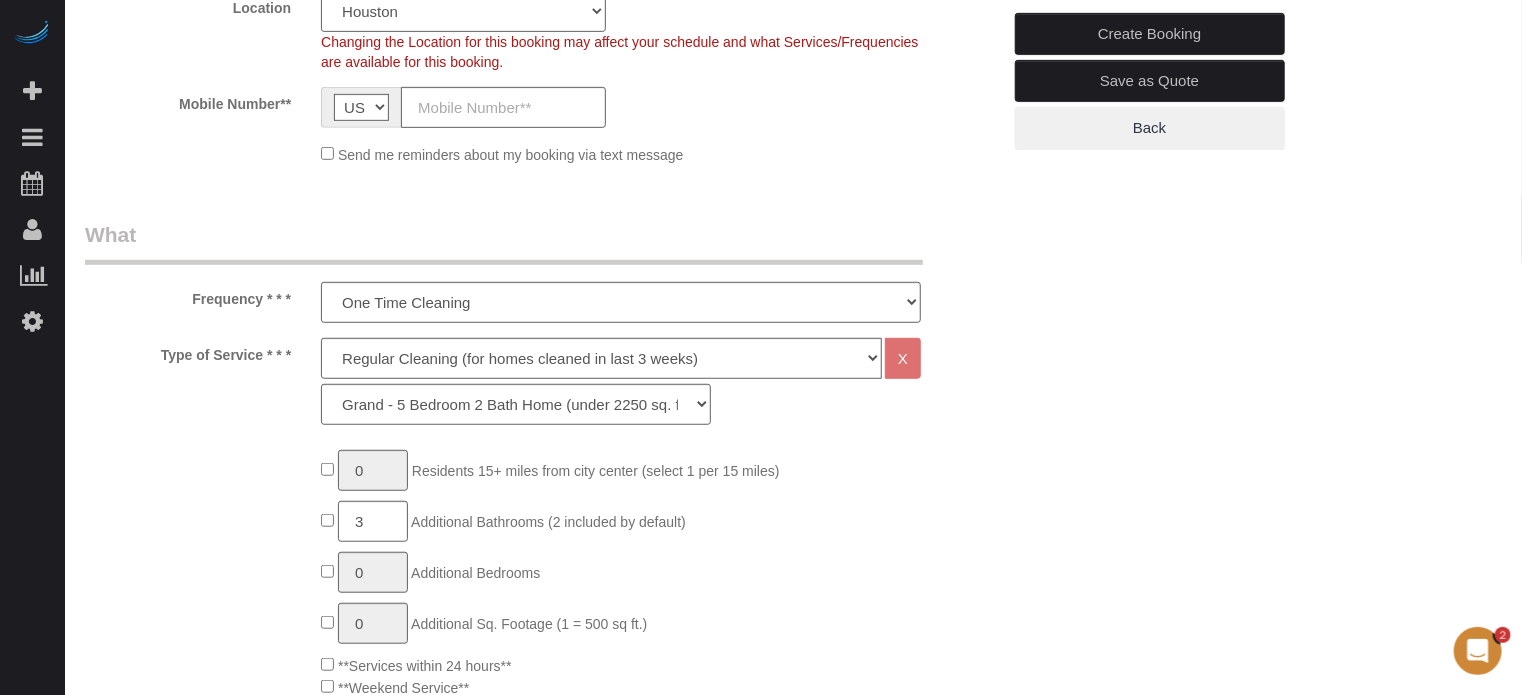 click on "0
Residents 15+ miles from city center (select 1 per 15 miles)
3
Additional Bathrooms (2 included by default)
0
Additional Bedrooms
0
Additional Sq. Footage (1 = 500 sq ft.)
**Services within 24 hours**
**Weekend Service**
Deep Cleaning
0" 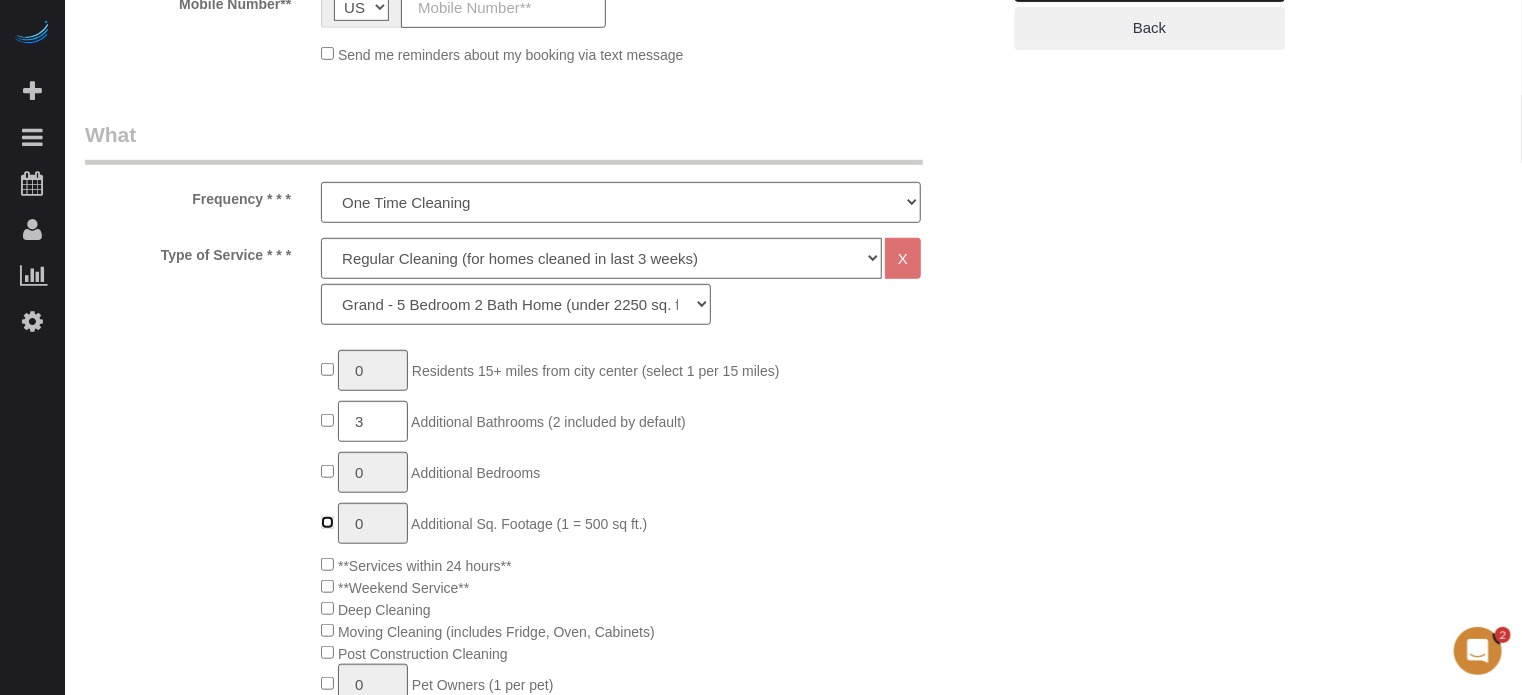 type on "1" 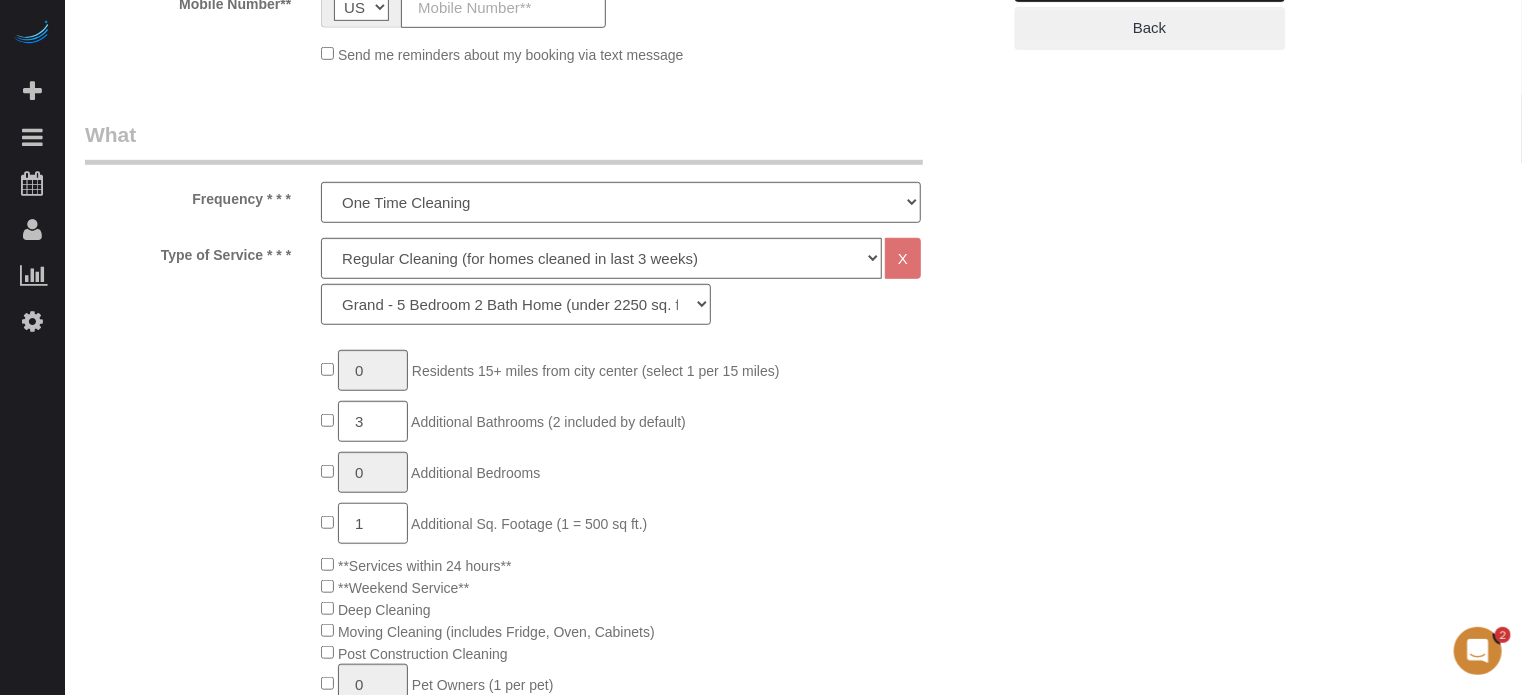 click on "1" 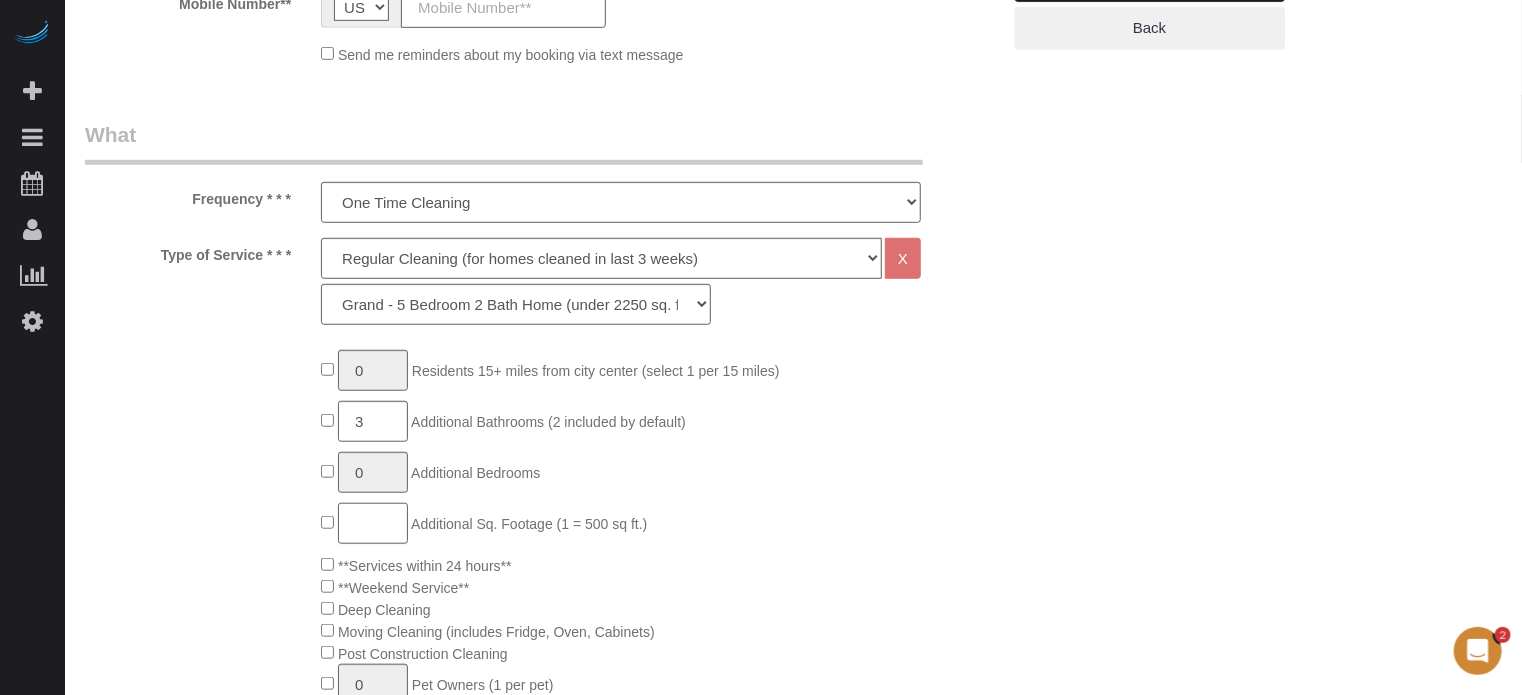 type on "2" 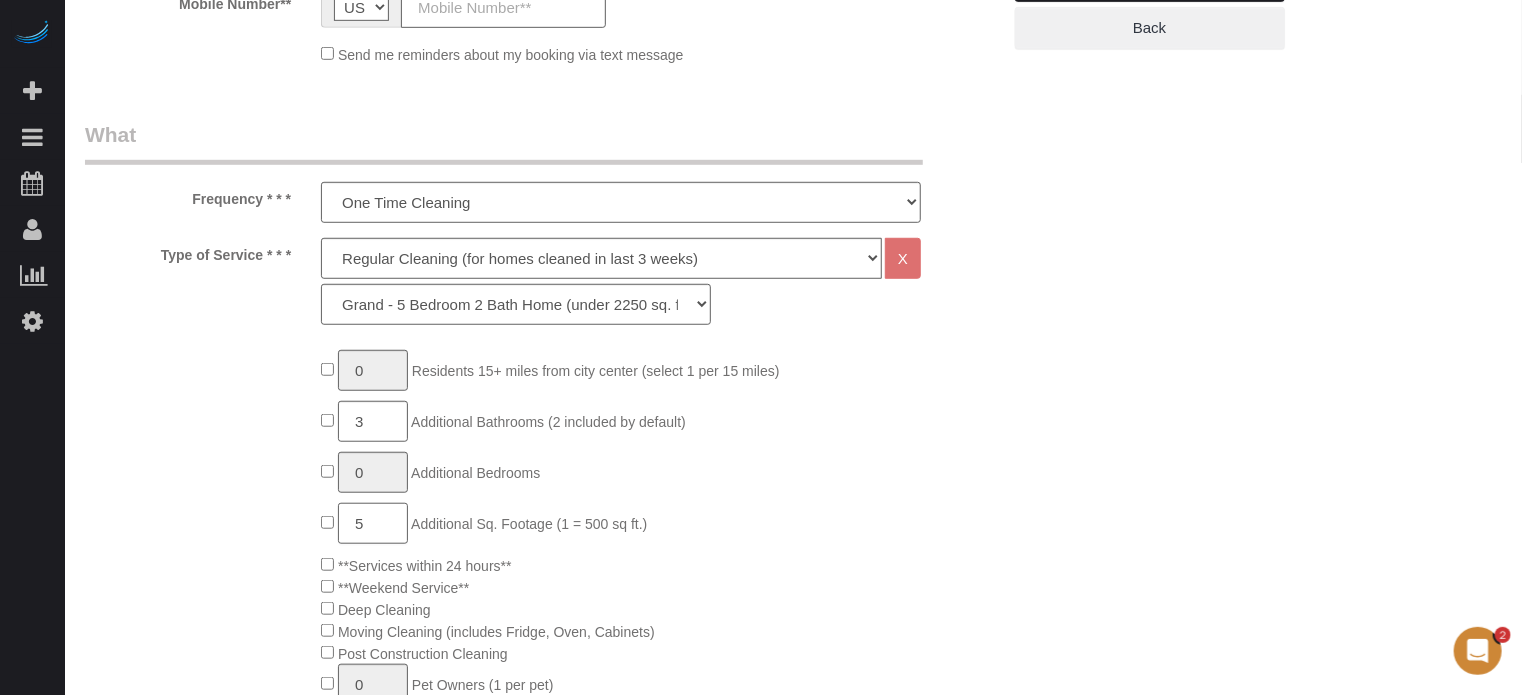 type on "5" 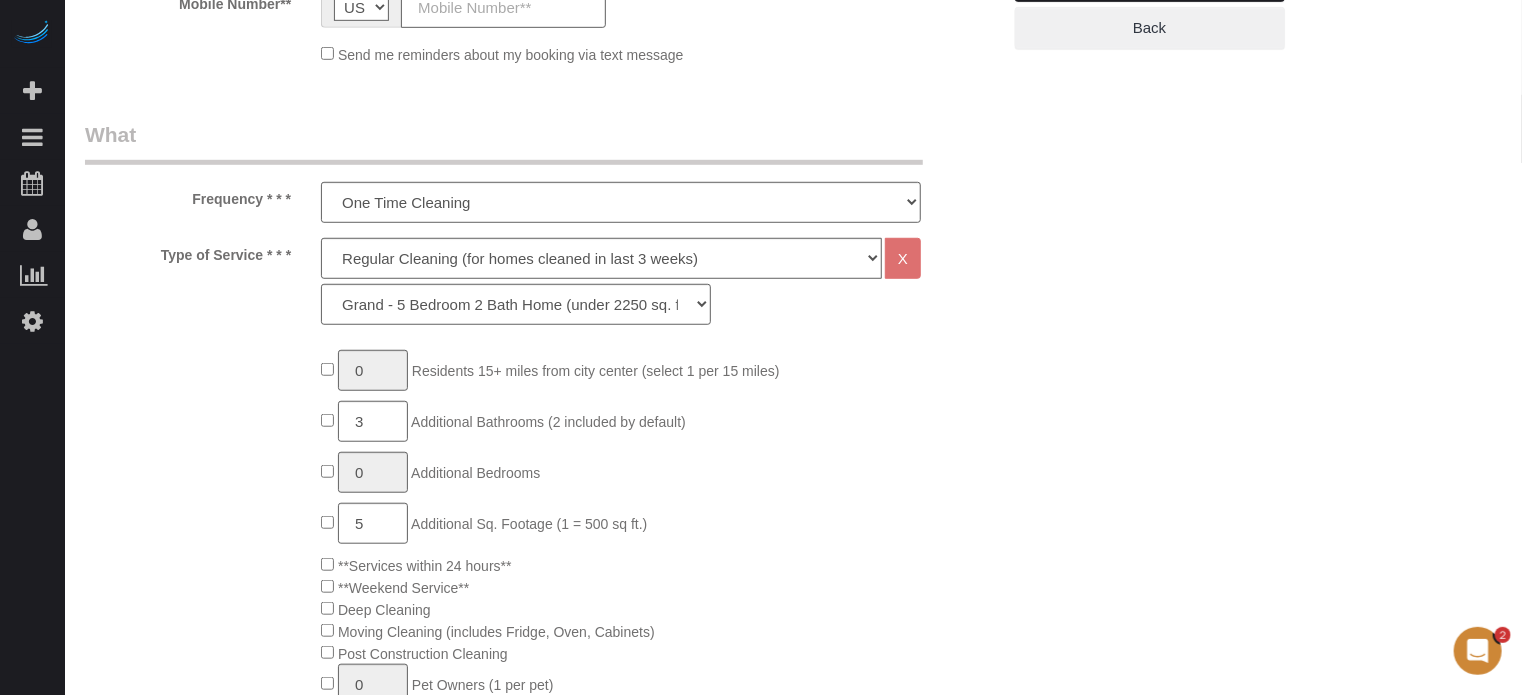 click on "0
Residents 15+ miles from city center (select 1 per 15 miles)
3
Additional Bathrooms (2 included by default)
0
Additional Bedrooms
5
Additional Sq. Footage (1 = 500 sq ft.)
**Services within 24 hours**
**Weekend Service**
Deep Cleaning
0" 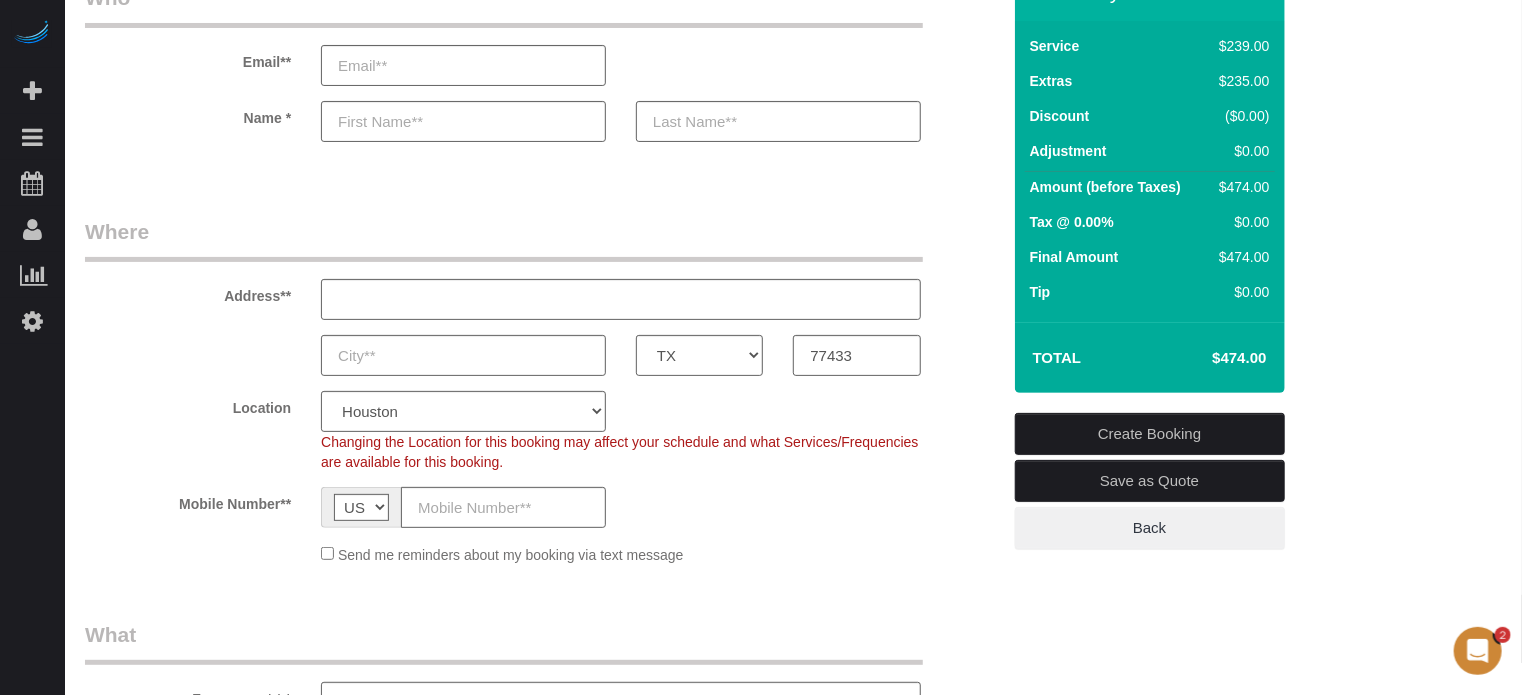 scroll, scrollTop: 400, scrollLeft: 0, axis: vertical 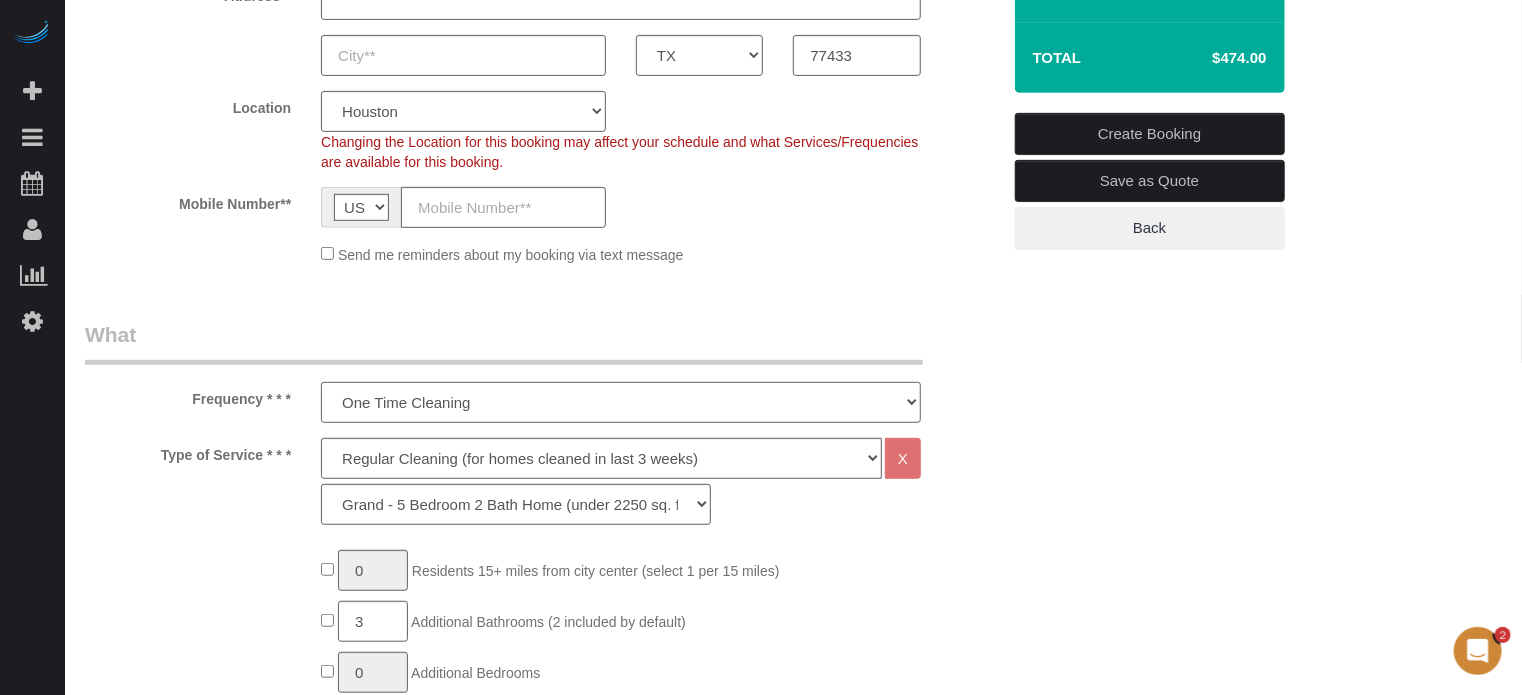 click on "One Time Cleaning Weekly Cleaning (20%) - 20.00% (0% for the First Booking) Every 2 Weeks (15%) - 15.00% (0% for the First Booking) Every 3 Weeks (10%) - 10.00% (0% for the First Booking) Every 4 Weeks (5%) - 5.00% (0% for the First Booking) Every 6 Weeks (2.5%) - 2.50% (0% for the First Booking) Every 8 Weeks ($5 off) - $5.00 (0% for the First Booking)" at bounding box center (621, 402) 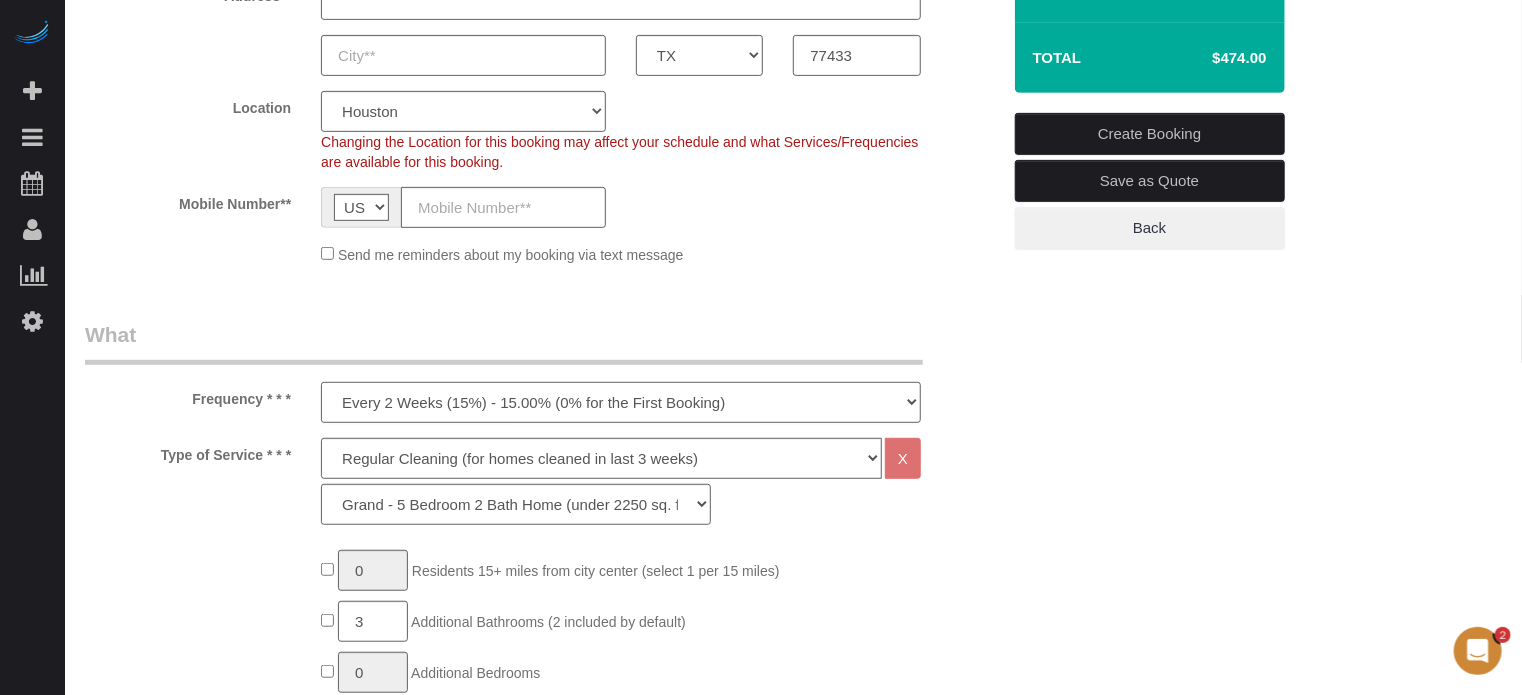 click on "One Time Cleaning Weekly Cleaning (20%) - 20.00% (0% for the First Booking) Every 2 Weeks (15%) - 15.00% (0% for the First Booking) Every 3 Weeks (10%) - 10.00% (0% for the First Booking) Every 4 Weeks (5%) - 5.00% (0% for the First Booking) Every 6 Weeks (2.5%) - 2.50% (0% for the First Booking) Every 8 Weeks ($5 off) - $5.00 (0% for the First Booking)" at bounding box center [621, 402] 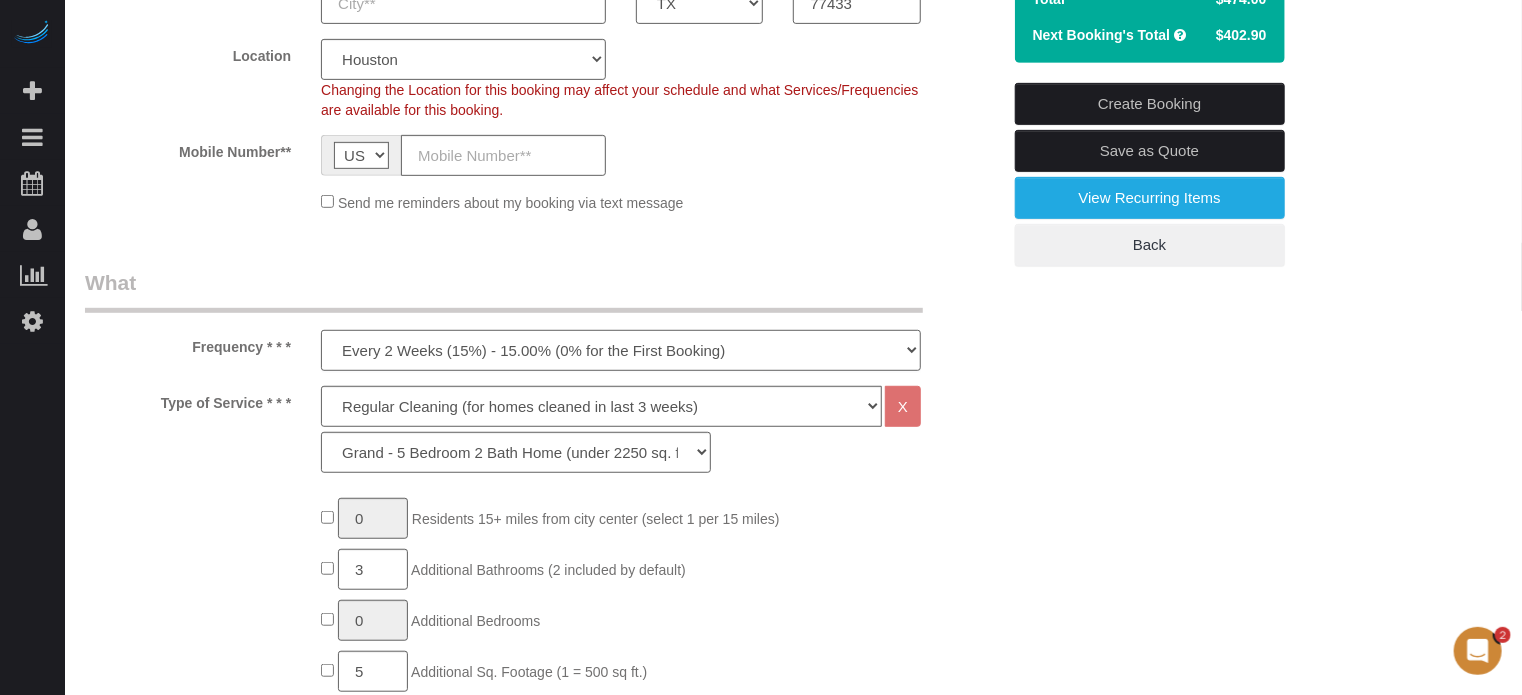 scroll, scrollTop: 500, scrollLeft: 0, axis: vertical 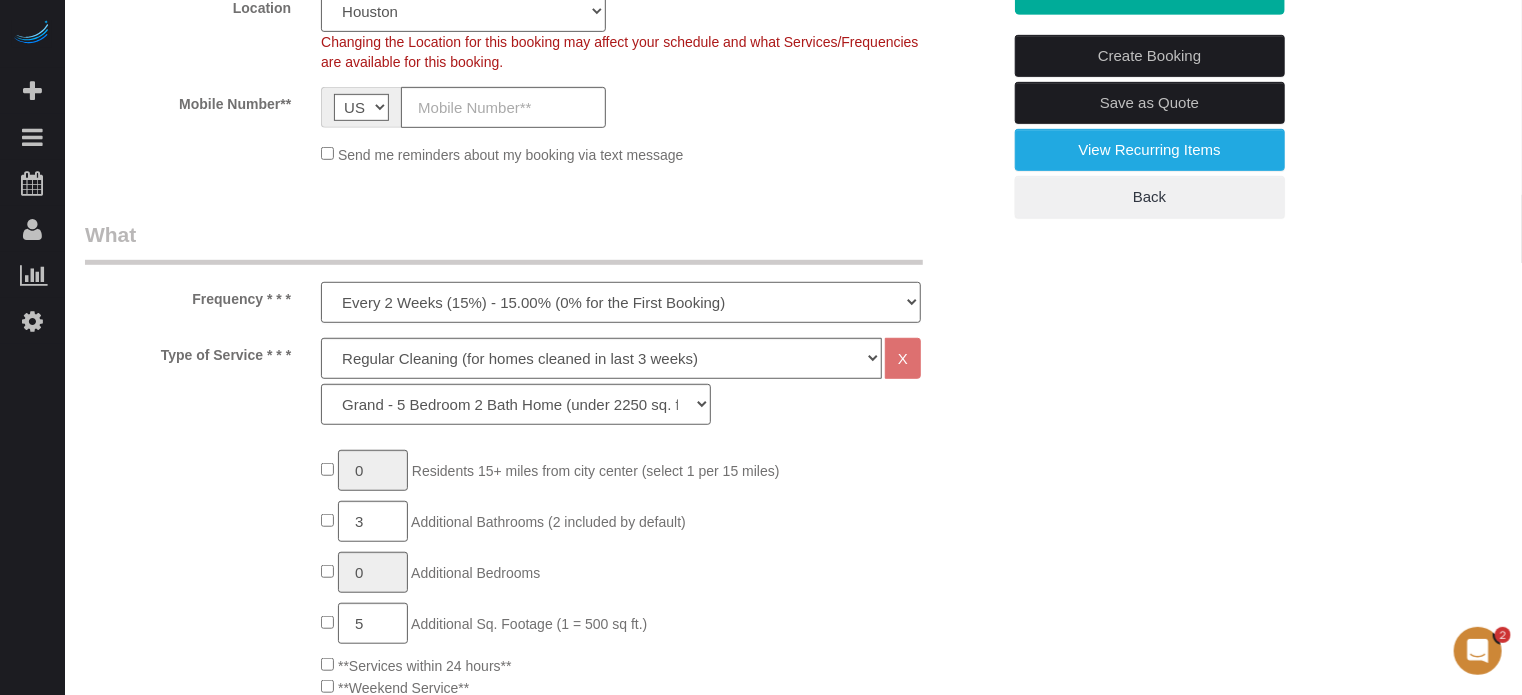 click on "One Time Cleaning Weekly Cleaning (20%) - 20.00% (0% for the First Booking) Every 2 Weeks (15%) - 15.00% (0% for the First Booking) Every 3 Weeks (10%) - 10.00% (0% for the First Booking) Every 4 Weeks (5%) - 5.00% (0% for the First Booking) Every 6 Weeks (2.5%) - 2.50% (0% for the First Booking) Every 8 Weeks ($5 off) - $5.00 (0% for the First Booking)" at bounding box center [621, 302] 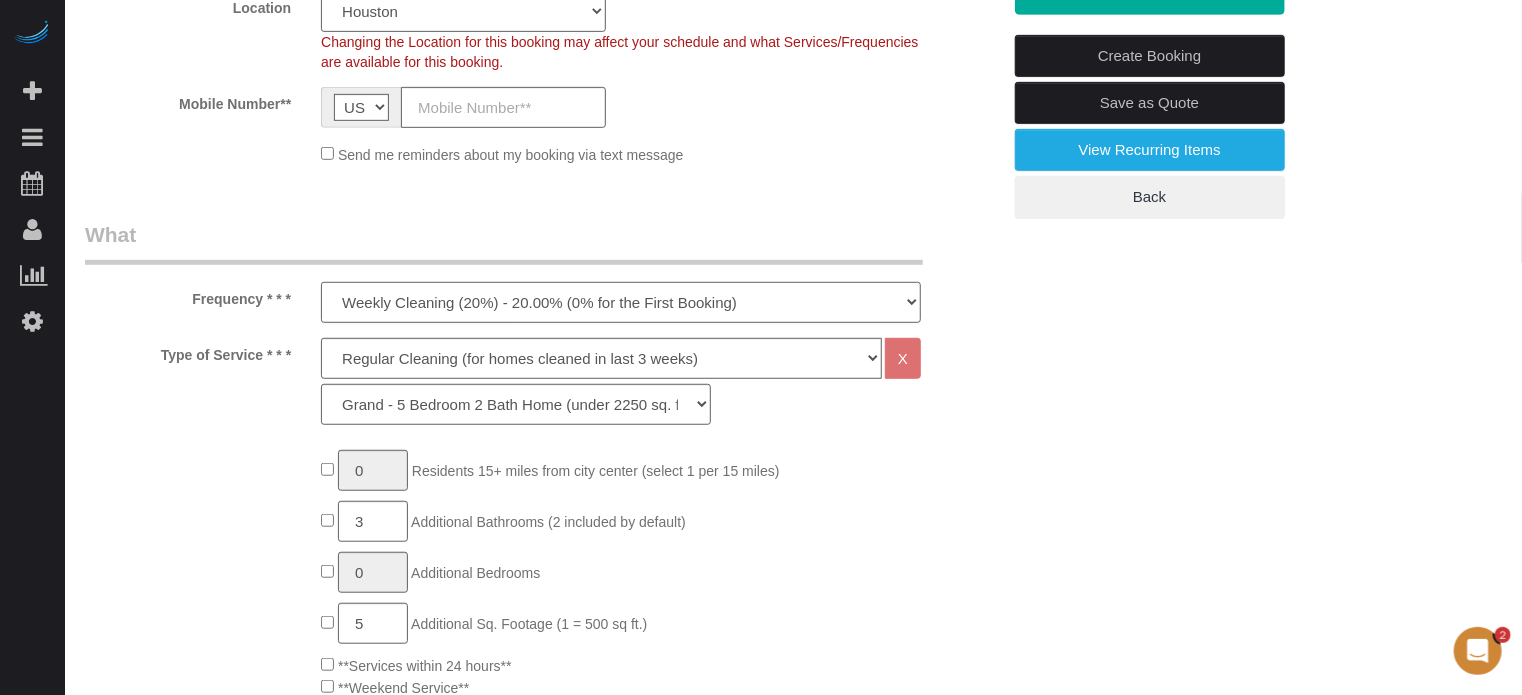 click on "One Time Cleaning Weekly Cleaning (20%) - 20.00% (0% for the First Booking) Every 2 Weeks (15%) - 15.00% (0% for the First Booking) Every 3 Weeks (10%) - 10.00% (0% for the First Booking) Every 4 Weeks (5%) - 5.00% (0% for the First Booking) Every 6 Weeks (2.5%) - 2.50% (0% for the First Booking) Every 8 Weeks ($5 off) - $5.00 (0% for the First Booking)" at bounding box center [621, 302] 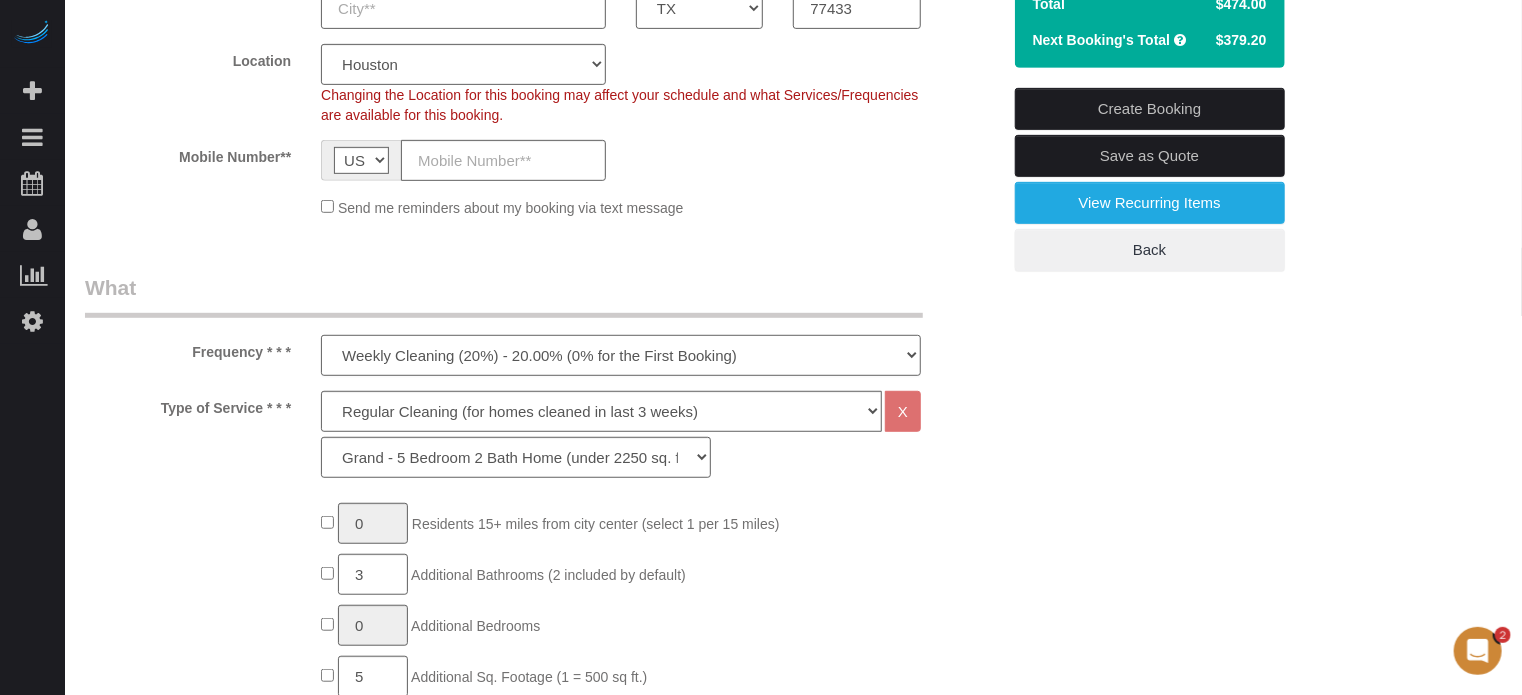 scroll, scrollTop: 400, scrollLeft: 0, axis: vertical 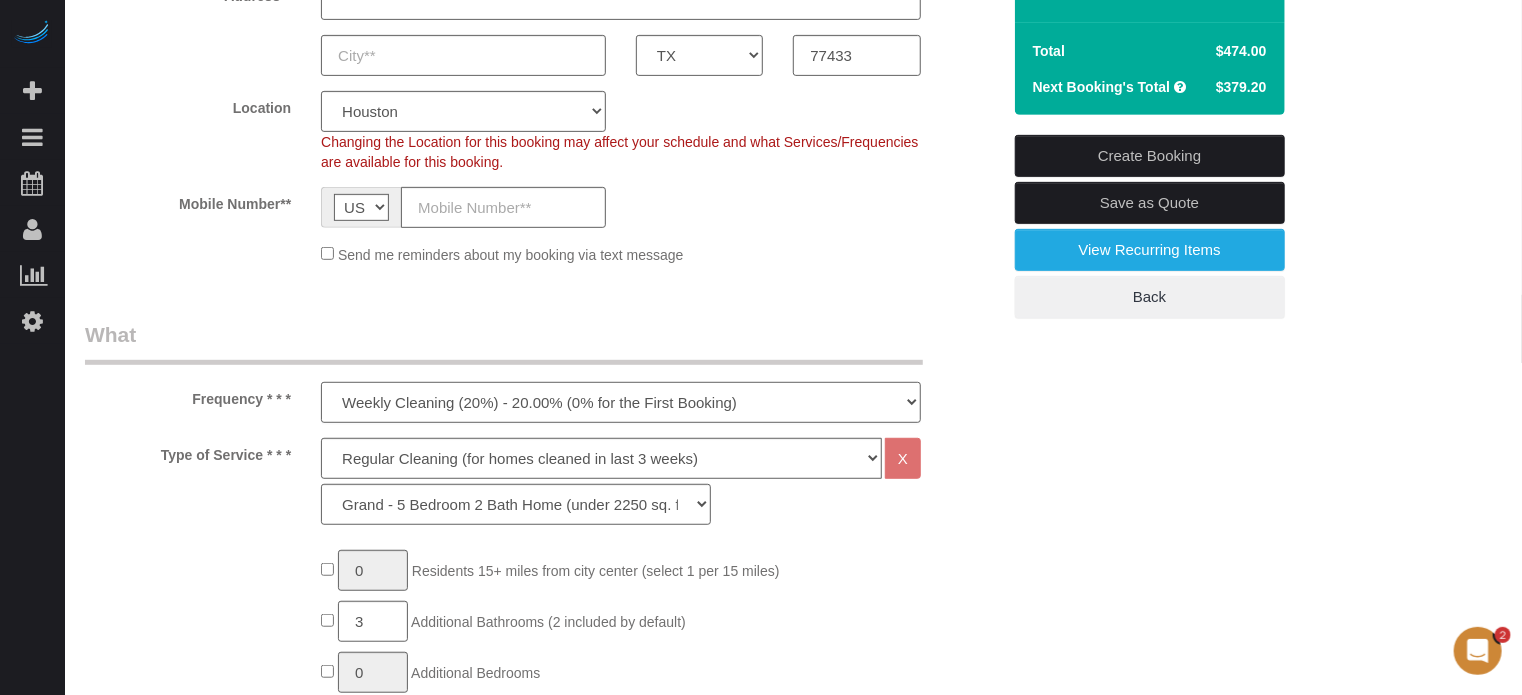 click on "One Time Cleaning Weekly Cleaning (20%) - 20.00% (0% for the First Booking) Every 2 Weeks (15%) - 15.00% (0% for the First Booking) Every 3 Weeks (10%) - 10.00% (0% for the First Booking) Every 4 Weeks (5%) - 5.00% (0% for the First Booking) Every 6 Weeks (2.5%) - 2.50% (0% for the First Booking) Every 8 Weeks ($5 off) - $5.00 (0% for the First Booking)" at bounding box center (621, 402) 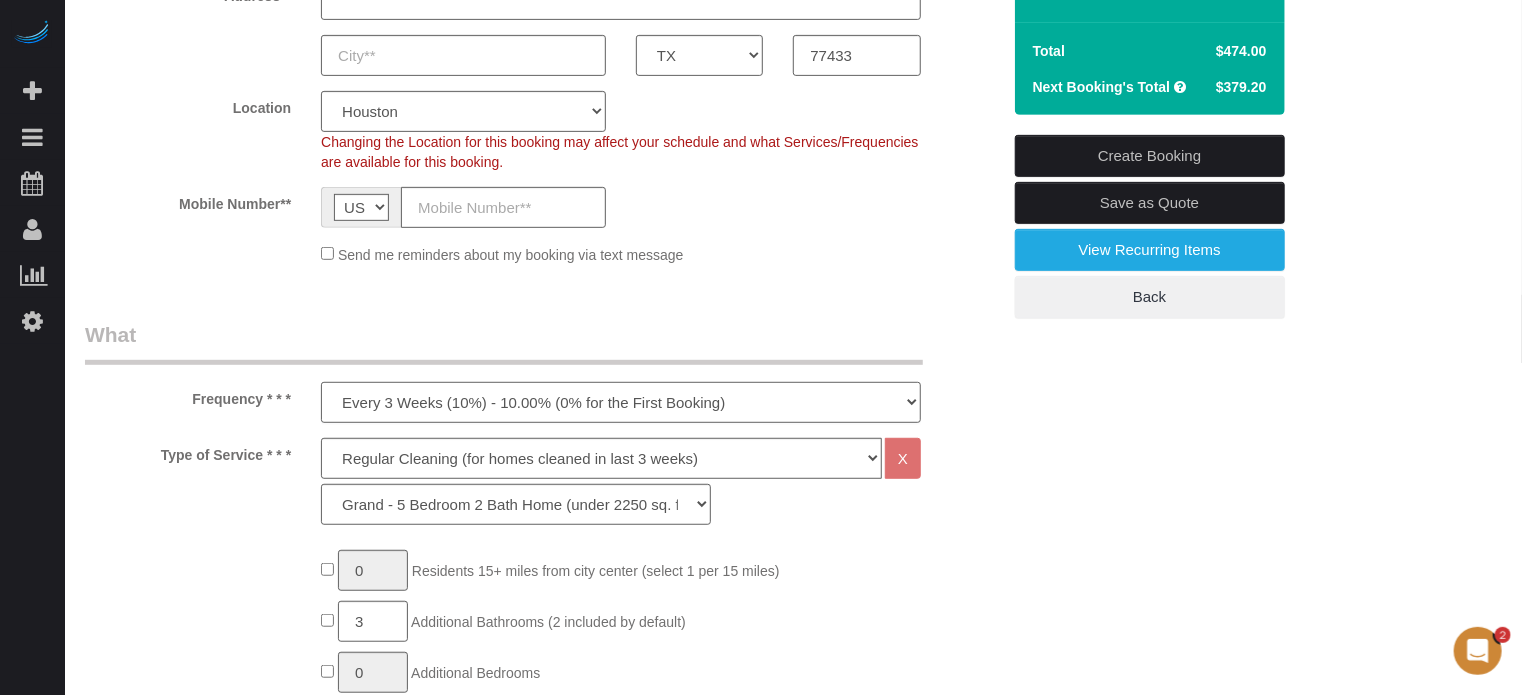 click on "One Time Cleaning Weekly Cleaning (20%) - 20.00% (0% for the First Booking) Every 2 Weeks (15%) - 15.00% (0% for the First Booking) Every 3 Weeks (10%) - 10.00% (0% for the First Booking) Every 4 Weeks (5%) - 5.00% (0% for the First Booking) Every 6 Weeks (2.5%) - 2.50% (0% for the First Booking) Every 8 Weeks ($5 off) - $5.00 (0% for the First Booking)" at bounding box center (621, 402) 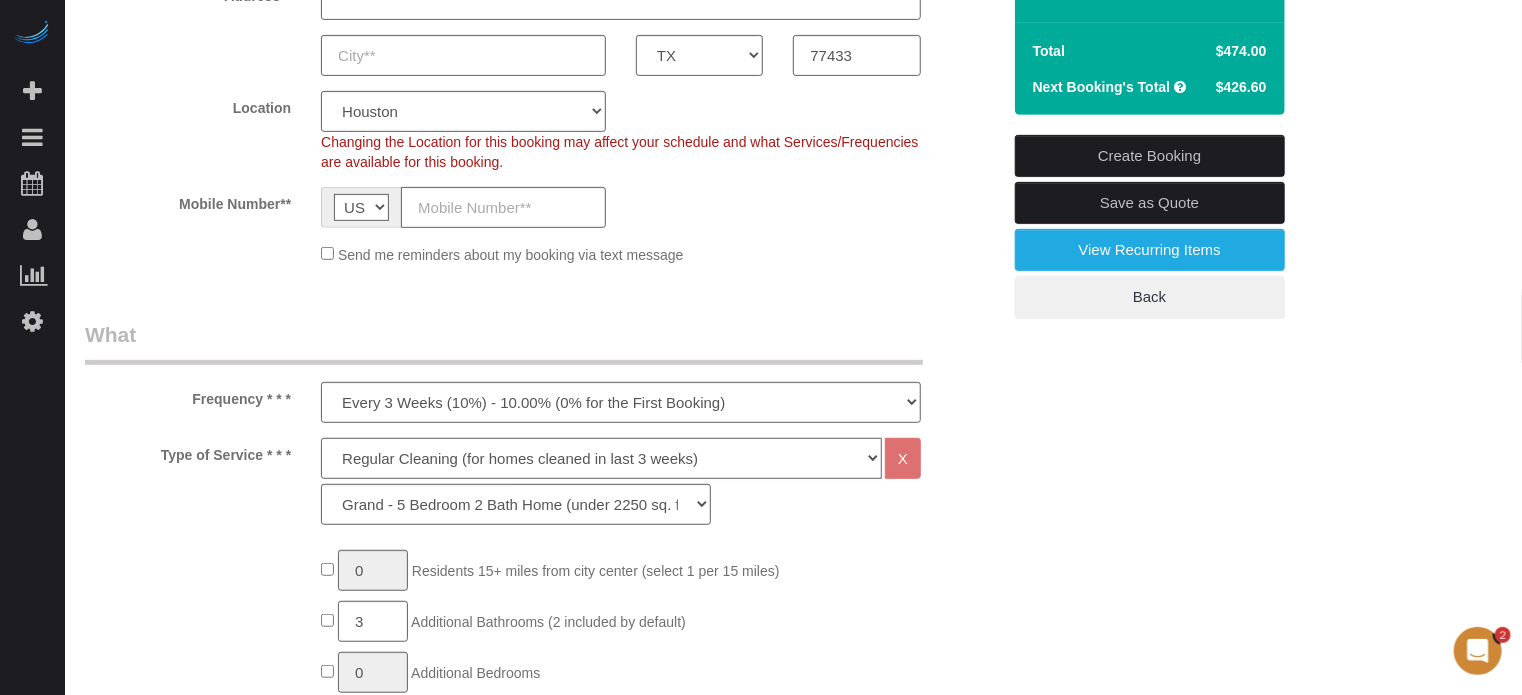 click on "Deep Cleaning (for homes that have not been cleaned in 3+ weeks) Spruce Regular Cleaning (for homes cleaned in last 3 weeks) Moving Cleanup (to clean home for new tenants) Post Construction Cleaning Vacation Rental Cleaning Hourly" 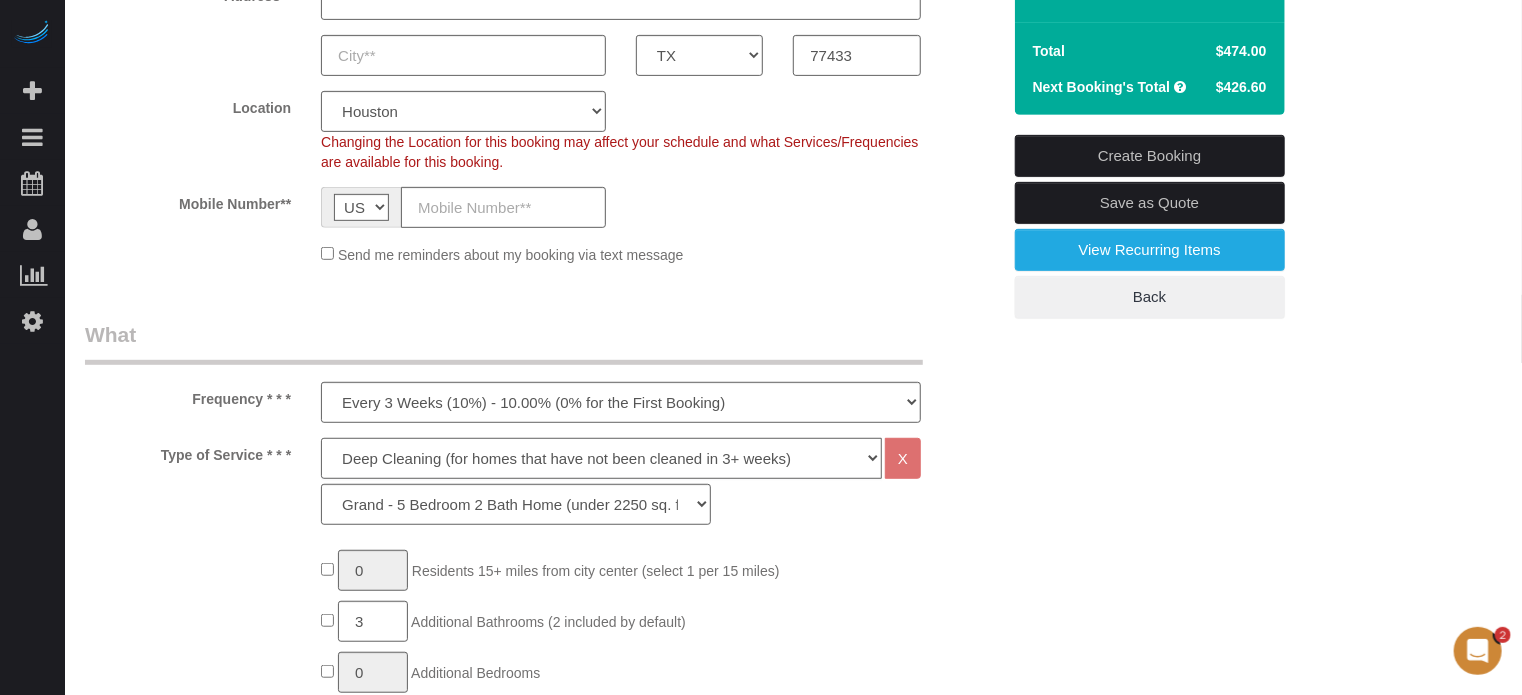 click on "Deep Cleaning (for homes that have not been cleaned in 3+ weeks) Spruce Regular Cleaning (for homes cleaned in last 3 weeks) Moving Cleanup (to clean home for new tenants) Post Construction Cleaning Vacation Rental Cleaning Hourly" 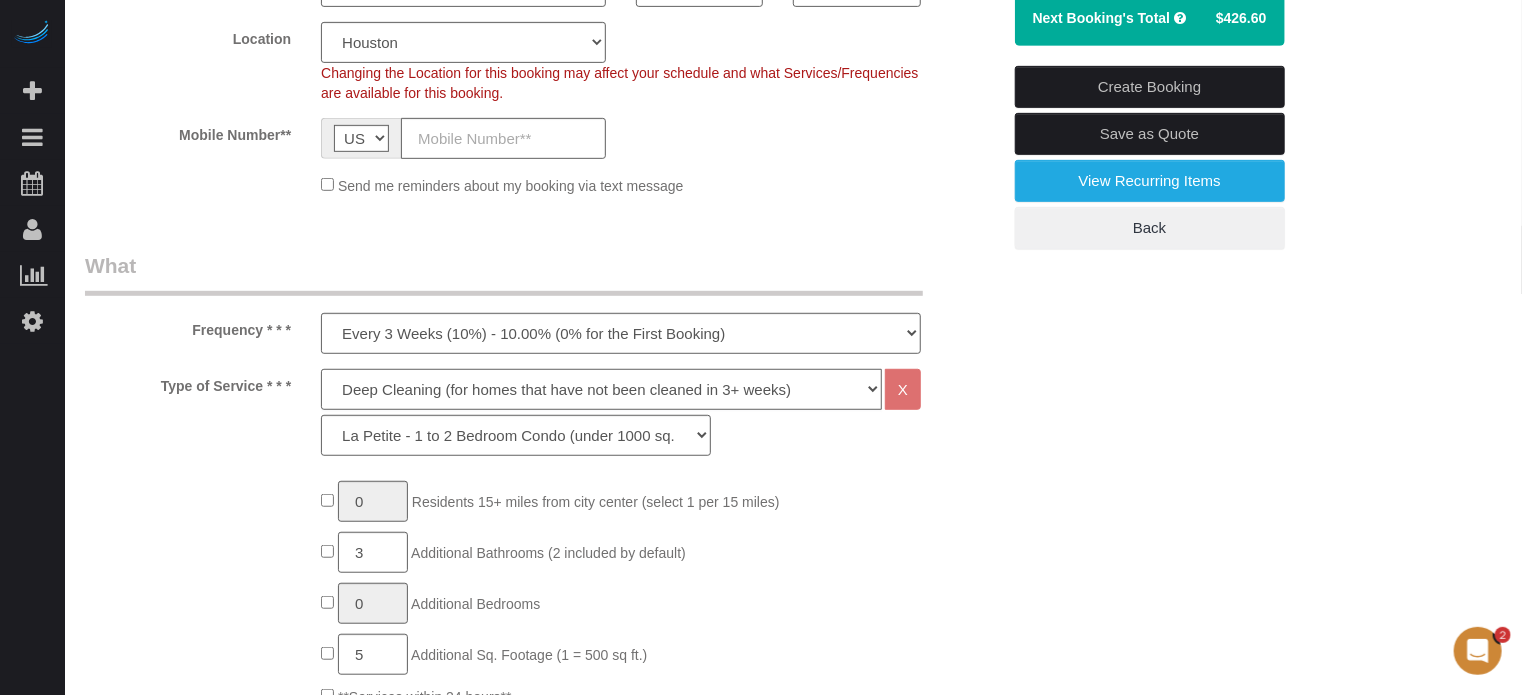 scroll, scrollTop: 500, scrollLeft: 0, axis: vertical 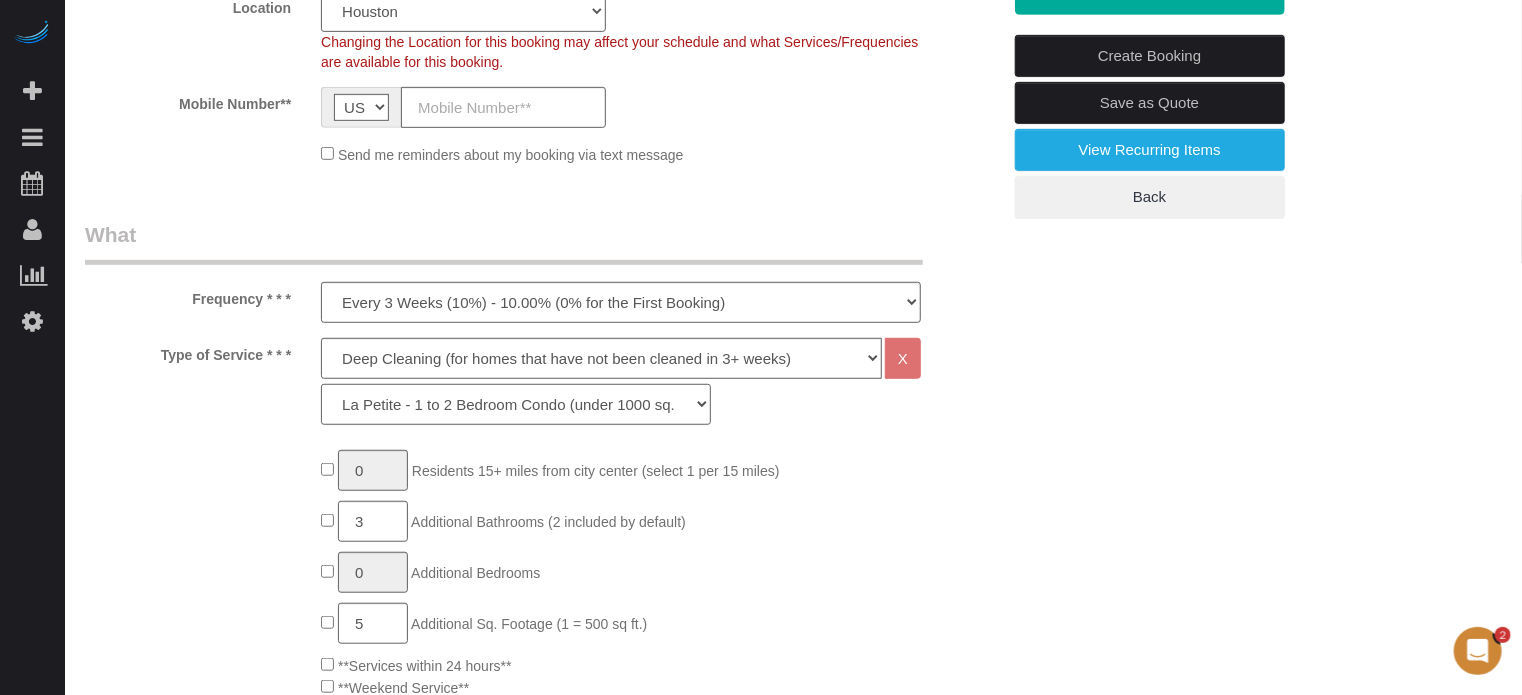 click on "La Petite - 1 to 2 Bedroom Condo (under 1000 sq. ft.) La Petite II - 2 Bedroom 2 Bath Home/Condo (1001-1500 sq. ft.) Le Milieu - 3 Bedroom 2 Bath Home (under 1800 sq. ft.) Le Milieu - 4 Bedroom 2 Bath Home (under 1800 sq. ft.) Grand - 5 Bedroom 2 Bath Home (under 2250 sq. ft.) Très Grand - 6 Bedroom 2 Bath Home (under 3000 sq. ft.)" 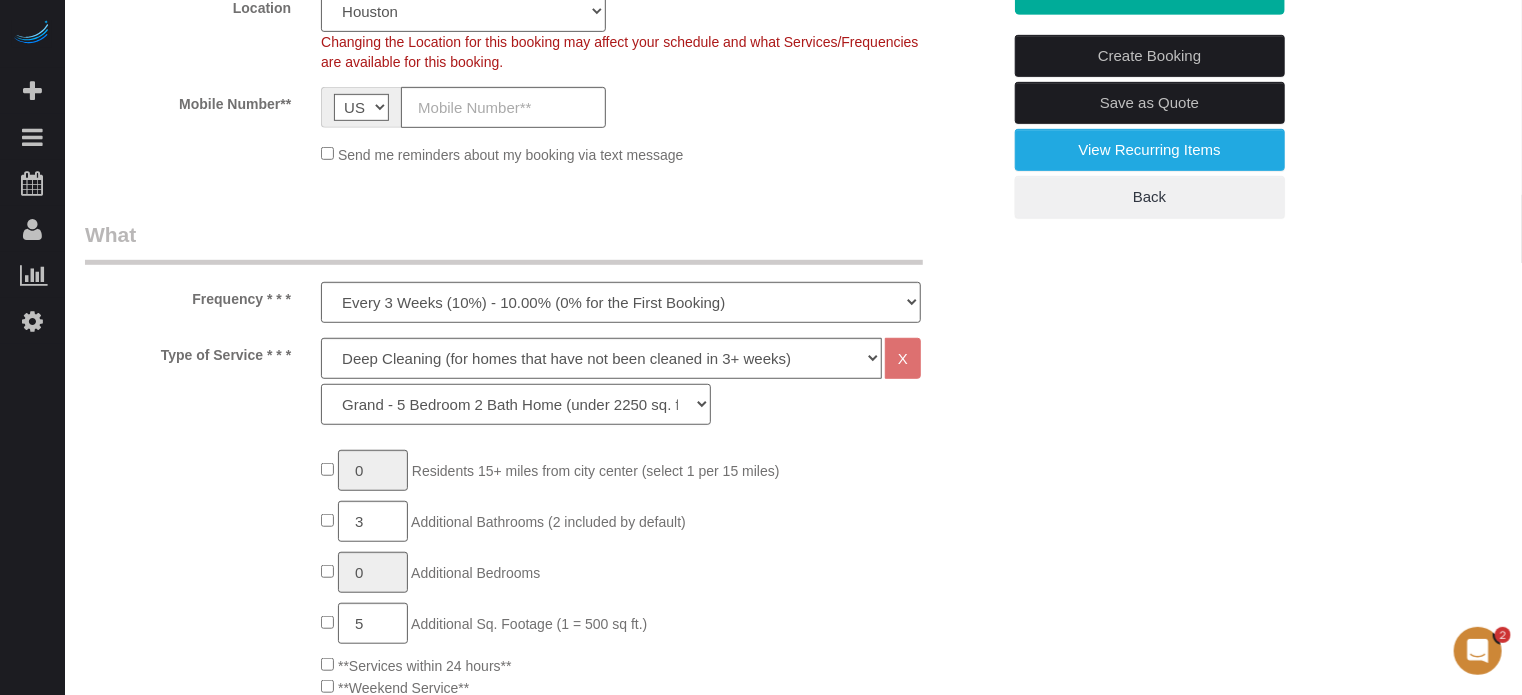 click on "La Petite - 1 to 2 Bedroom Condo (under 1000 sq. ft.) La Petite II - 2 Bedroom 2 Bath Home/Condo (1001-1500 sq. ft.) Le Milieu - 3 Bedroom 2 Bath Home (under 1800 sq. ft.) Le Milieu - 4 Bedroom 2 Bath Home (under 1800 sq. ft.) Grand - 5 Bedroom 2 Bath Home (under 2250 sq. ft.) Très Grand - 6 Bedroom 2 Bath Home (under 3000 sq. ft.)" 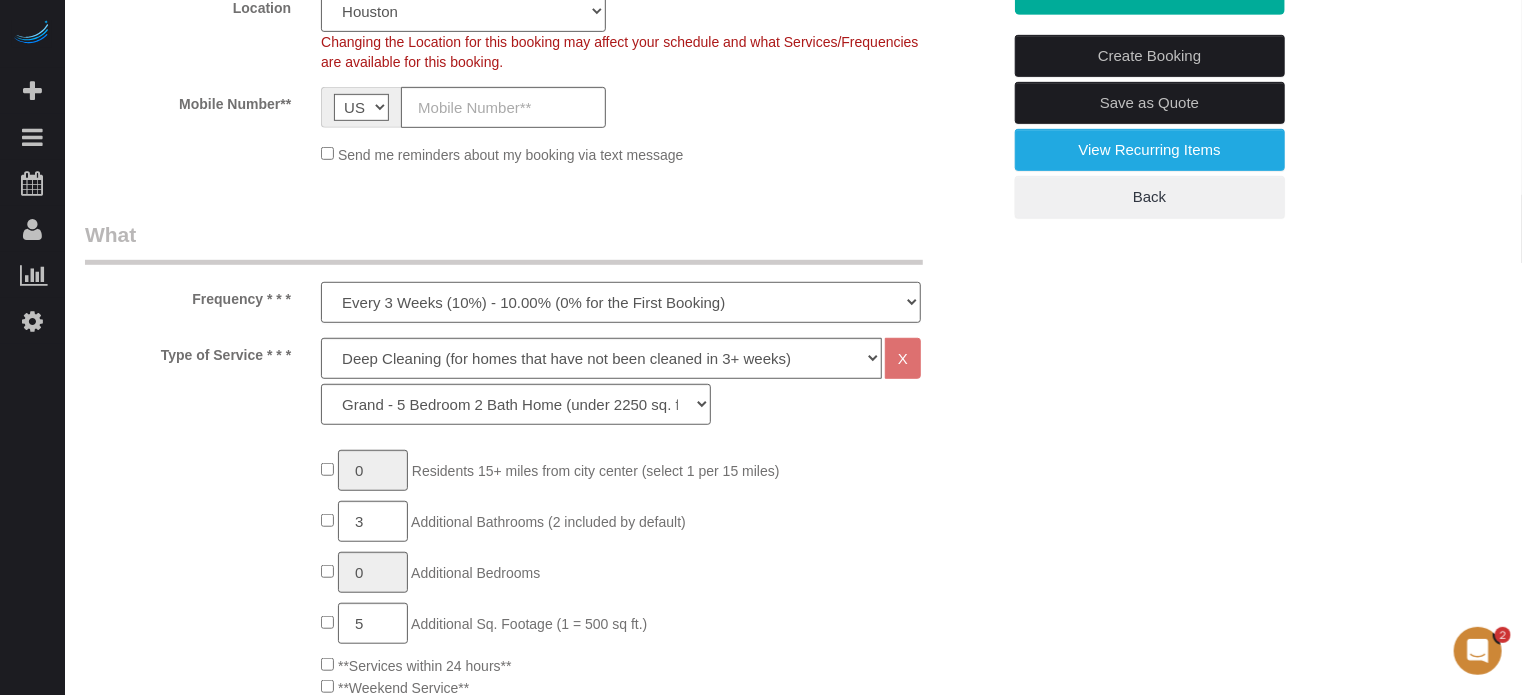 click on "One Time Cleaning Weekly Cleaning (20%) - 20.00% (0% for the First Booking) Every 2 Weeks (15%) - 15.00% (0% for the First Booking) Every 3 Weeks (10%) - 10.00% (0% for the First Booking) Every 4 Weeks (5%) - 5.00% (0% for the First Booking) Every 6 Weeks (2.5%) - 2.50% (0% for the First Booking) Every 8 Weeks ($5 off) - $5.00 (0% for the First Booking)" at bounding box center (621, 302) 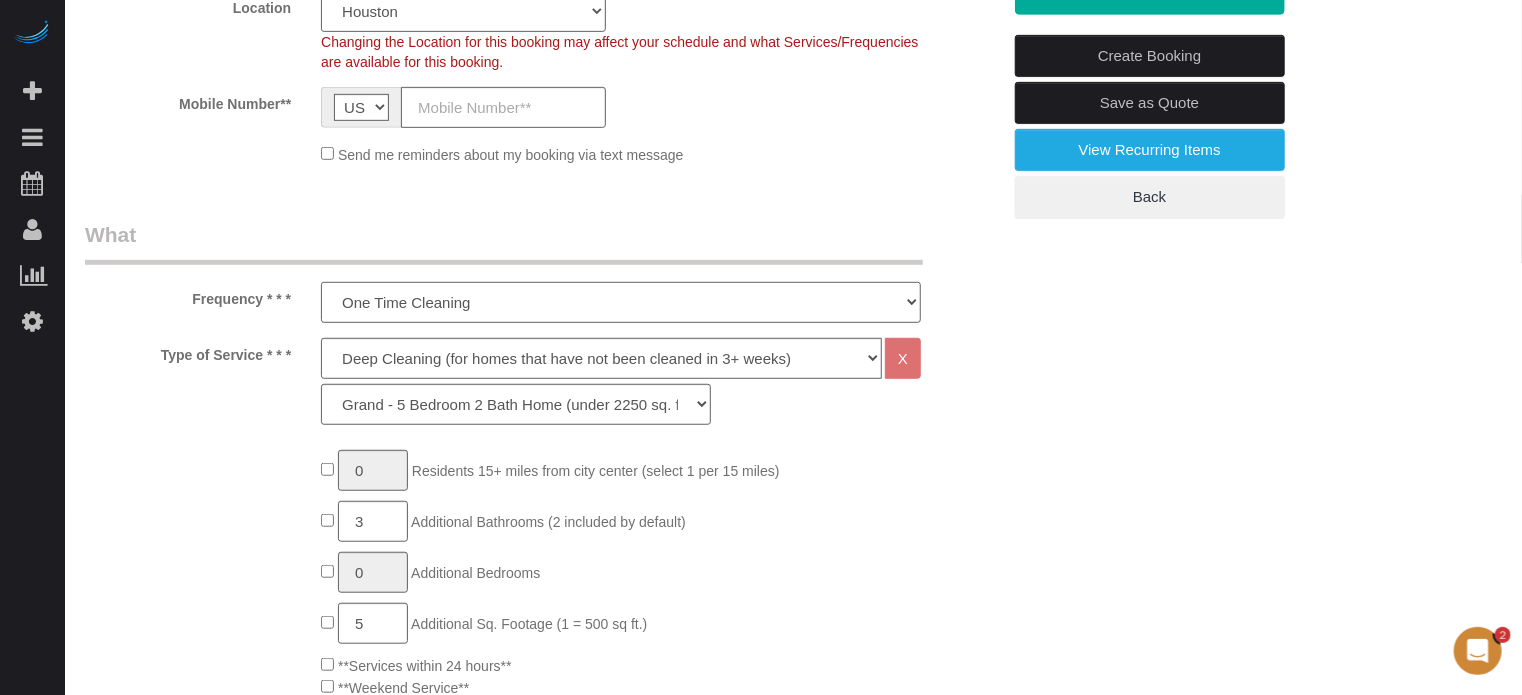 click on "One Time Cleaning Weekly Cleaning (20%) - 20.00% (0% for the First Booking) Every 2 Weeks (15%) - 15.00% (0% for the First Booking) Every 3 Weeks (10%) - 10.00% (0% for the First Booking) Every 4 Weeks (5%) - 5.00% (0% for the First Booking) Every 6 Weeks (2.5%) - 2.50% (0% for the First Booking) Every 8 Weeks ($5 off) - $5.00 (0% for the First Booking)" at bounding box center (621, 302) 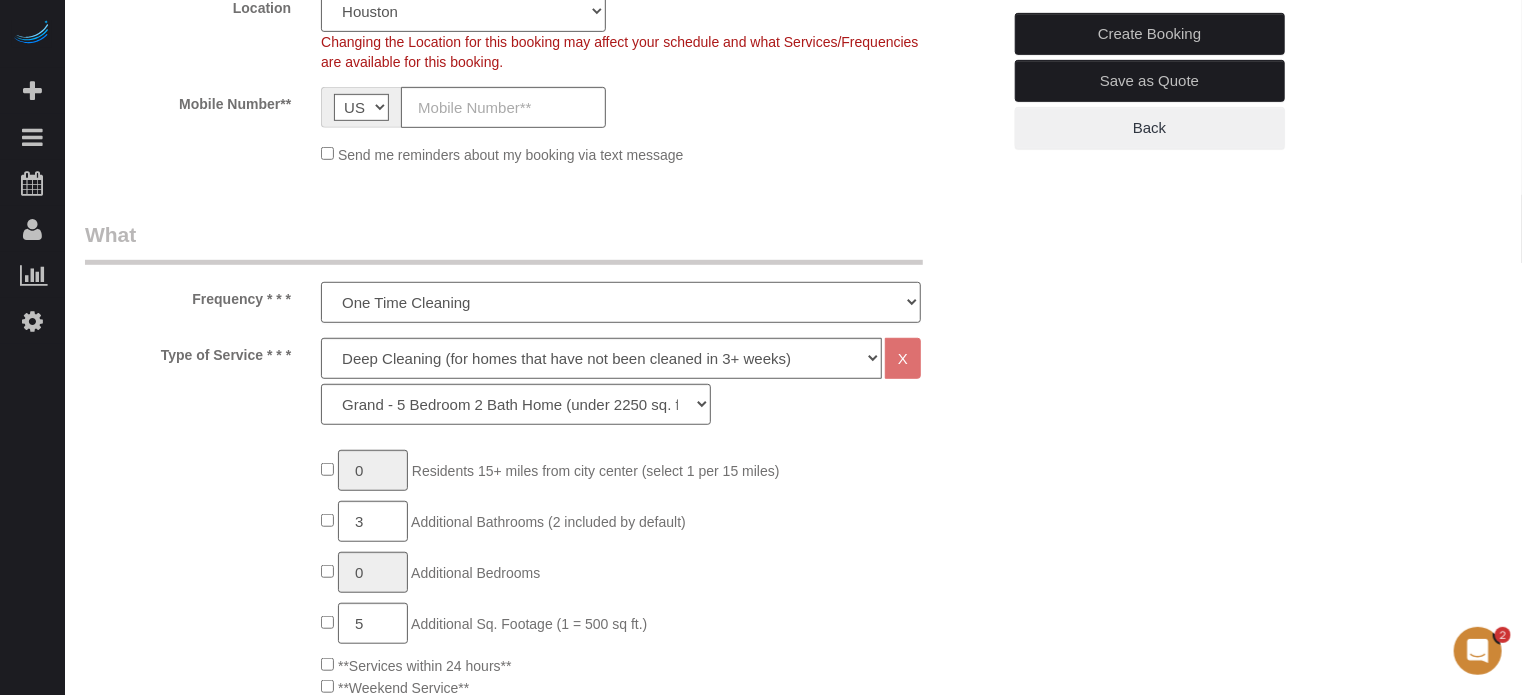 click on "One Time Cleaning Weekly Cleaning (20%) - 20.00% (0% for the First Booking) Every 2 Weeks (15%) - 15.00% (0% for the First Booking) Every 3 Weeks (10%) - 10.00% (0% for the First Booking) Every 4 Weeks (5%) - 5.00% (0% for the First Booking) Every 6 Weeks (2.5%) - 2.50% (0% for the First Booking) Every 8 Weeks ($5 off) - $5.00 (0% for the First Booking)" at bounding box center [621, 302] 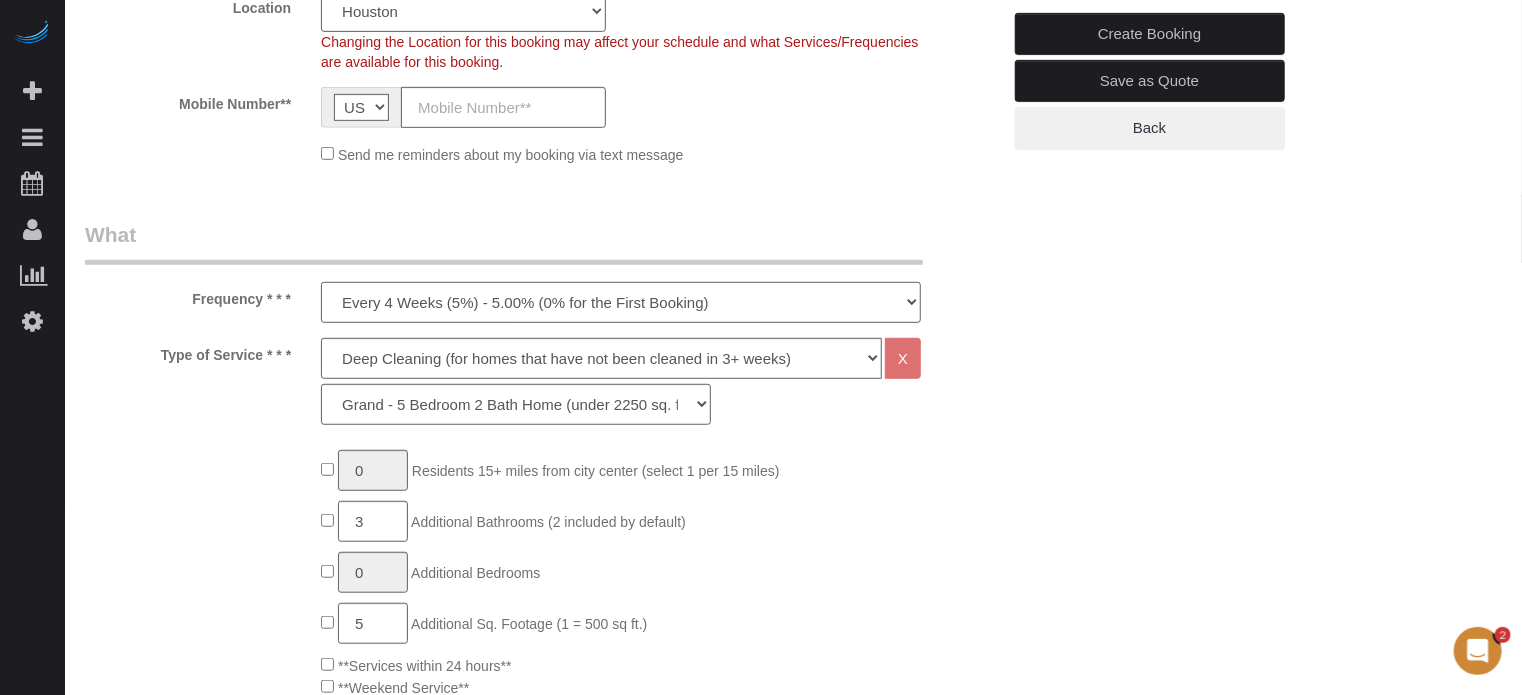 click on "One Time Cleaning Weekly Cleaning (20%) - 20.00% (0% for the First Booking) Every 2 Weeks (15%) - 15.00% (0% for the First Booking) Every 3 Weeks (10%) - 10.00% (0% for the First Booking) Every 4 Weeks (5%) - 5.00% (0% for the First Booking) Every 6 Weeks (2.5%) - 2.50% (0% for the First Booking) Every 8 Weeks ($5 off) - $5.00 (0% for the First Booking)" at bounding box center (621, 302) 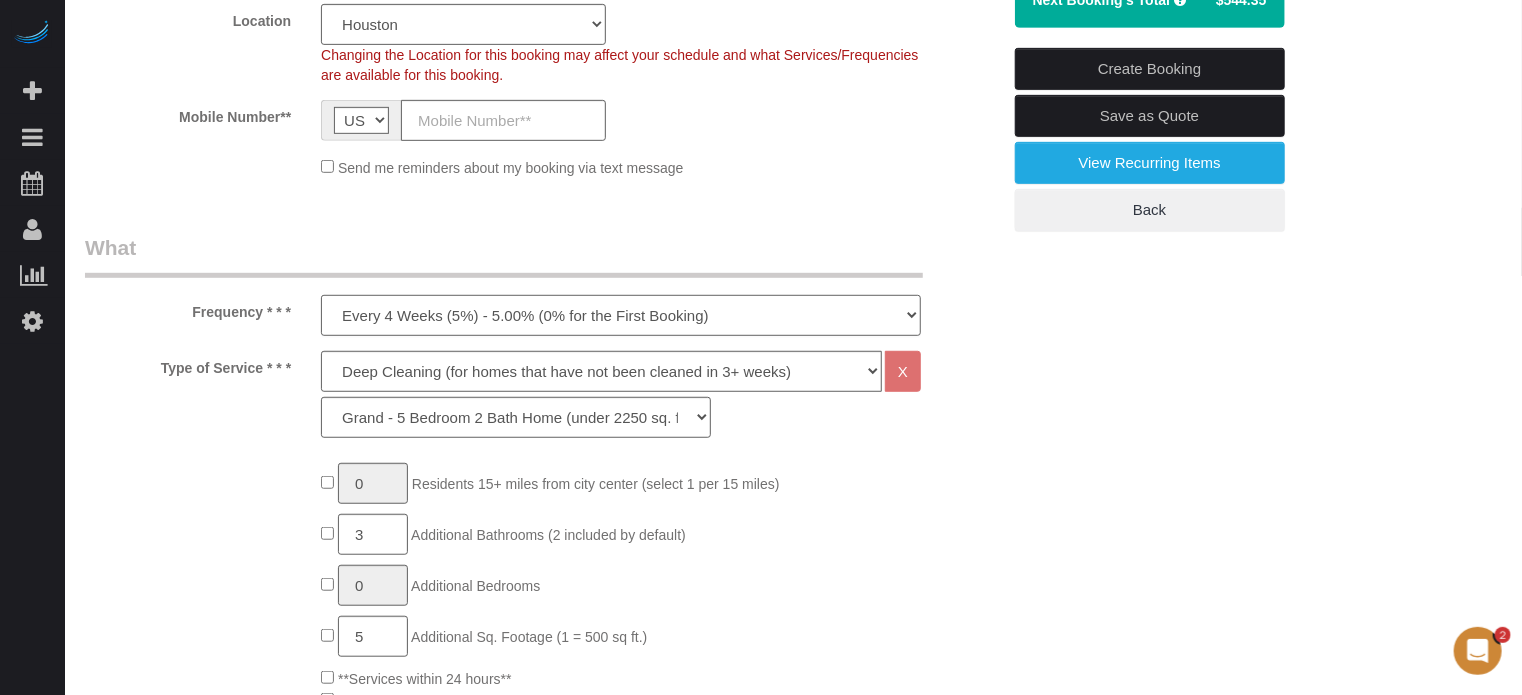 scroll, scrollTop: 500, scrollLeft: 0, axis: vertical 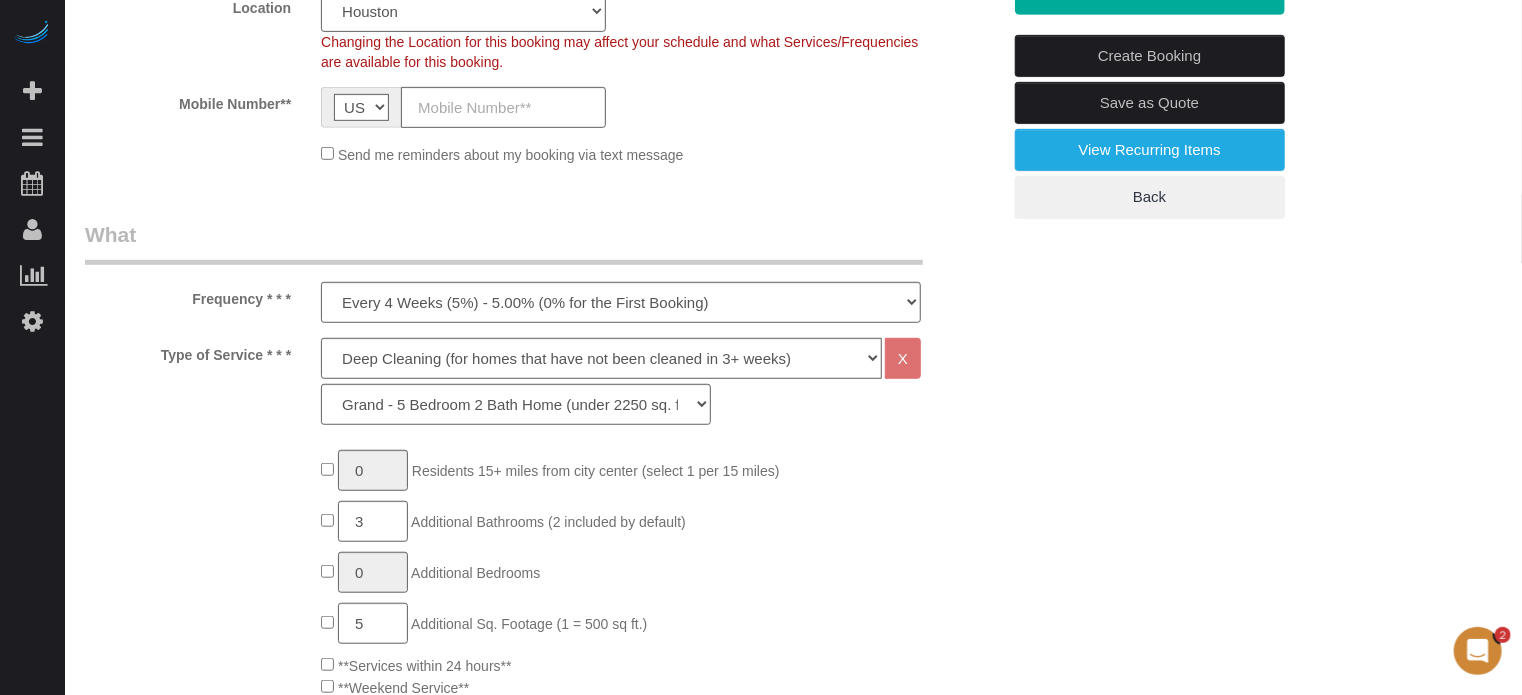 drag, startPoint x: 192, startPoint y: 295, endPoint x: 296, endPoint y: 352, distance: 118.595955 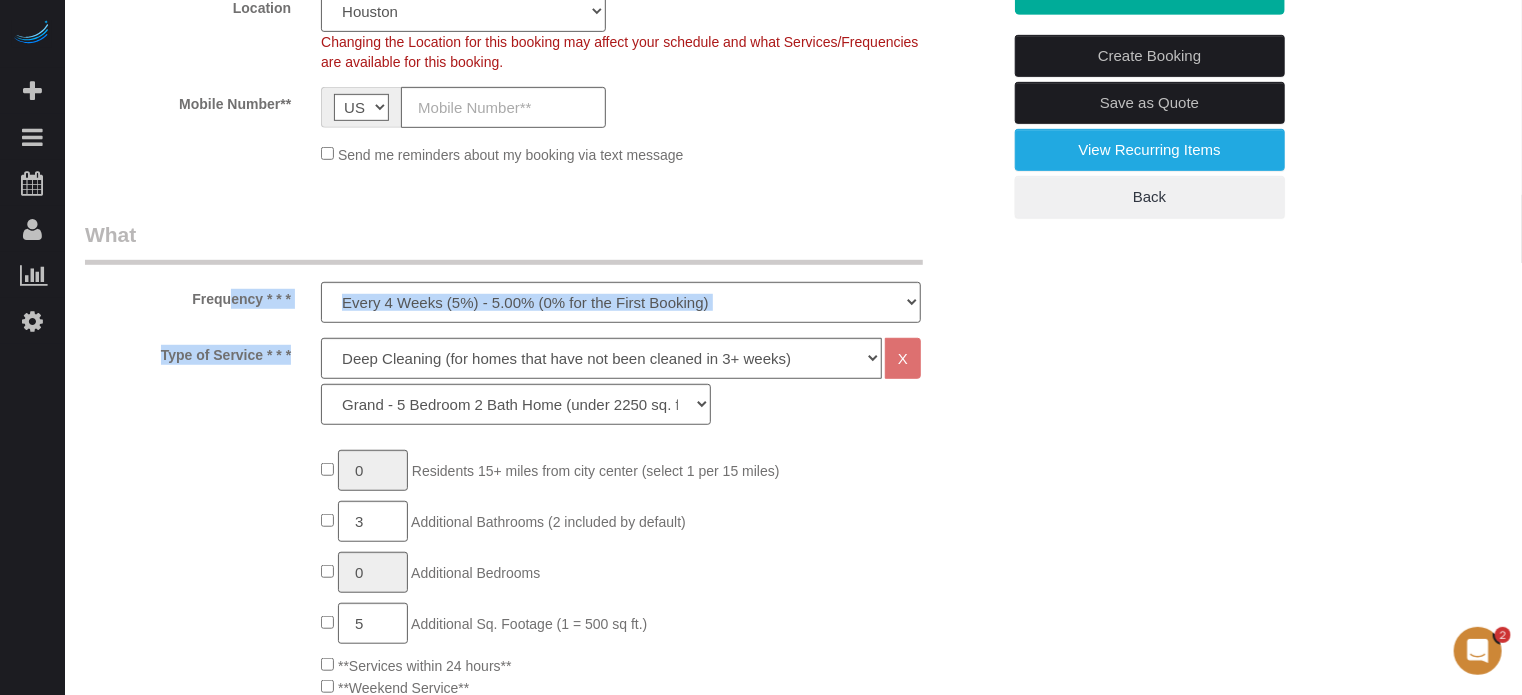 drag, startPoint x: 296, startPoint y: 352, endPoint x: 204, endPoint y: 307, distance: 102.41582 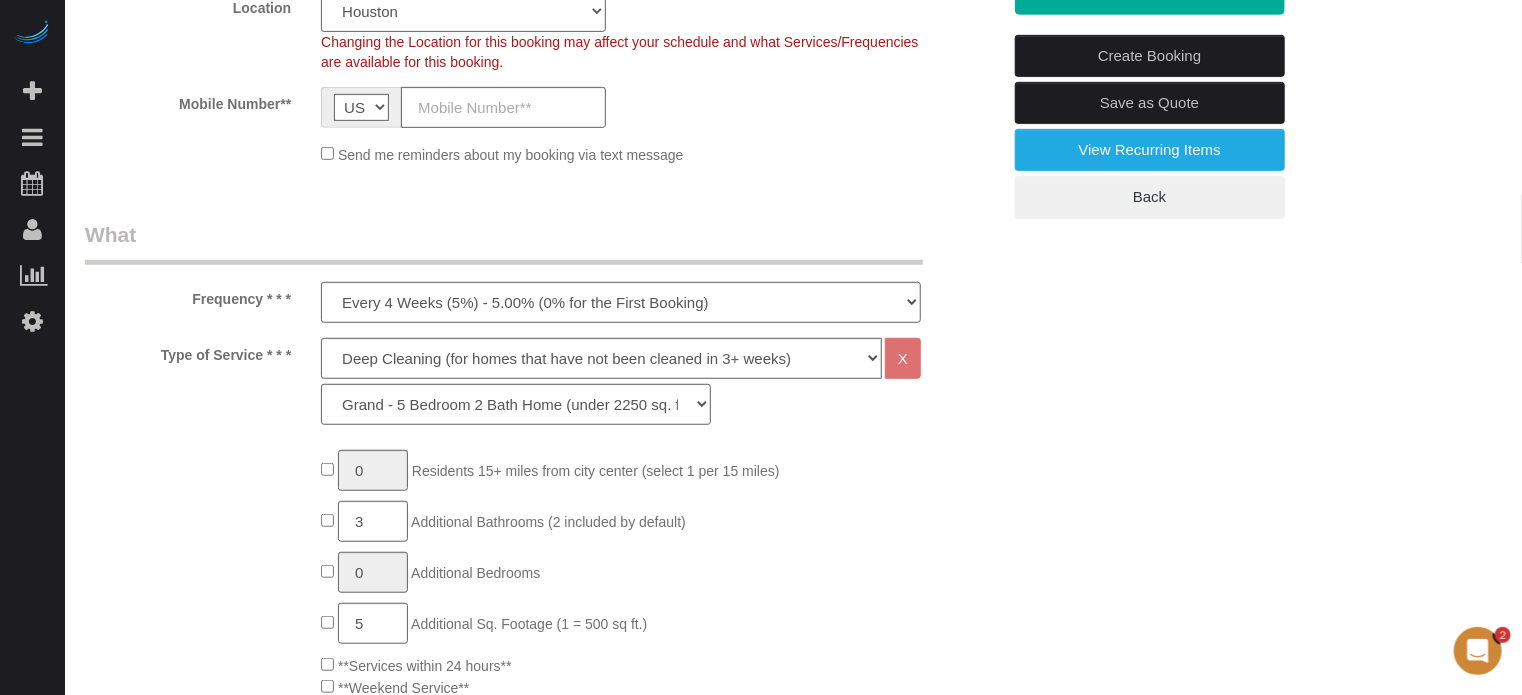 drag, startPoint x: 196, startPoint y: 300, endPoint x: 284, endPoint y: 339, distance: 96.25487 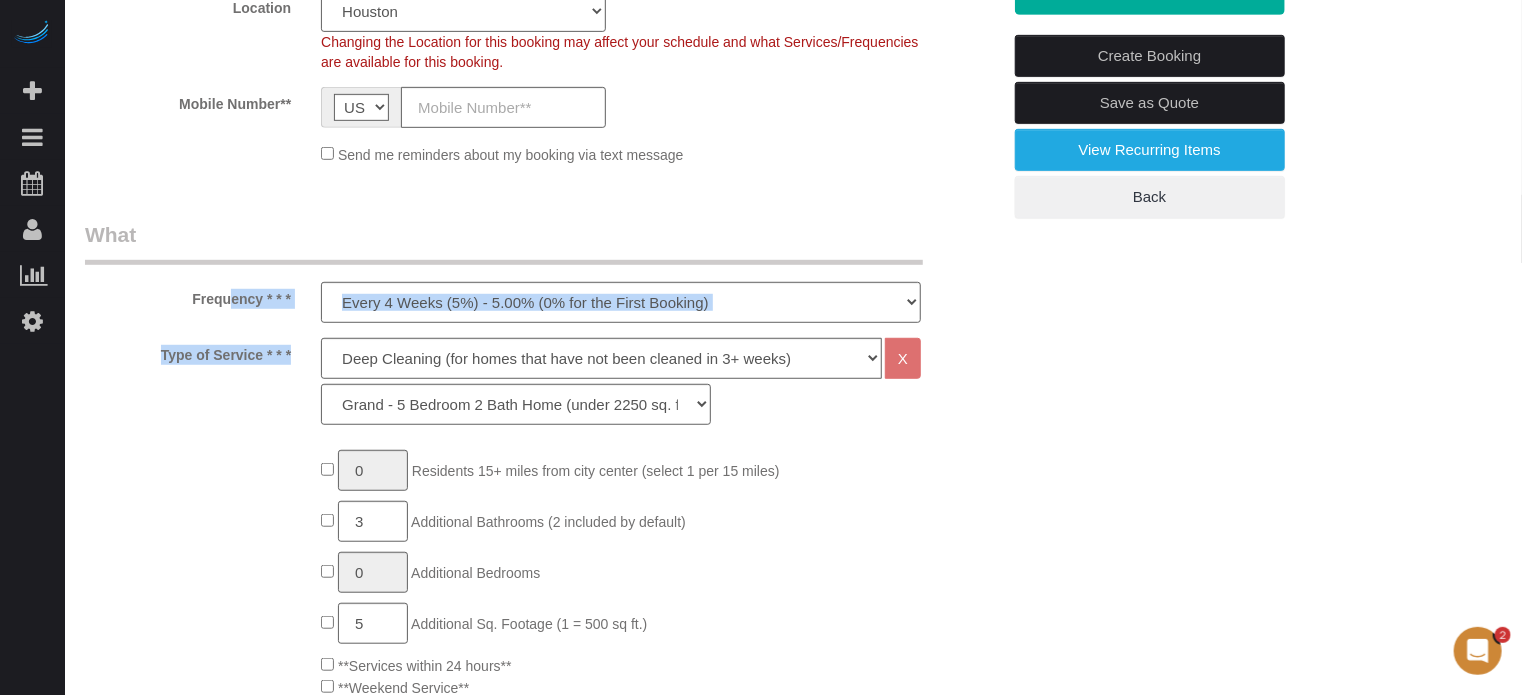 drag, startPoint x: 297, startPoint y: 352, endPoint x: 196, endPoint y: 302, distance: 112.698715 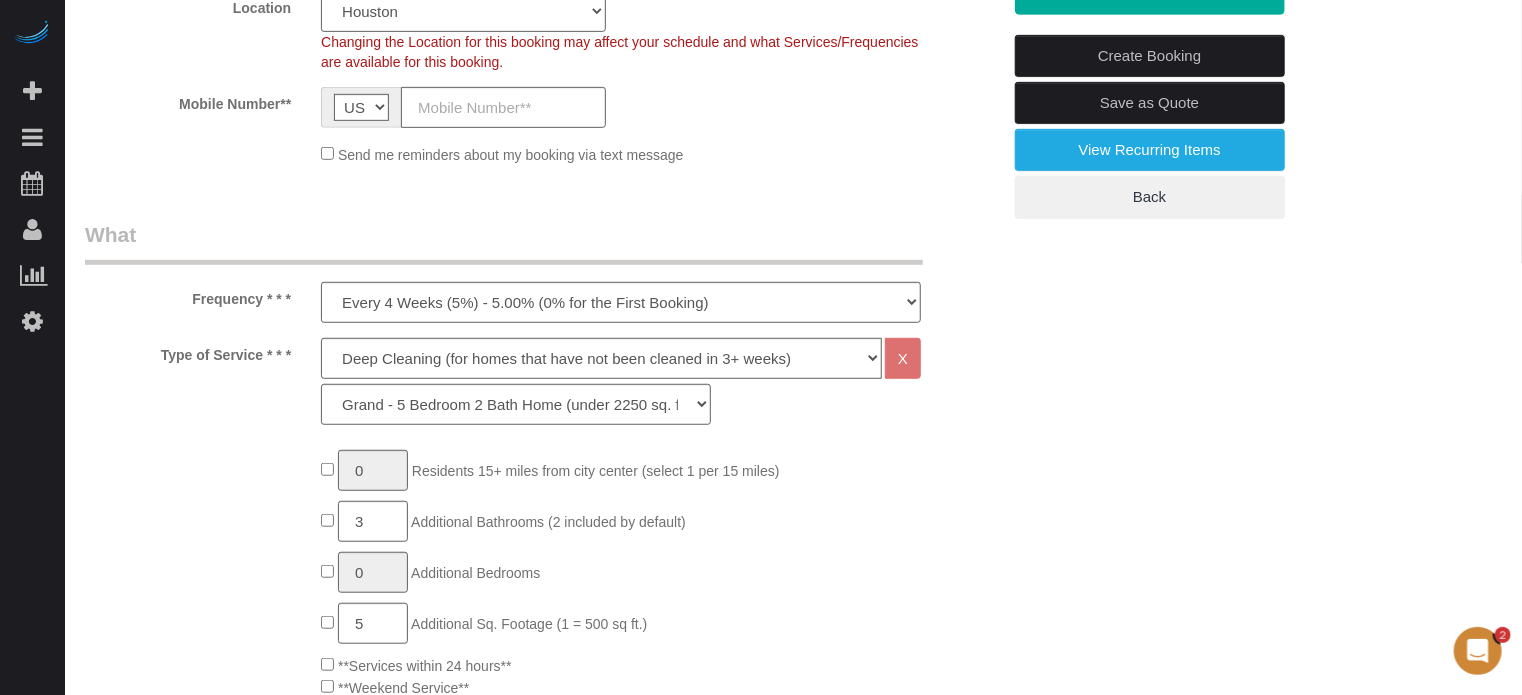 click on "Who
Email**
Name *
Where
Address**
AK
AL
AR
AZ
CA
CO
CT
DC
DE
FL
GA
HI
IA
ID
IL
IN
KS
KY
LA
MA
MD
ME
MI
MN
MO
MS
MT
NC
ND
NE
NH
NJ
NM
NV" at bounding box center (793, 1633) 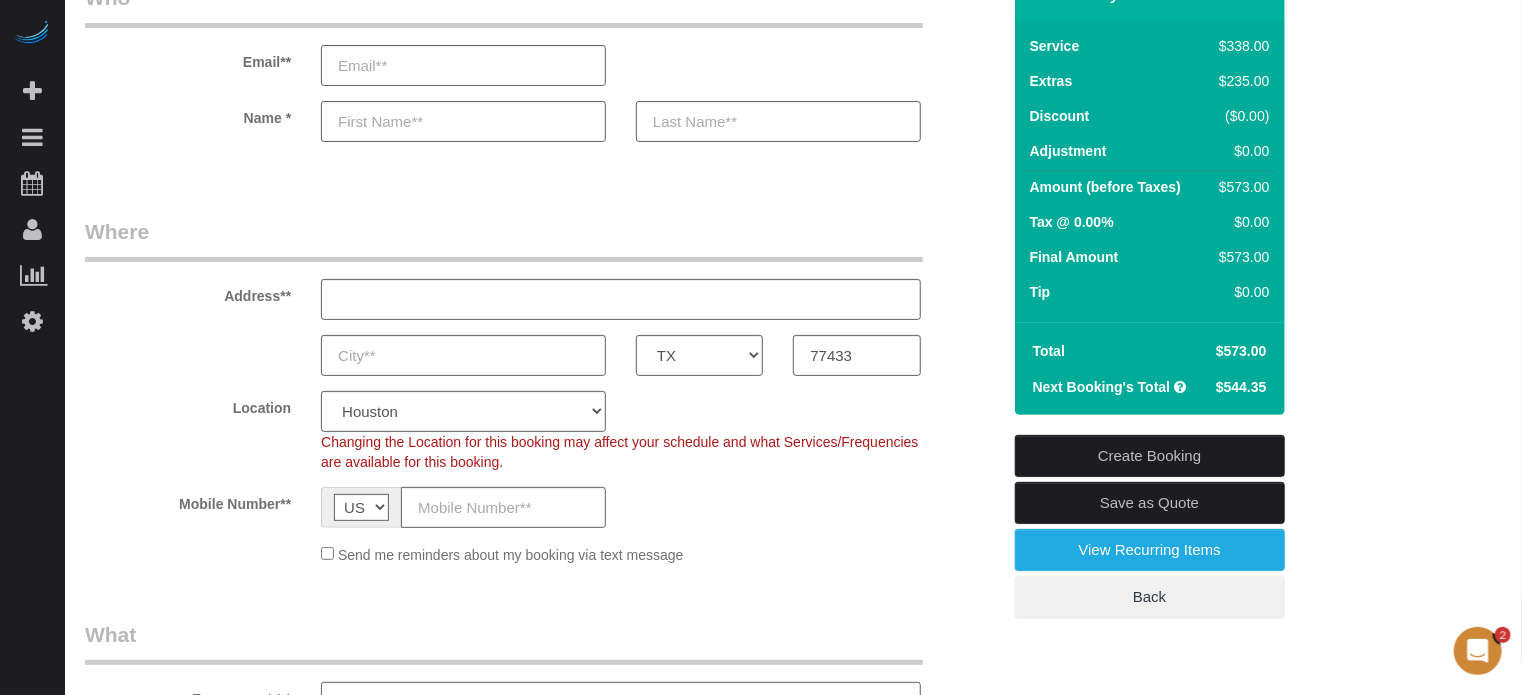 click on "Who
Email**
Name *
Where
Address**
AK
AL
AR
AZ
CA
CO
CT
DC
DE
FL
GA
HI
IA
ID
IL
IN
KS
KY
LA
MA
MD
ME
MI
MN
MO
MS
MT
NC
ND
NE
NH
NJ
NM
NV" at bounding box center [793, 2033] 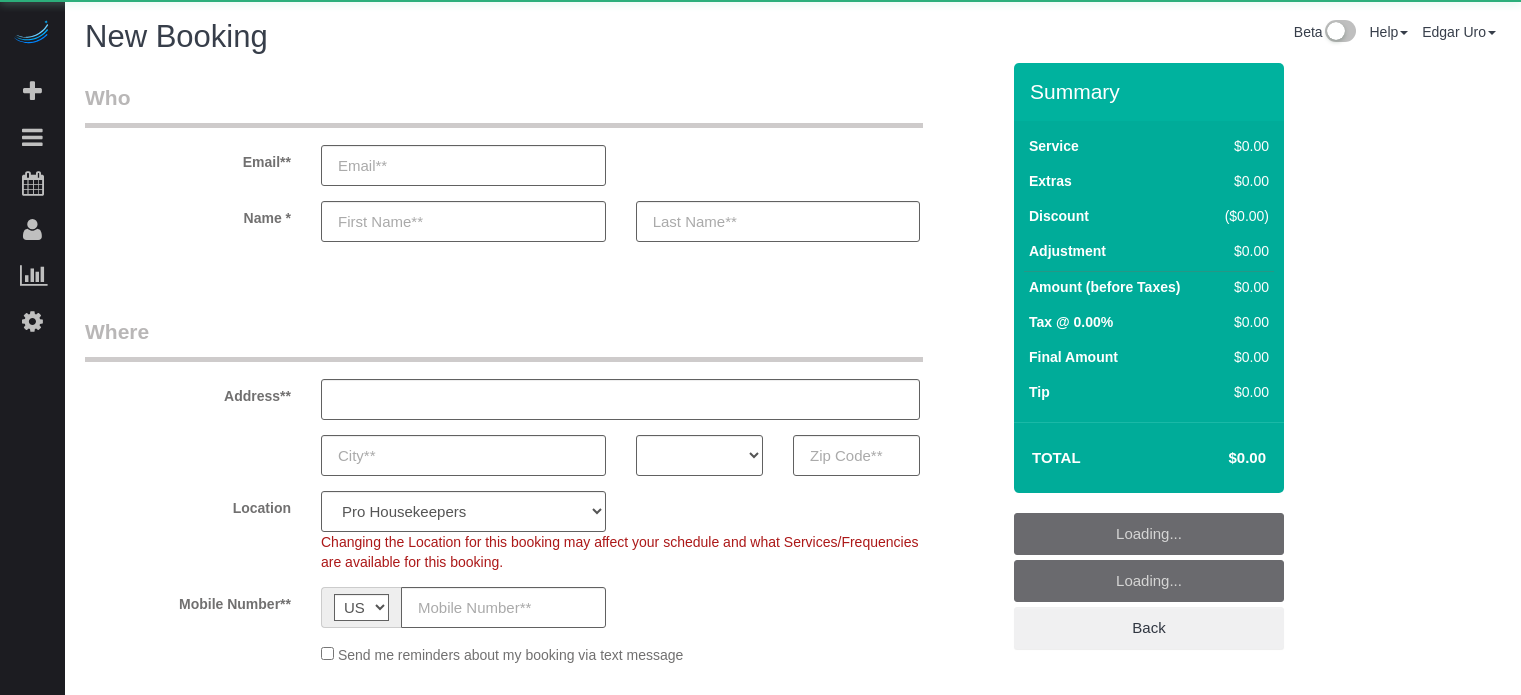 select on "number:9" 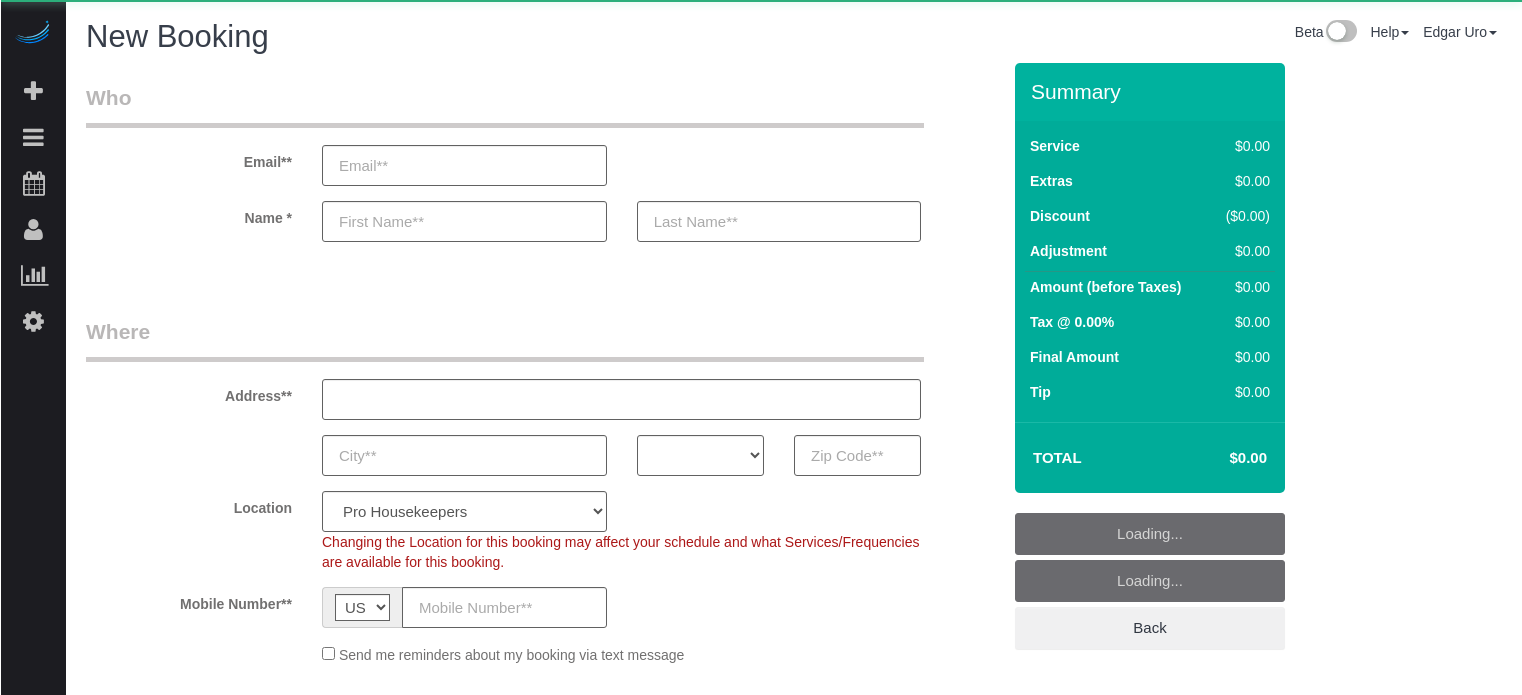 scroll, scrollTop: 0, scrollLeft: 0, axis: both 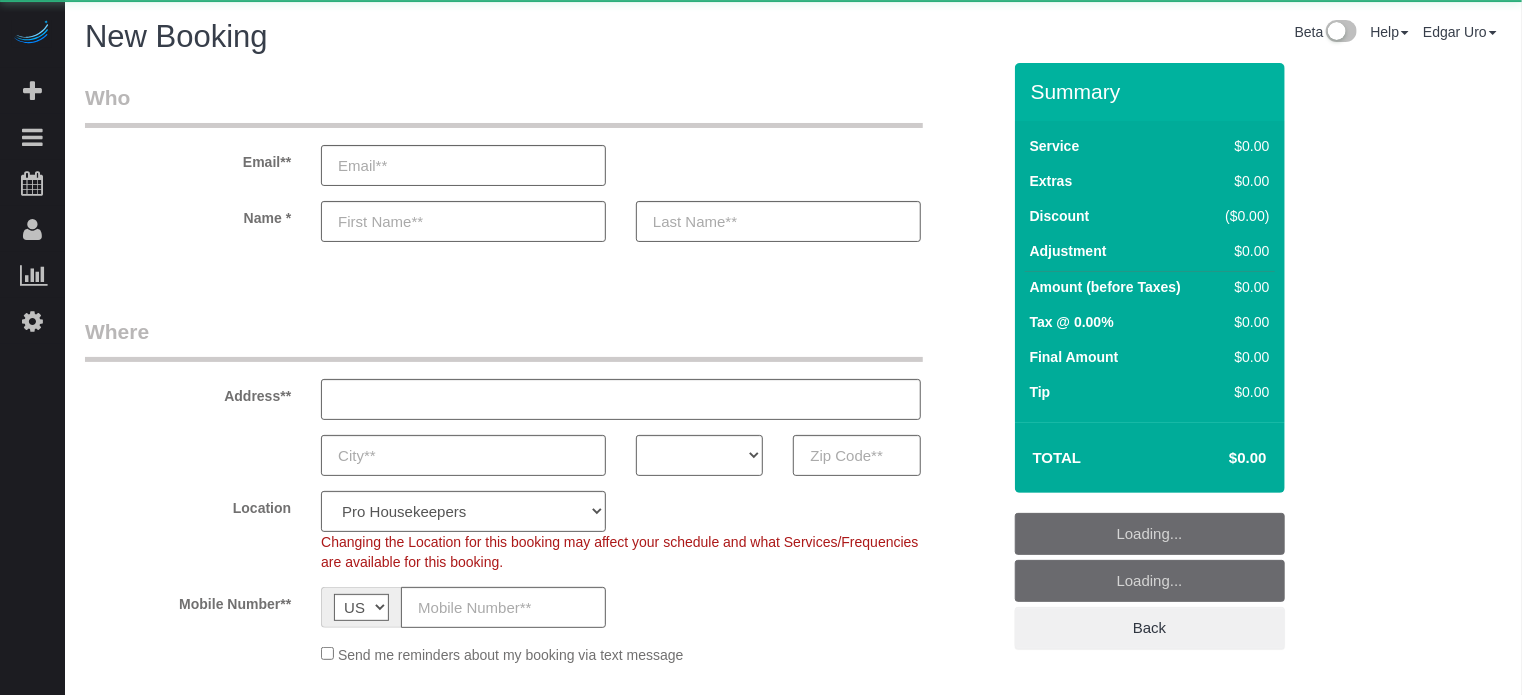 select on "4" 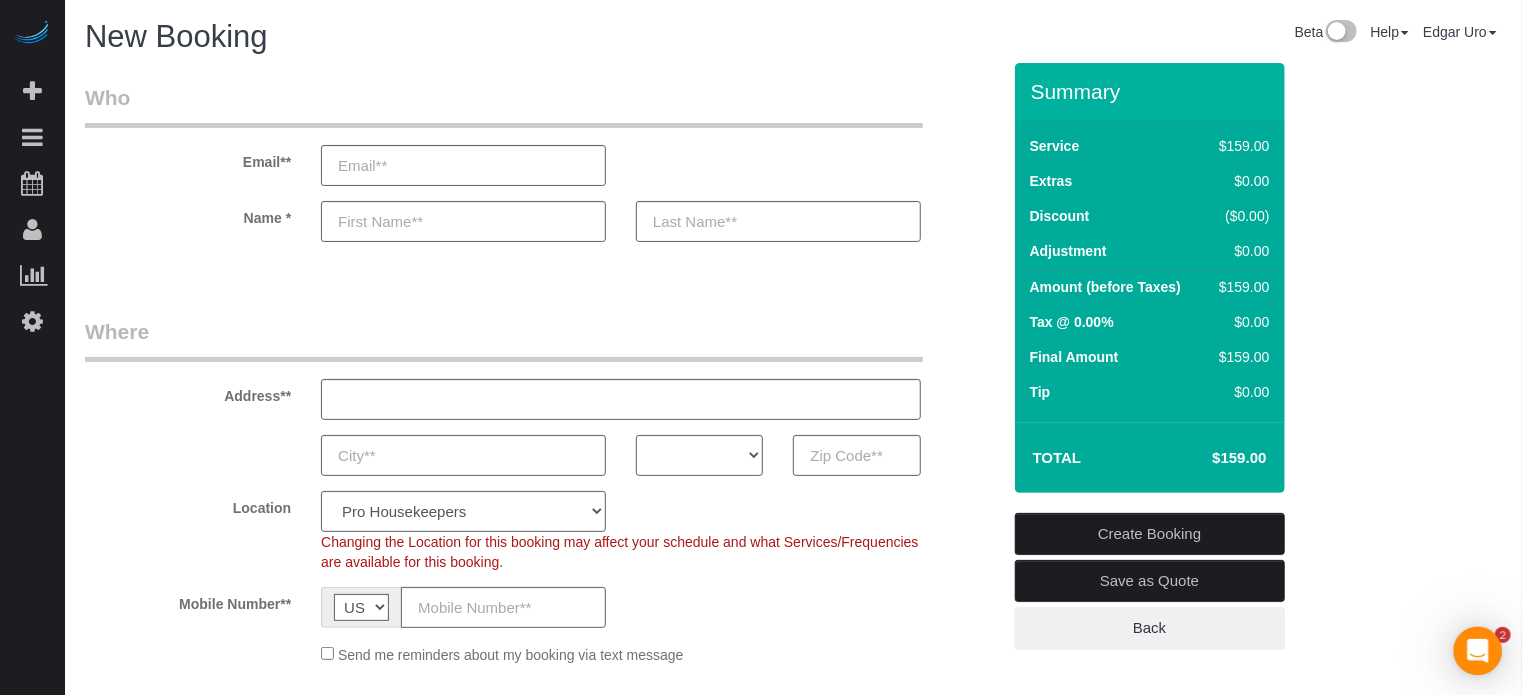 scroll, scrollTop: 0, scrollLeft: 0, axis: both 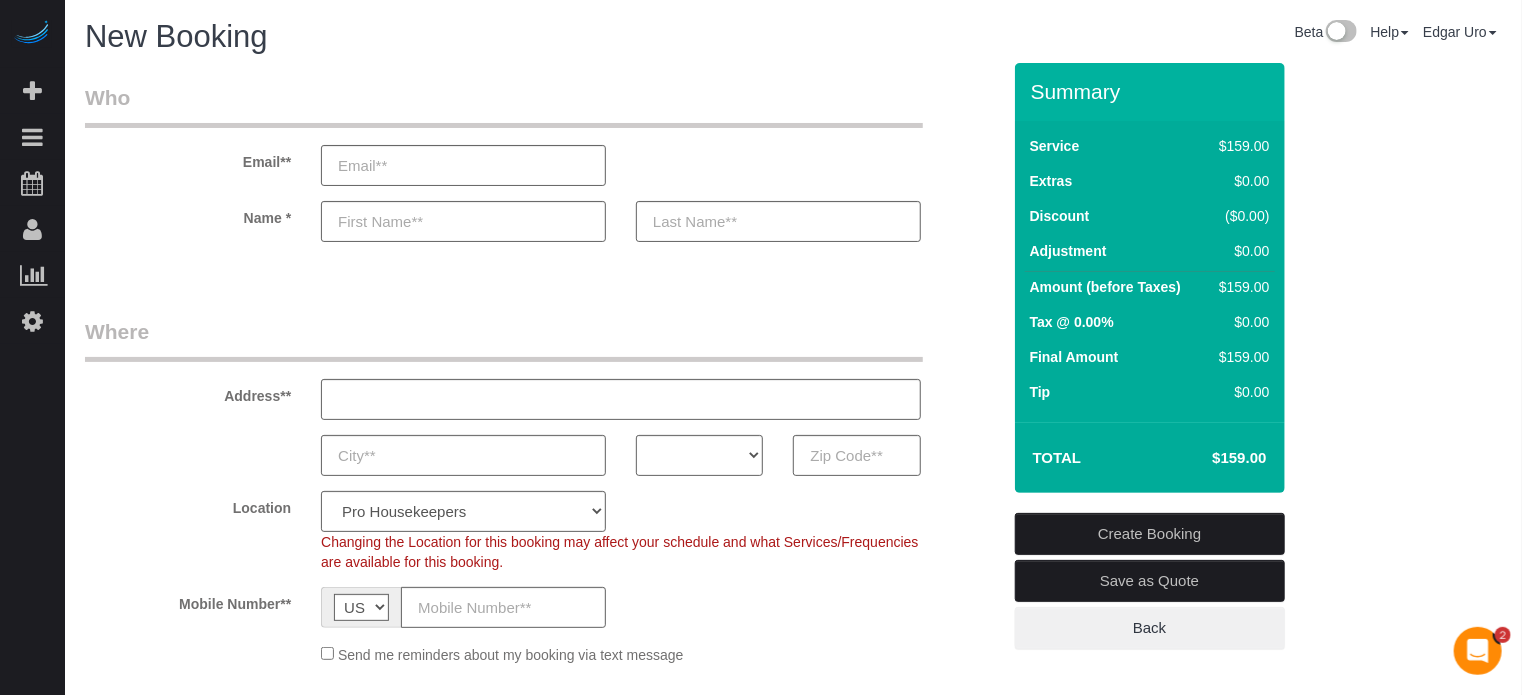 click on "Location" 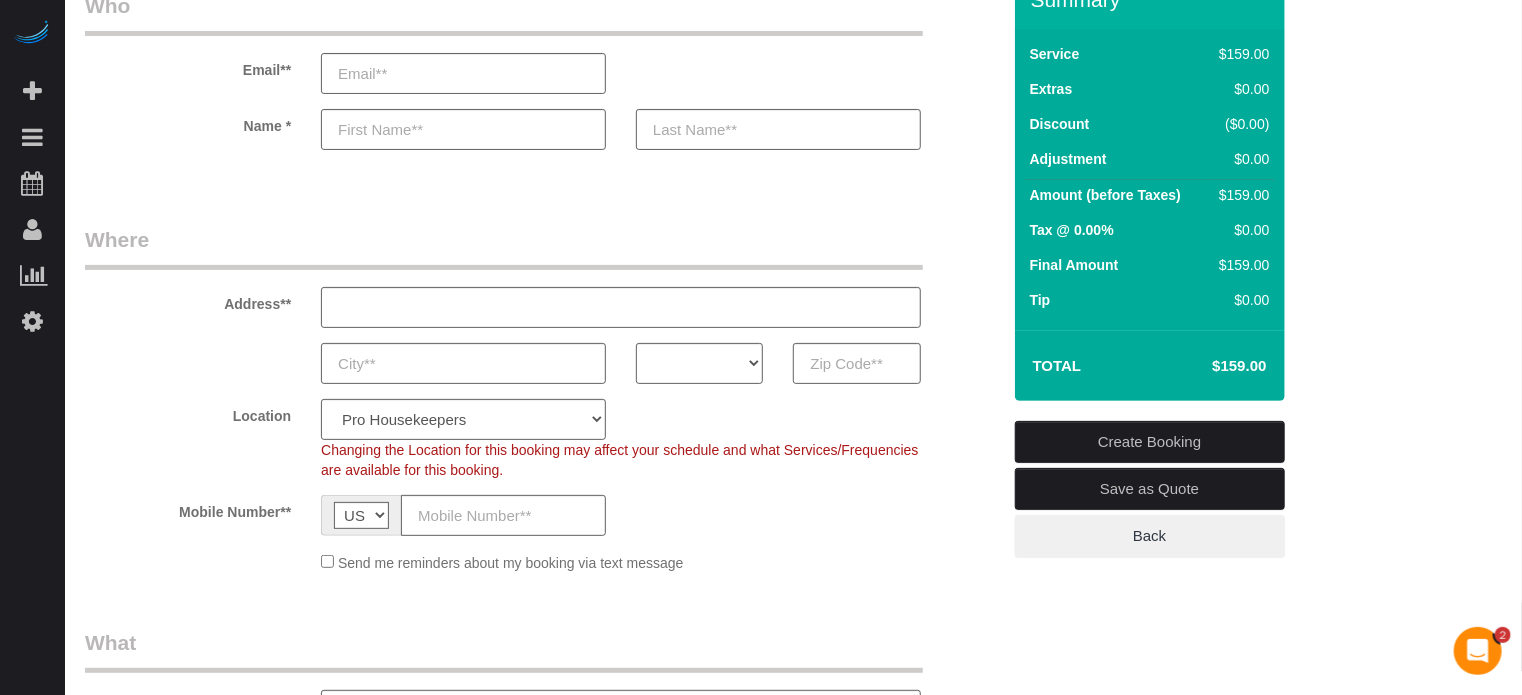 scroll, scrollTop: 0, scrollLeft: 0, axis: both 